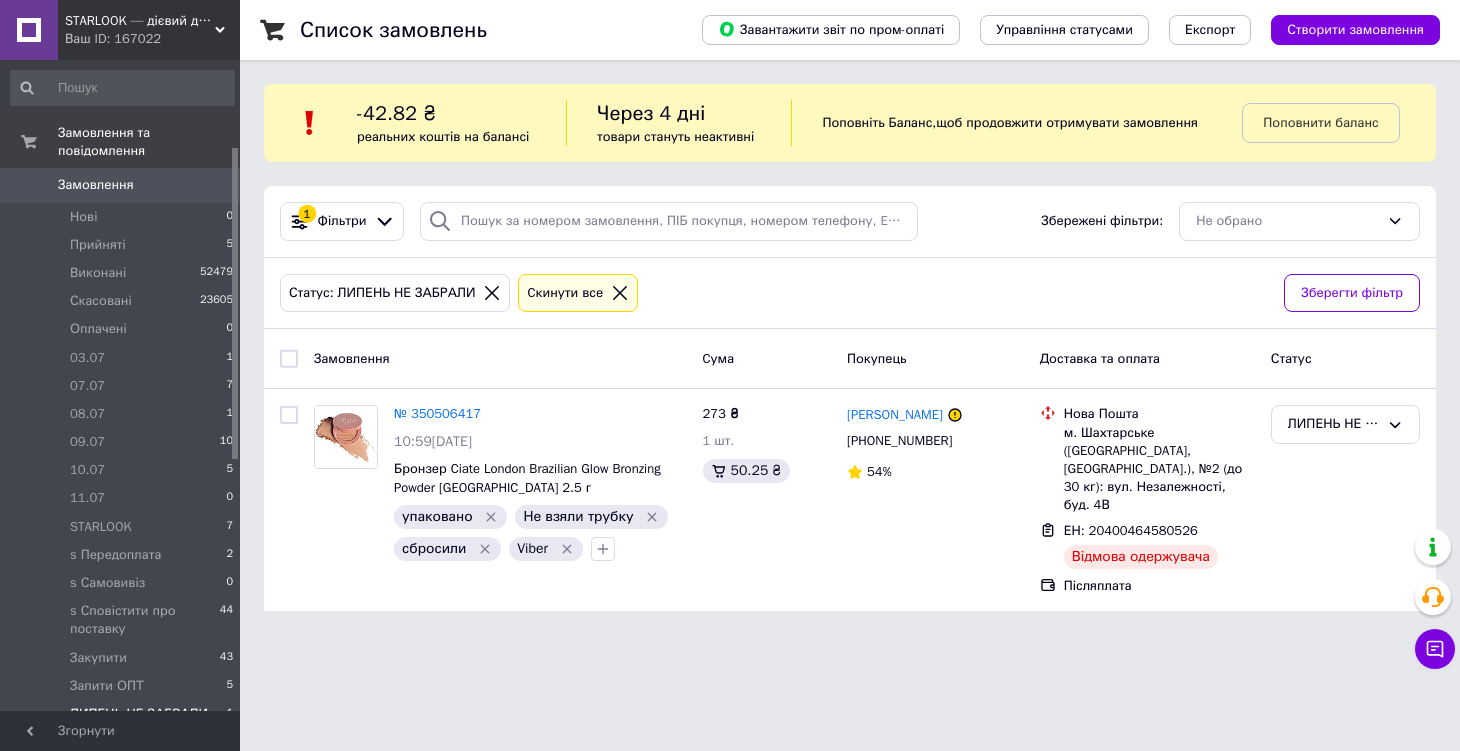 scroll, scrollTop: 0, scrollLeft: 0, axis: both 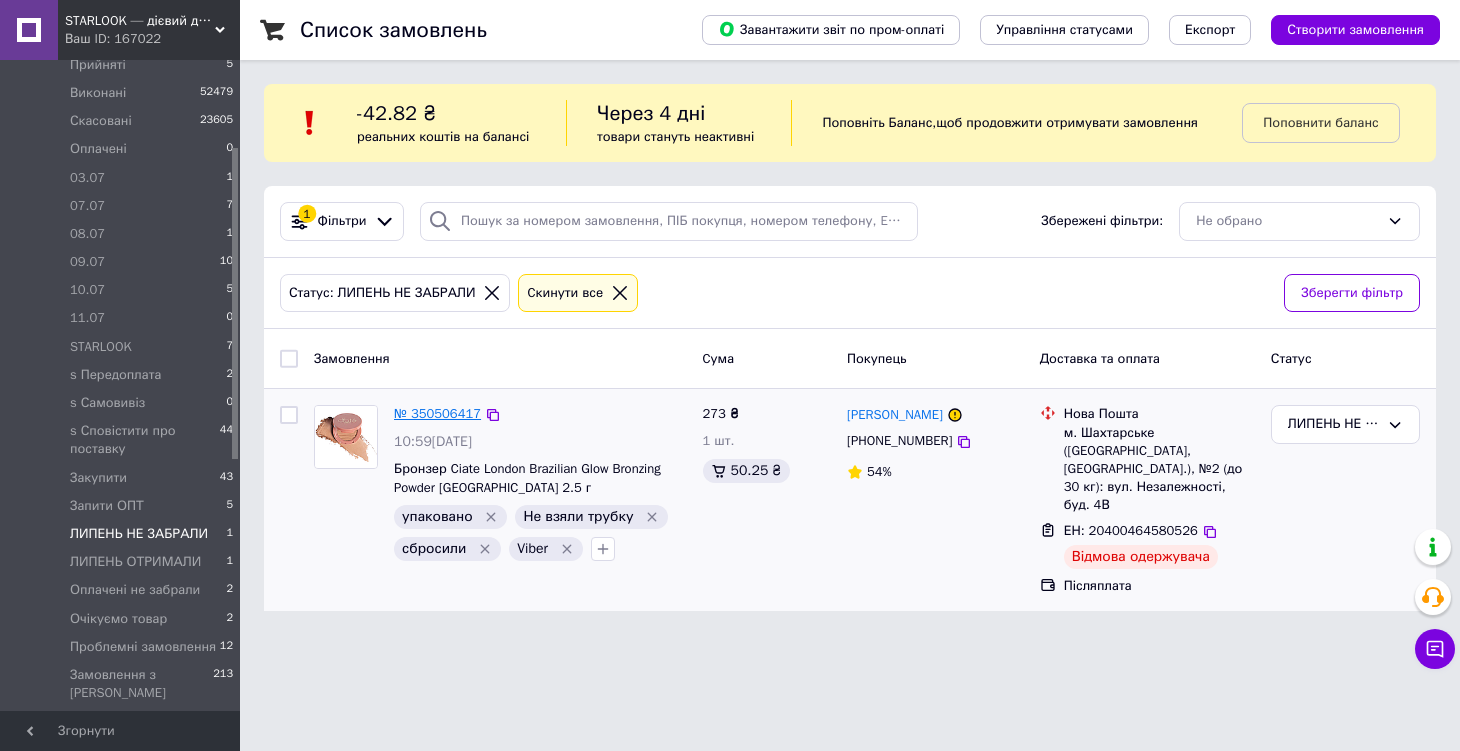click on "№ 350506417" at bounding box center (437, 413) 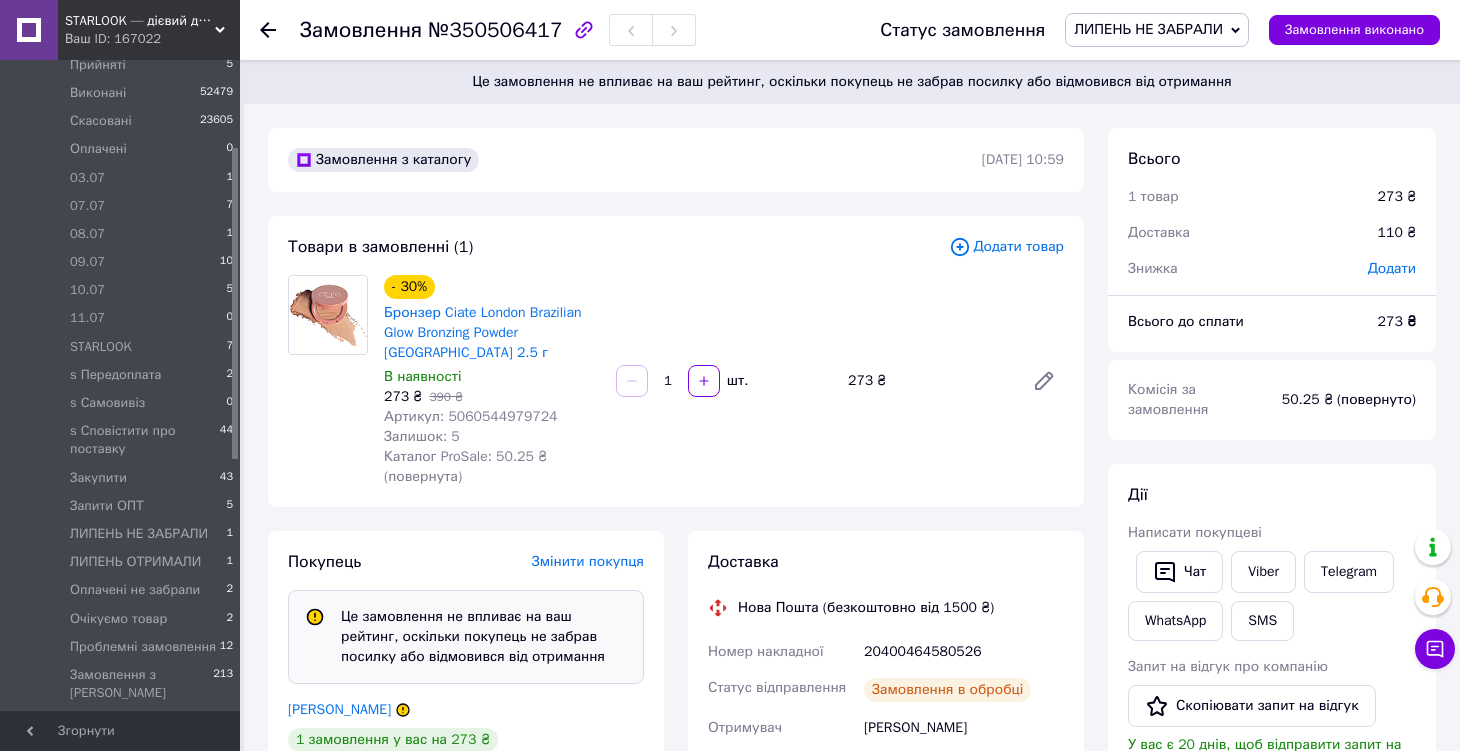 scroll, scrollTop: 208, scrollLeft: 0, axis: vertical 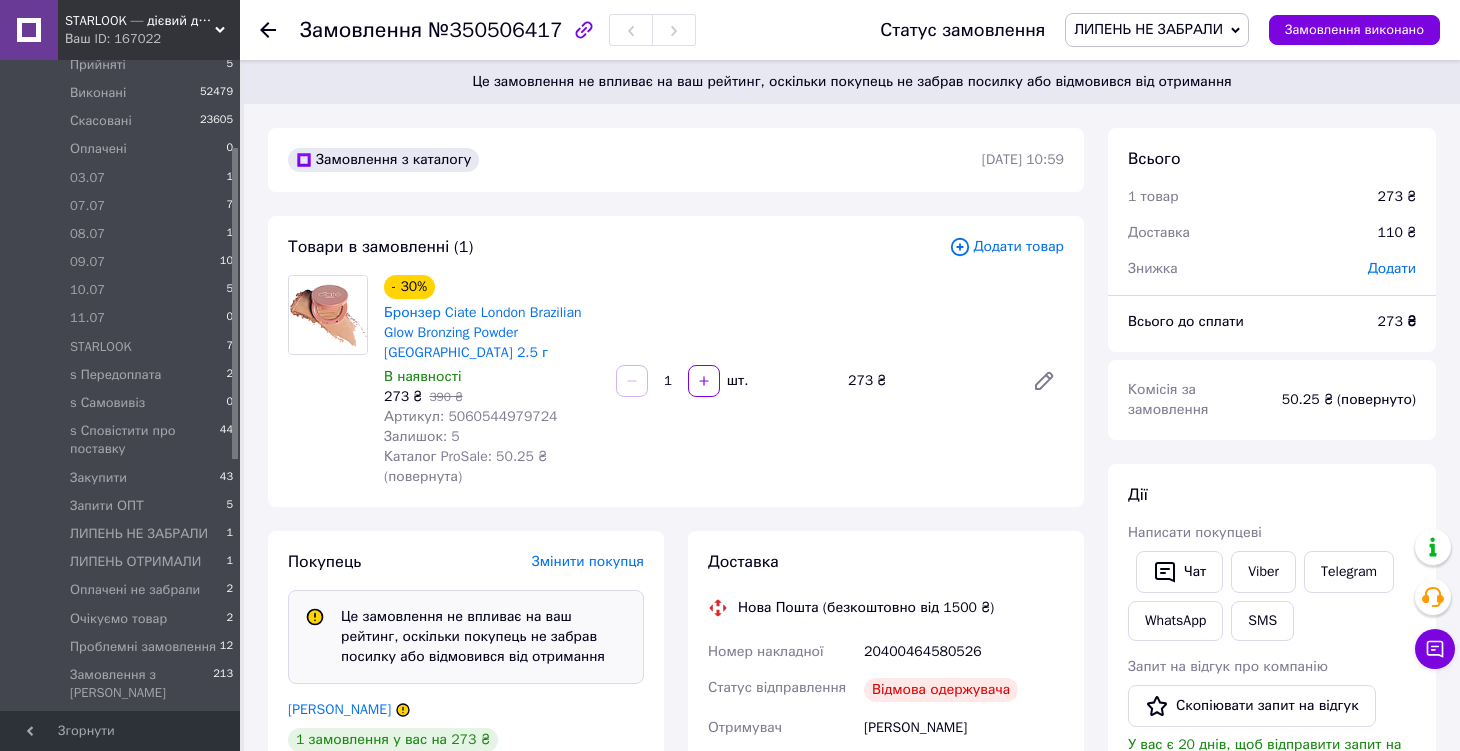 click on "ЛИПЕНЬ НЕ ЗАБРАЛИ" at bounding box center [1148, 29] 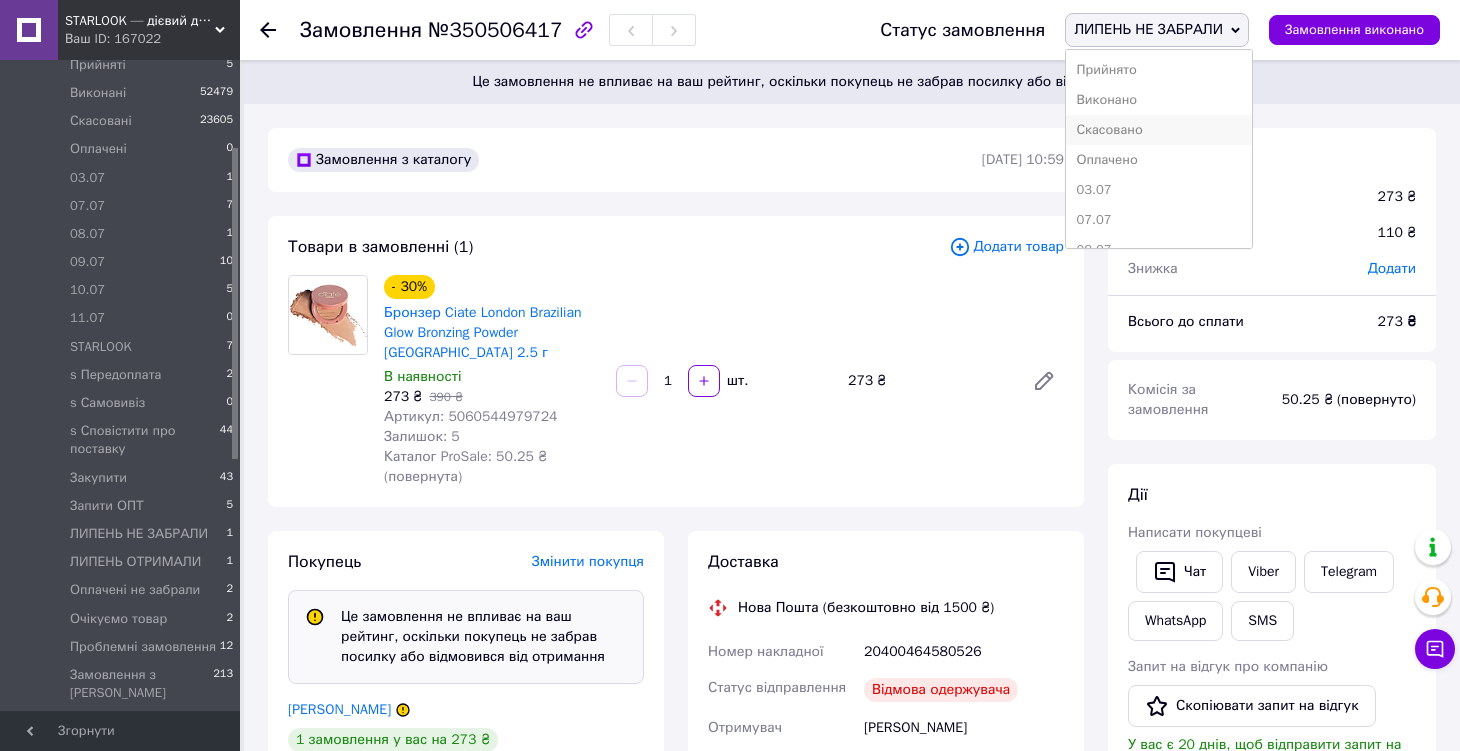 click on "Скасовано" at bounding box center [1158, 130] 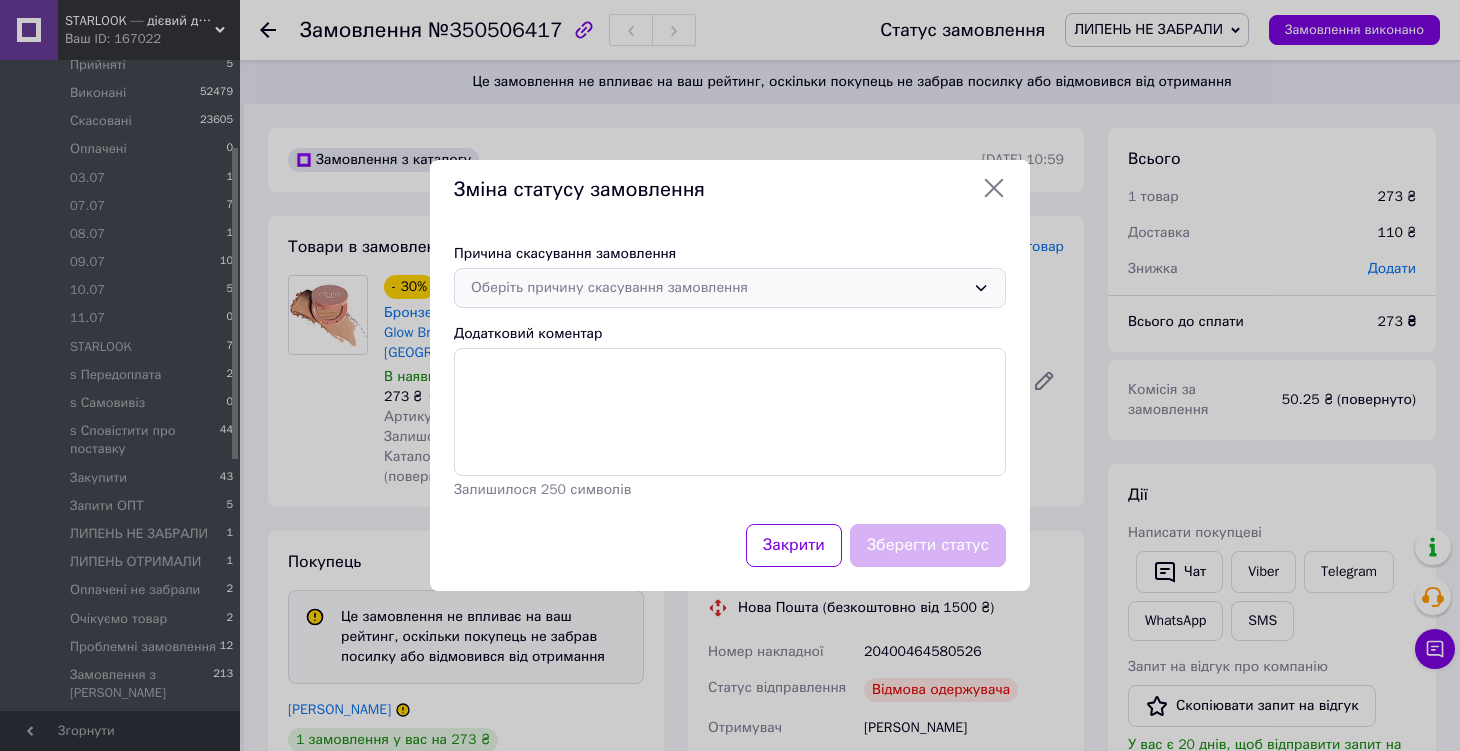 click on "Оберіть причину скасування замовлення" at bounding box center [718, 288] 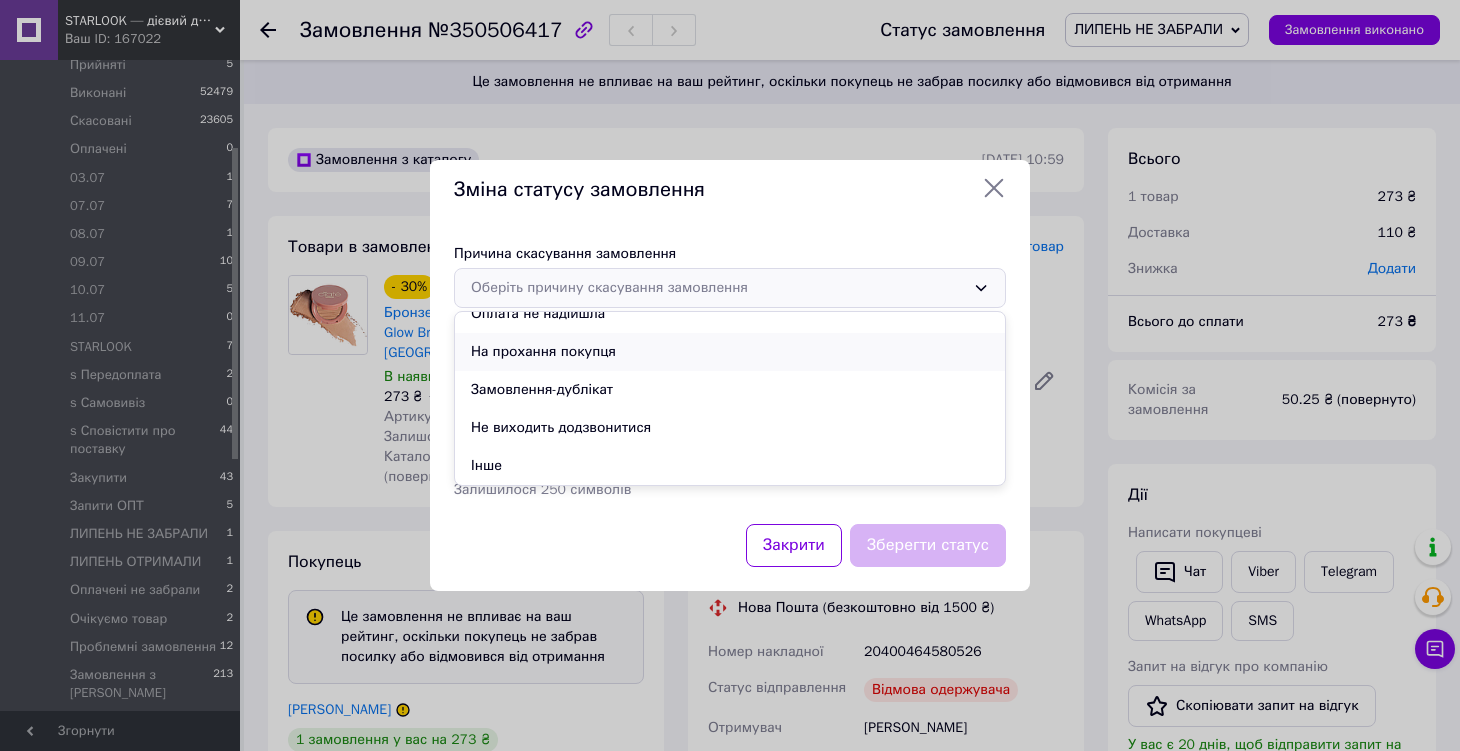 scroll, scrollTop: 64, scrollLeft: 0, axis: vertical 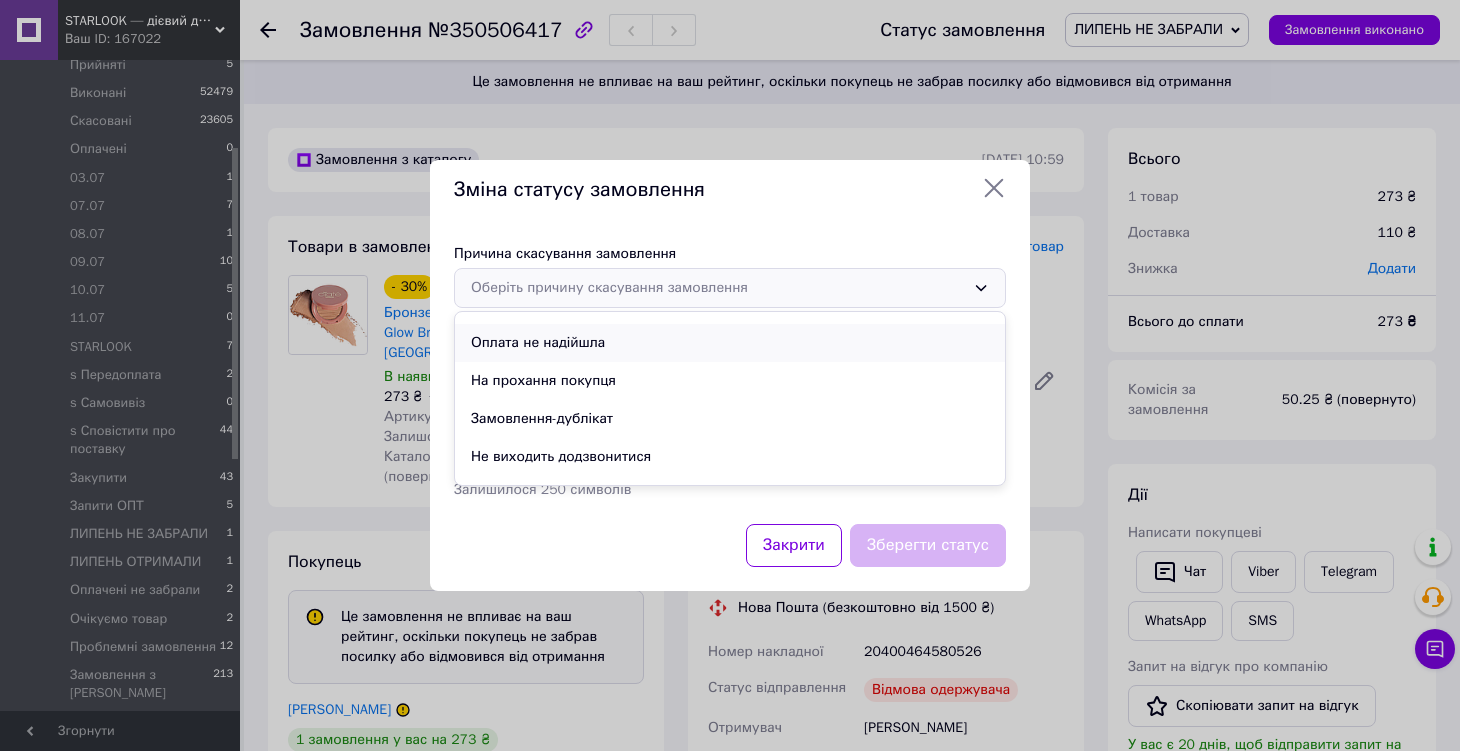 click on "Оплата не надійшла" at bounding box center [730, 343] 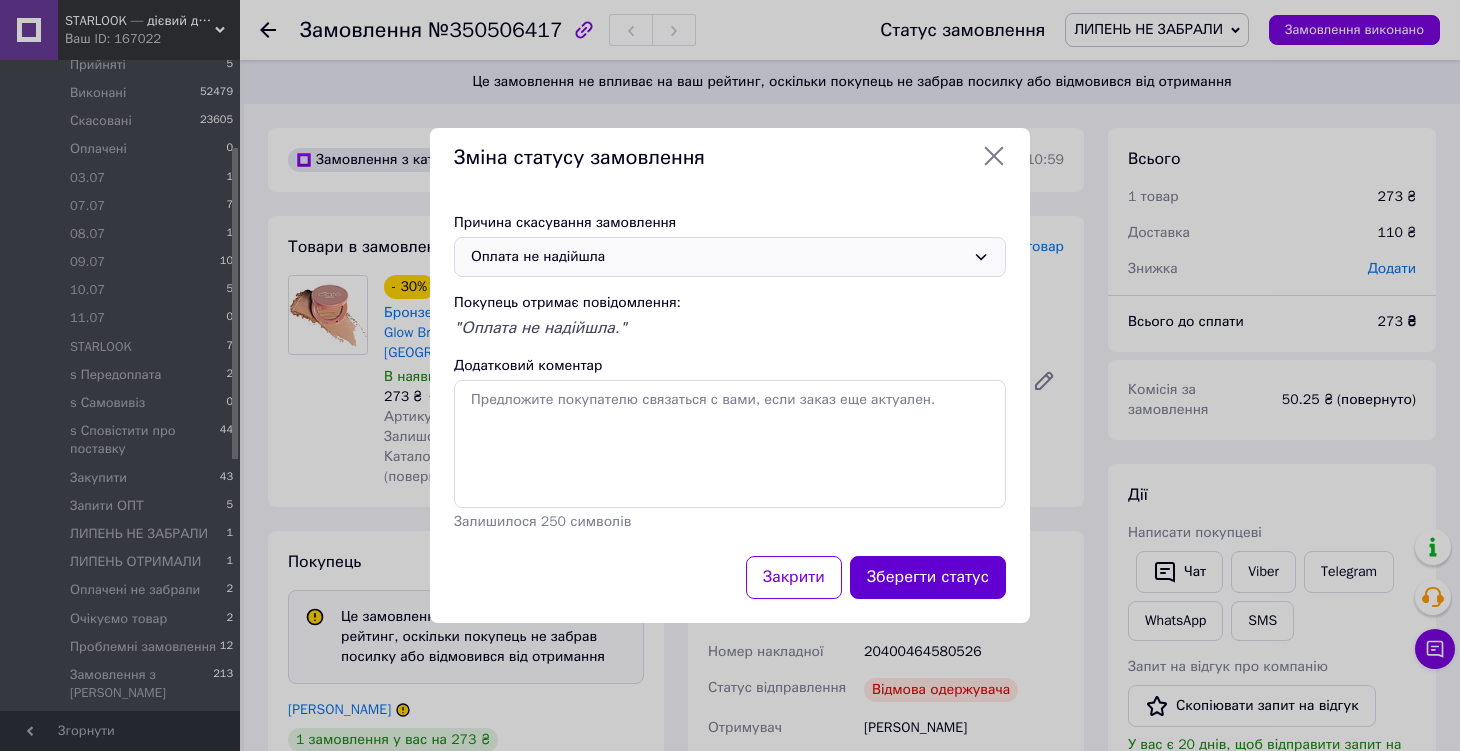 click on "Зберегти статус" at bounding box center [928, 577] 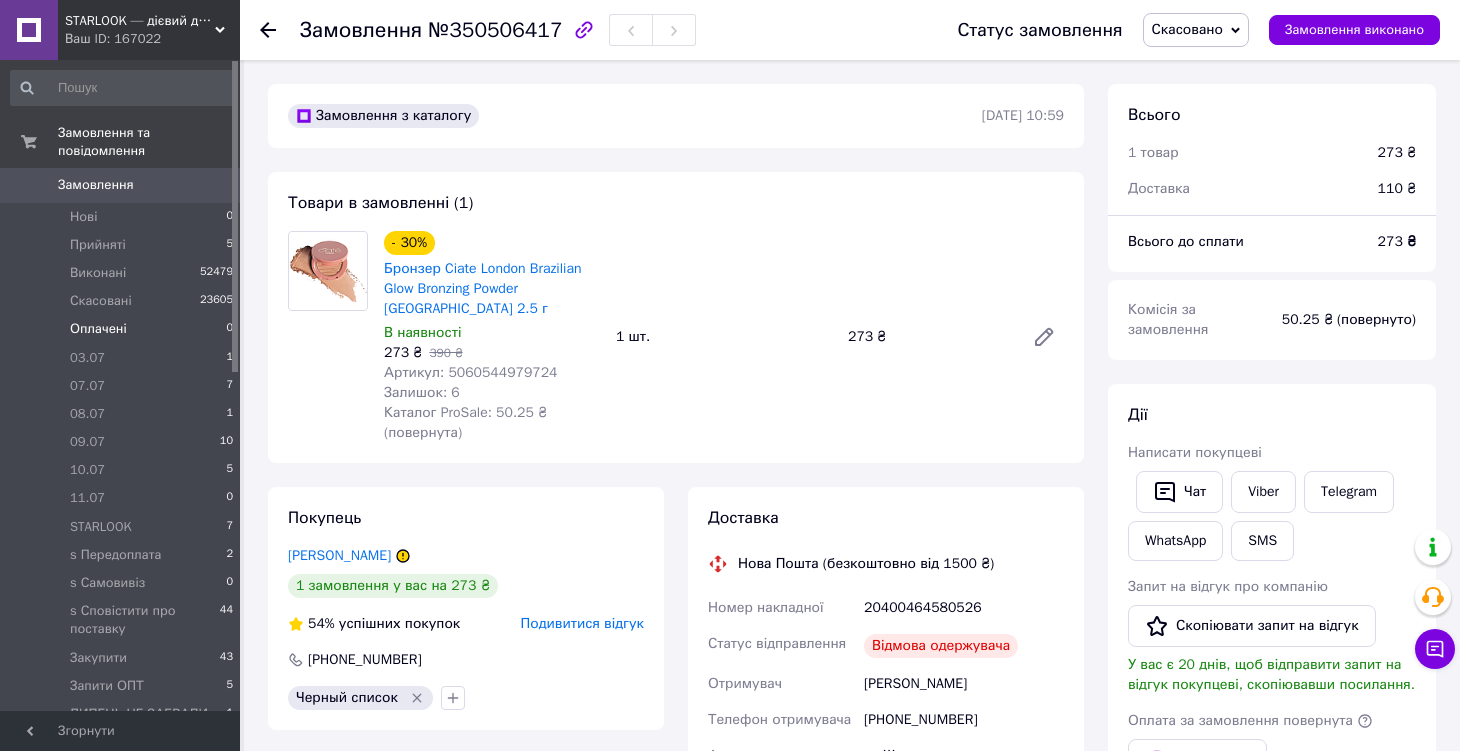 scroll, scrollTop: 0, scrollLeft: 0, axis: both 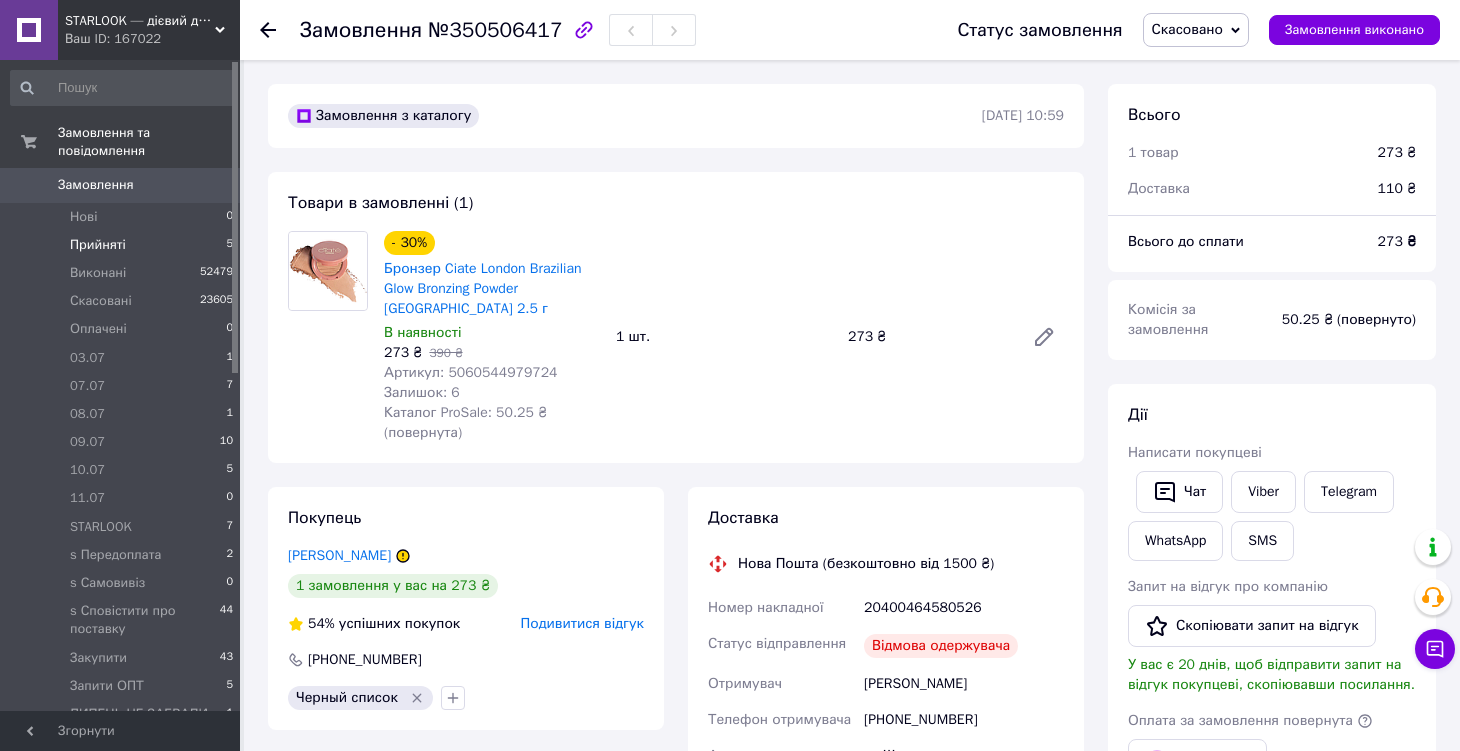 click on "Прийняті 5" at bounding box center [122, 245] 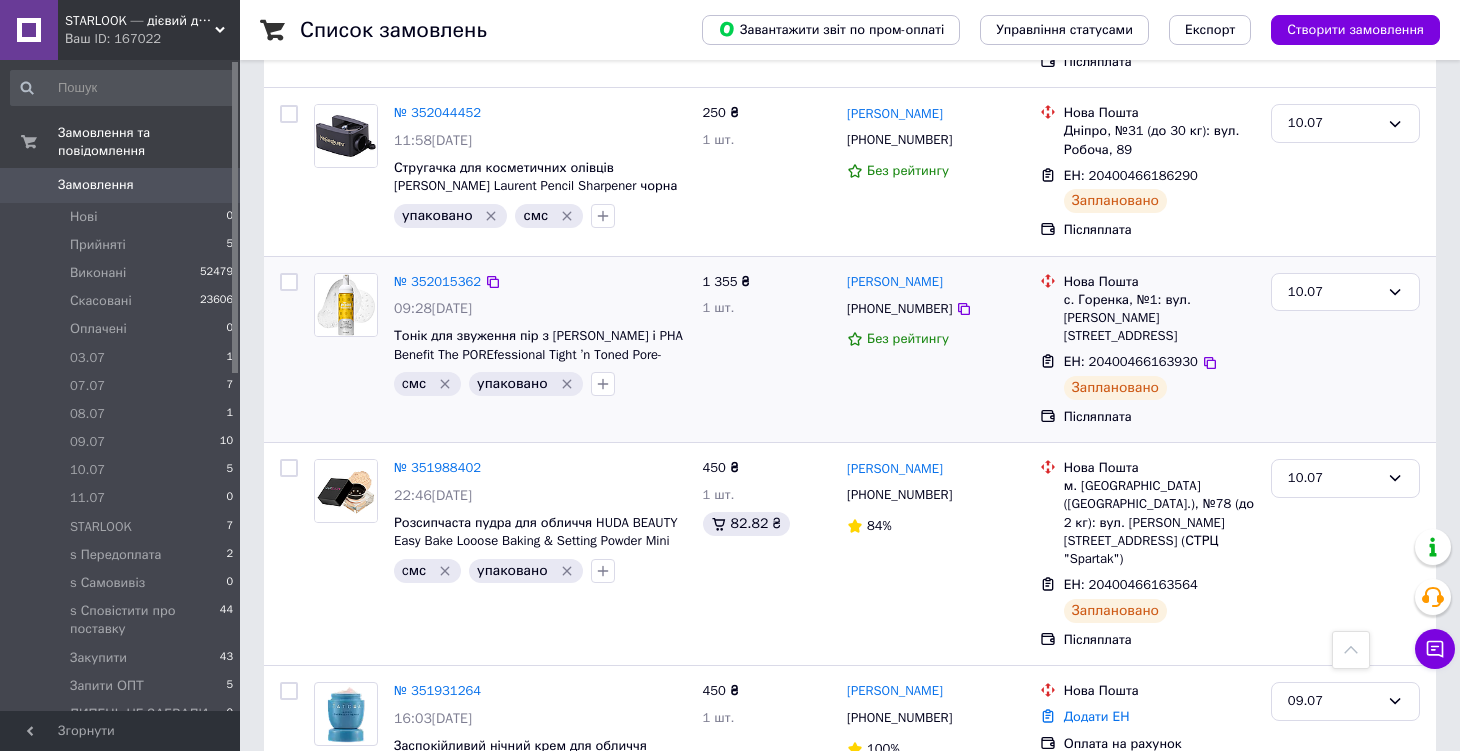 scroll, scrollTop: 816, scrollLeft: 0, axis: vertical 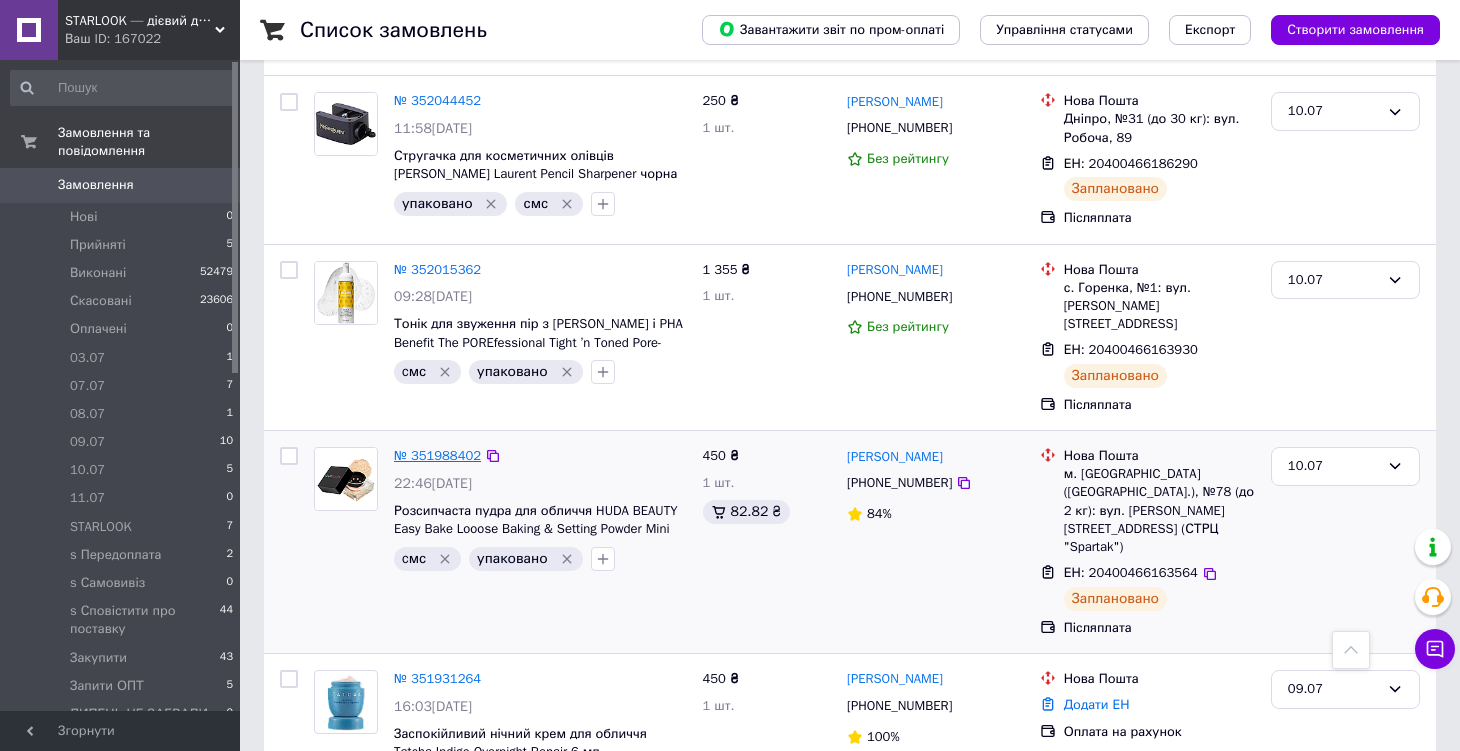 click on "№ 351988402" at bounding box center [437, 455] 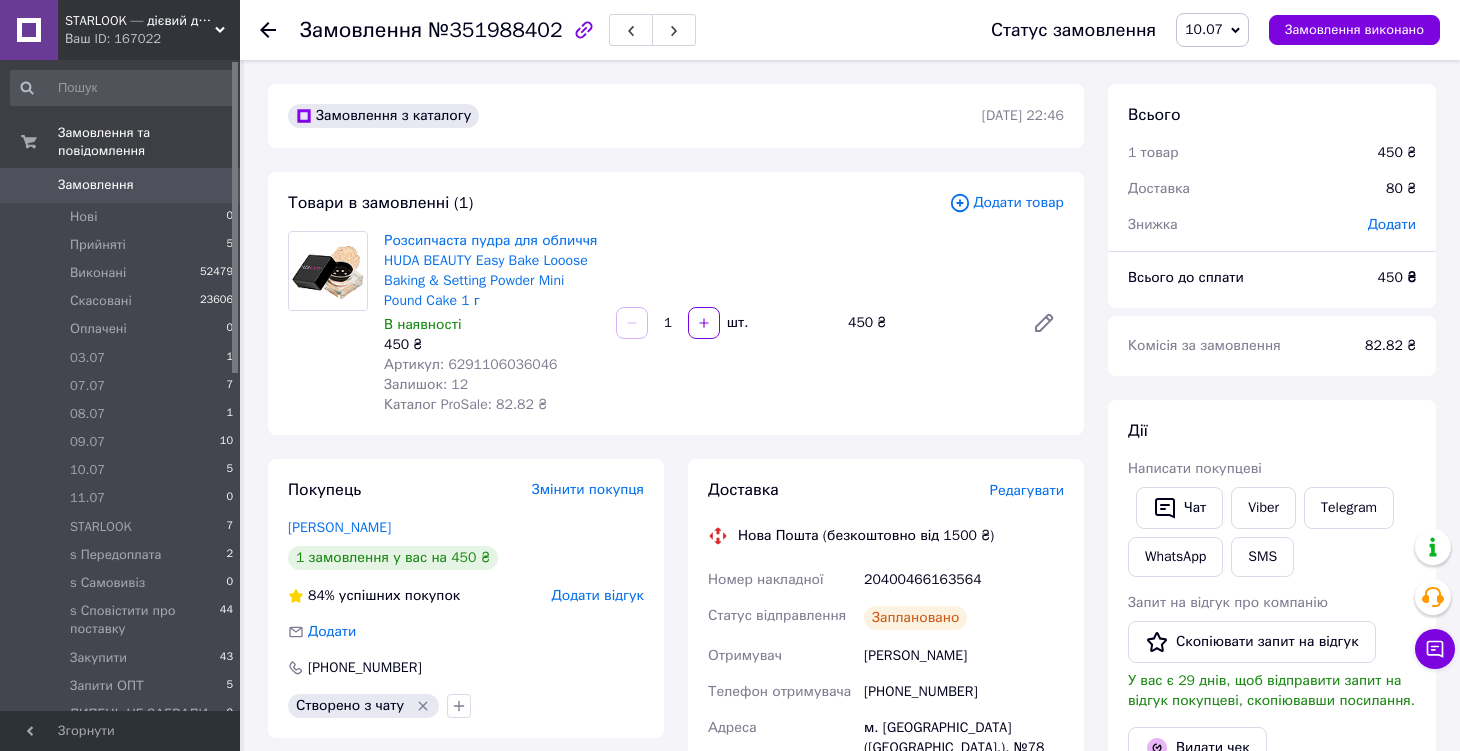 scroll, scrollTop: 0, scrollLeft: 0, axis: both 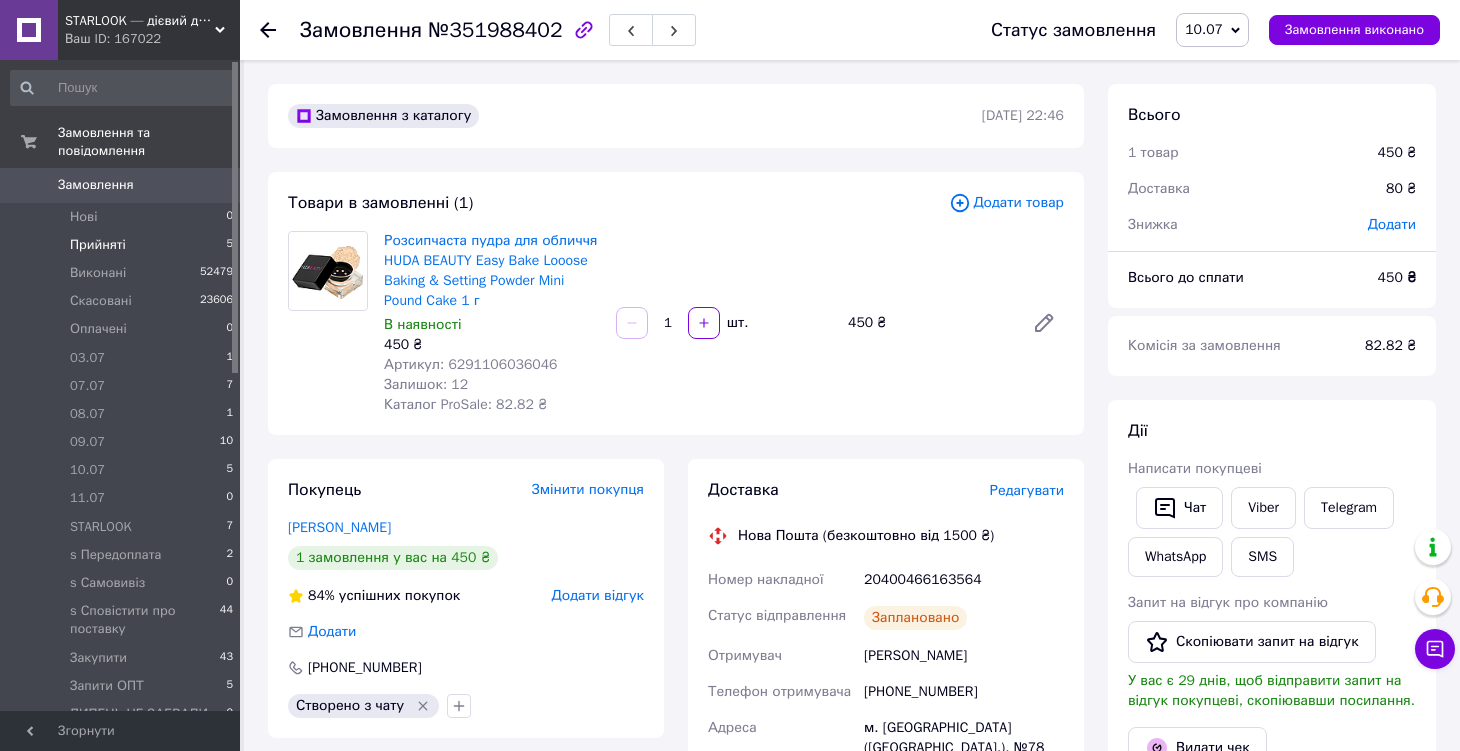 click on "Прийняті 5" at bounding box center [122, 245] 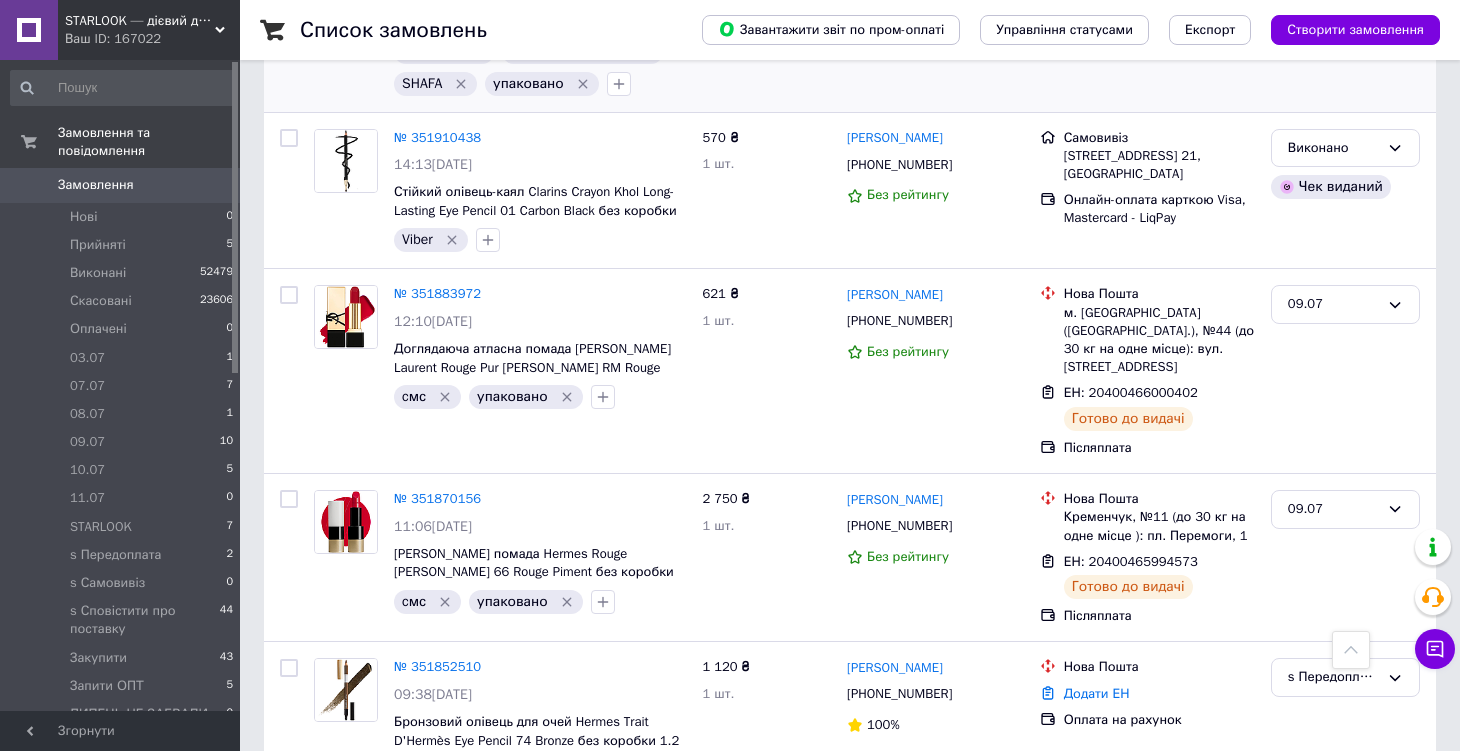 scroll, scrollTop: 1554, scrollLeft: 0, axis: vertical 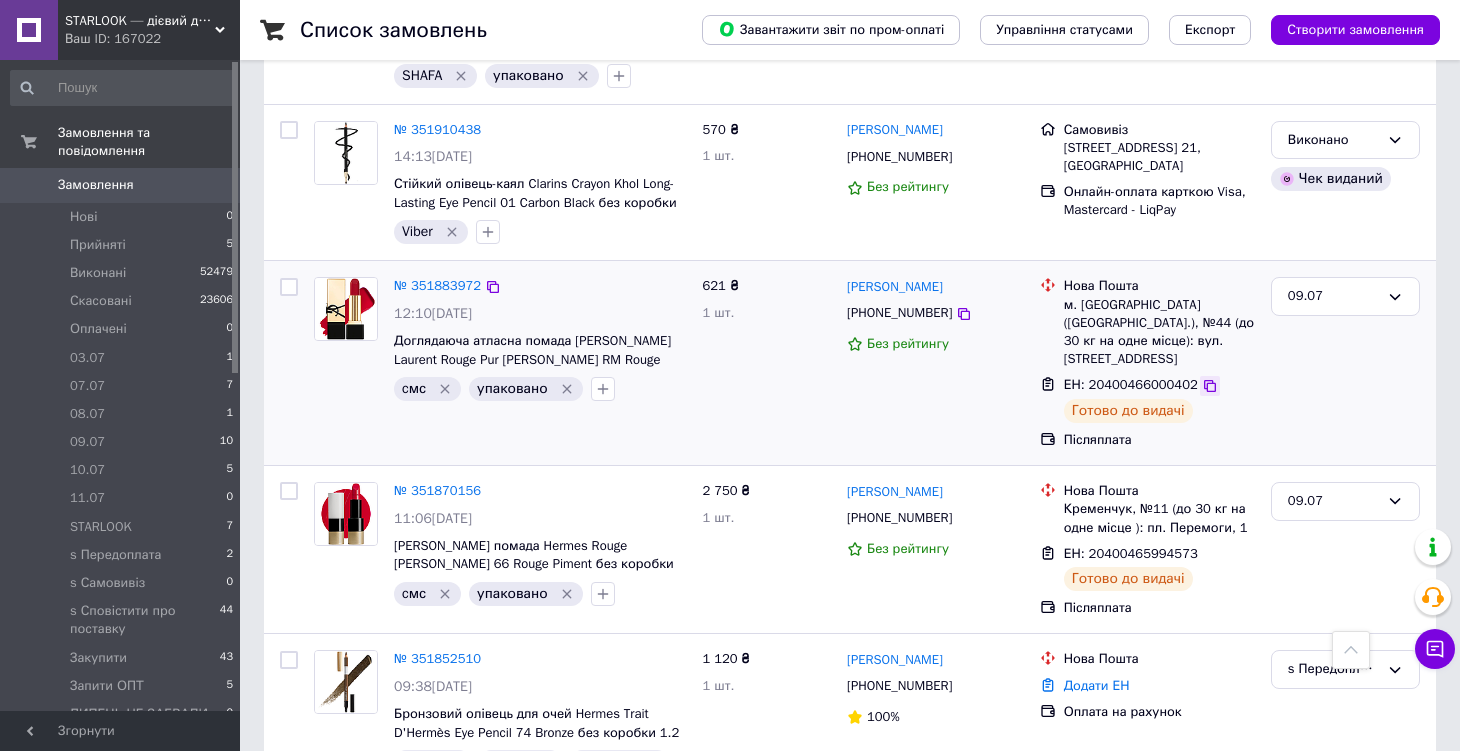 click at bounding box center [1210, 386] 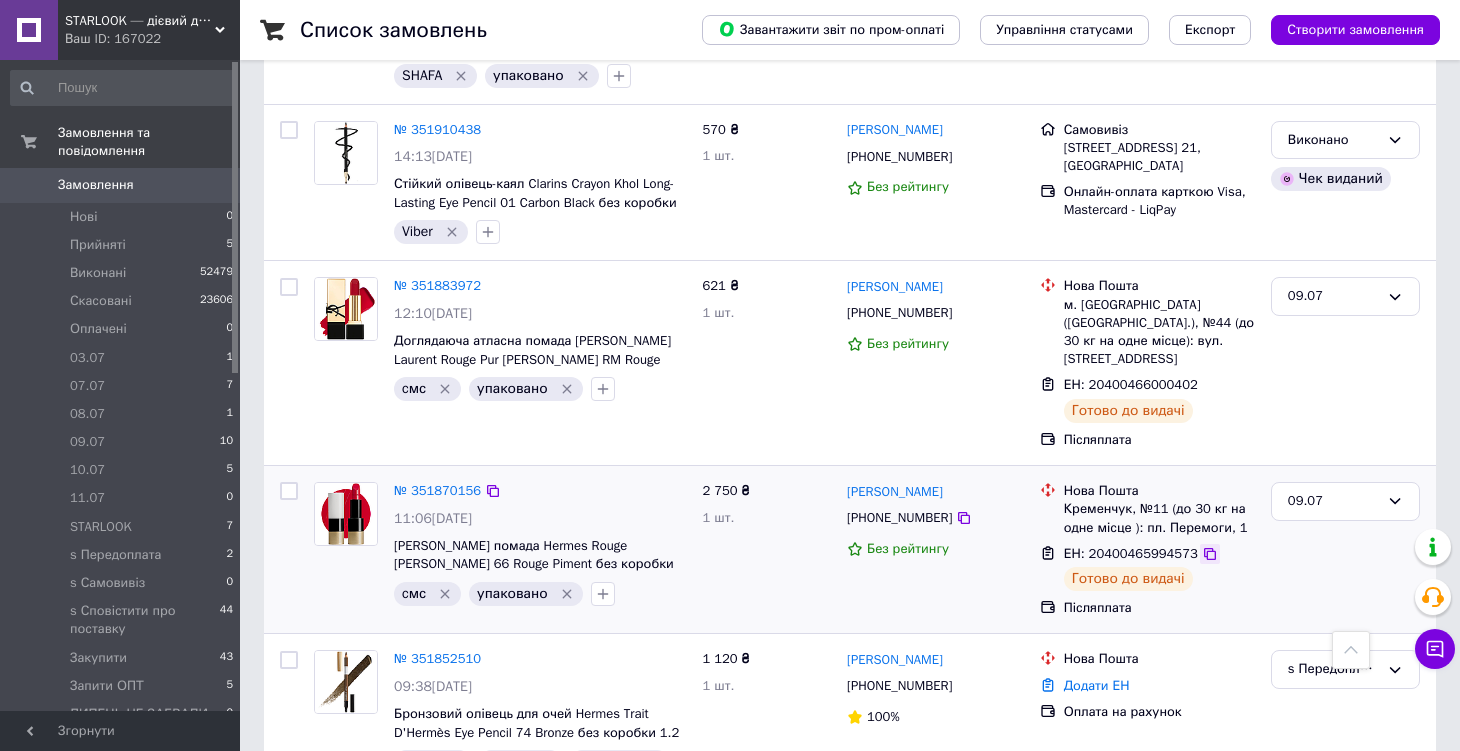click 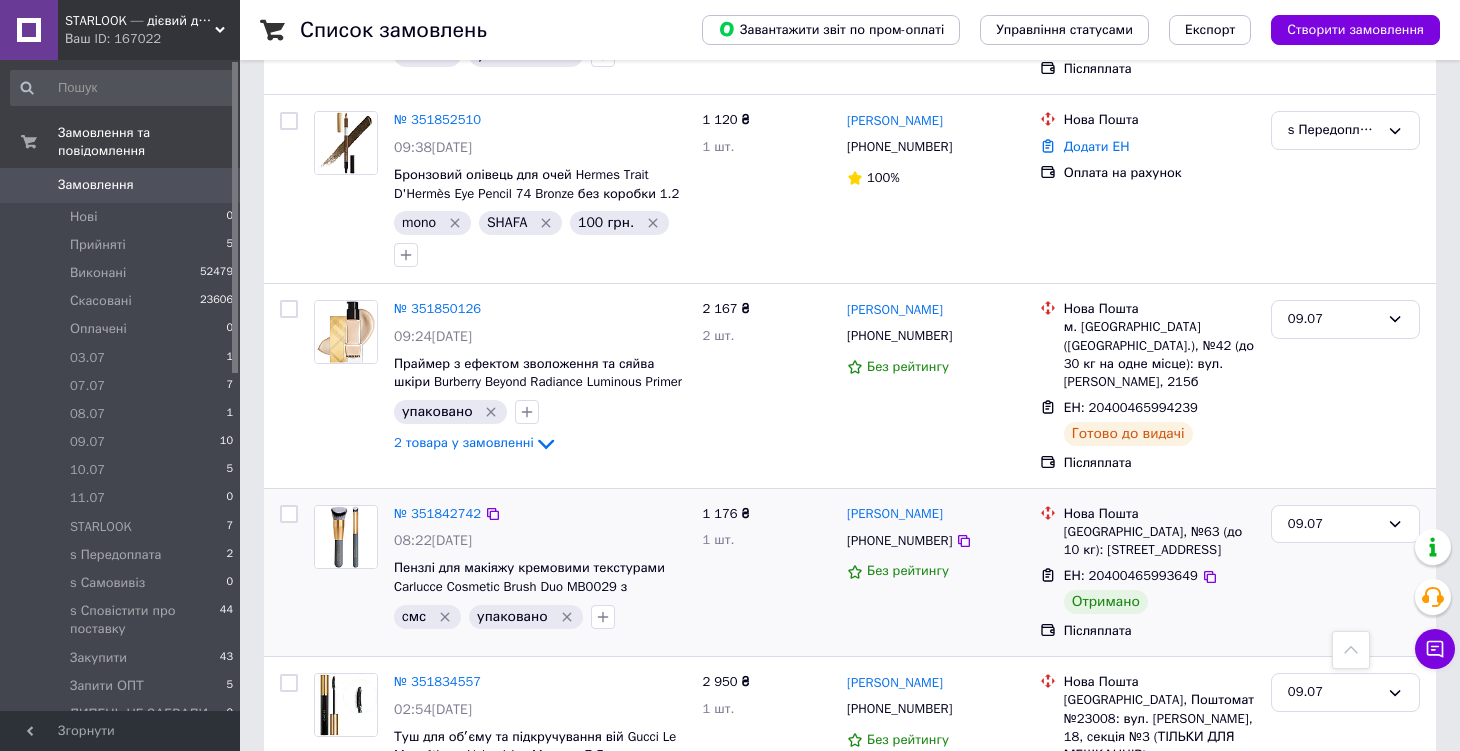 scroll, scrollTop: 2100, scrollLeft: 0, axis: vertical 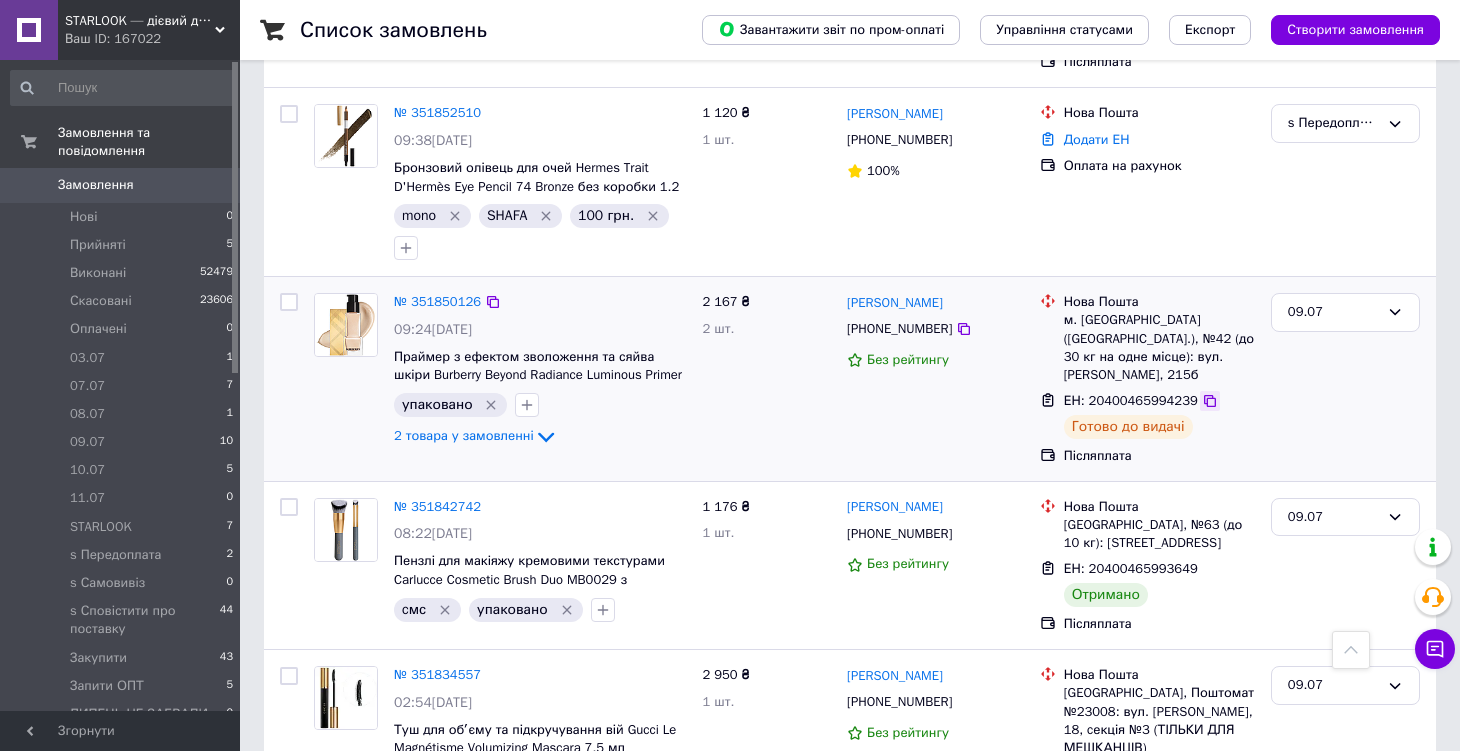 click 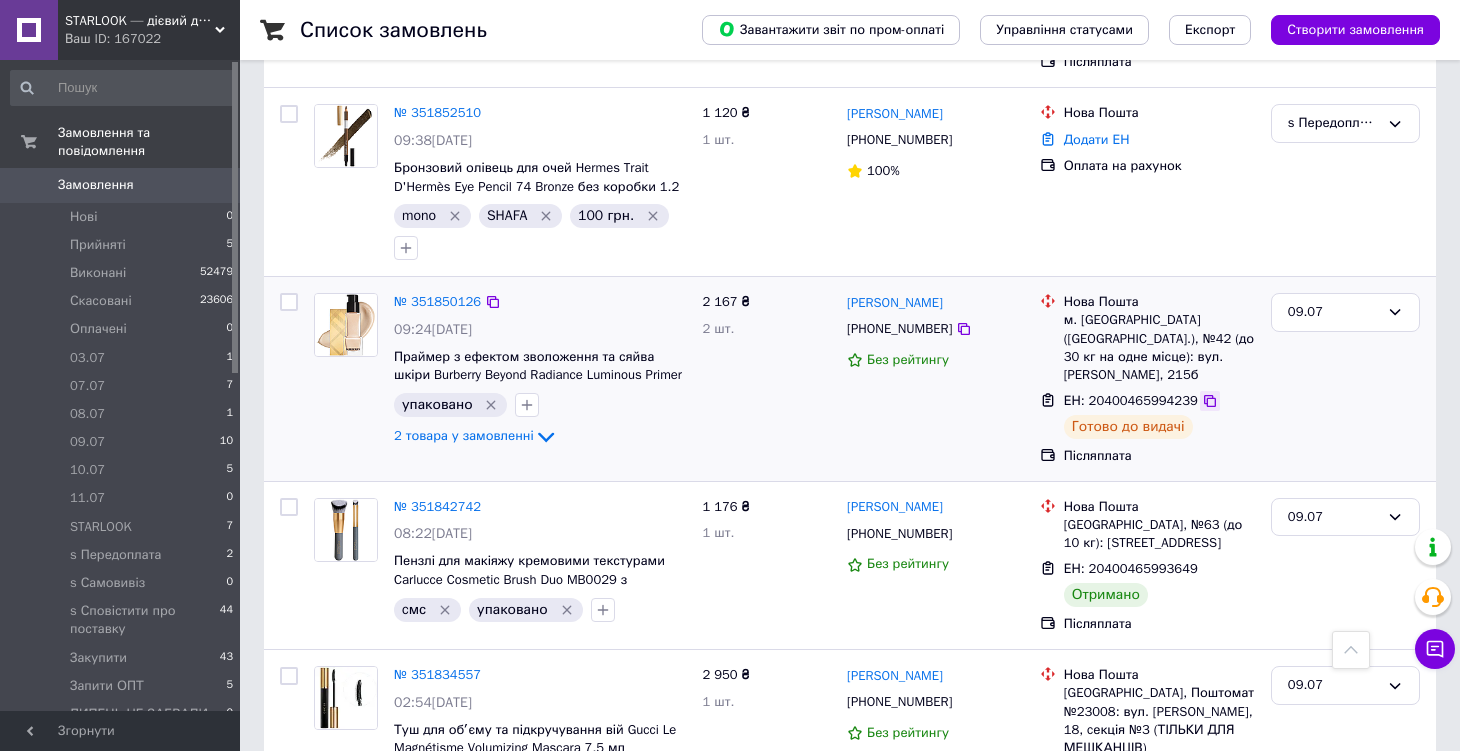 click 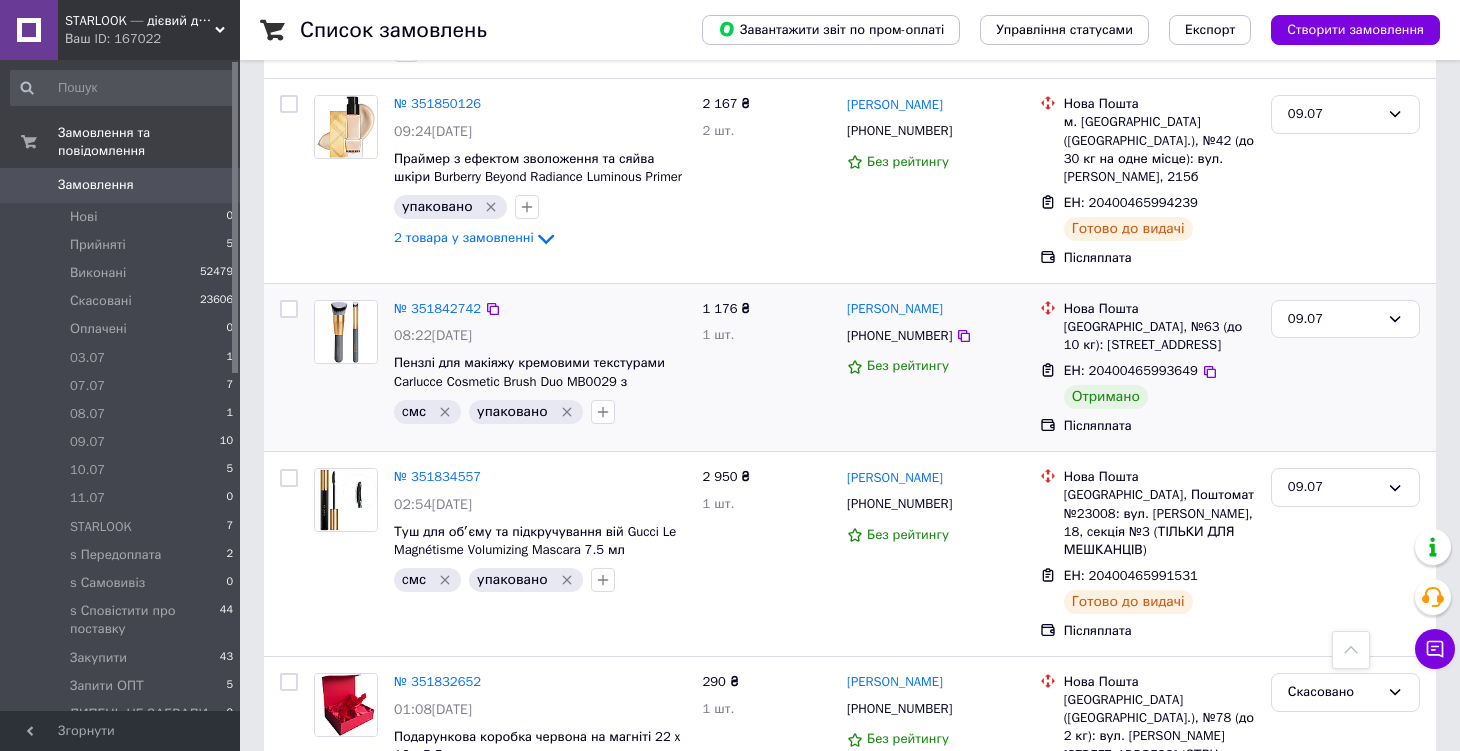 scroll, scrollTop: 2325, scrollLeft: 0, axis: vertical 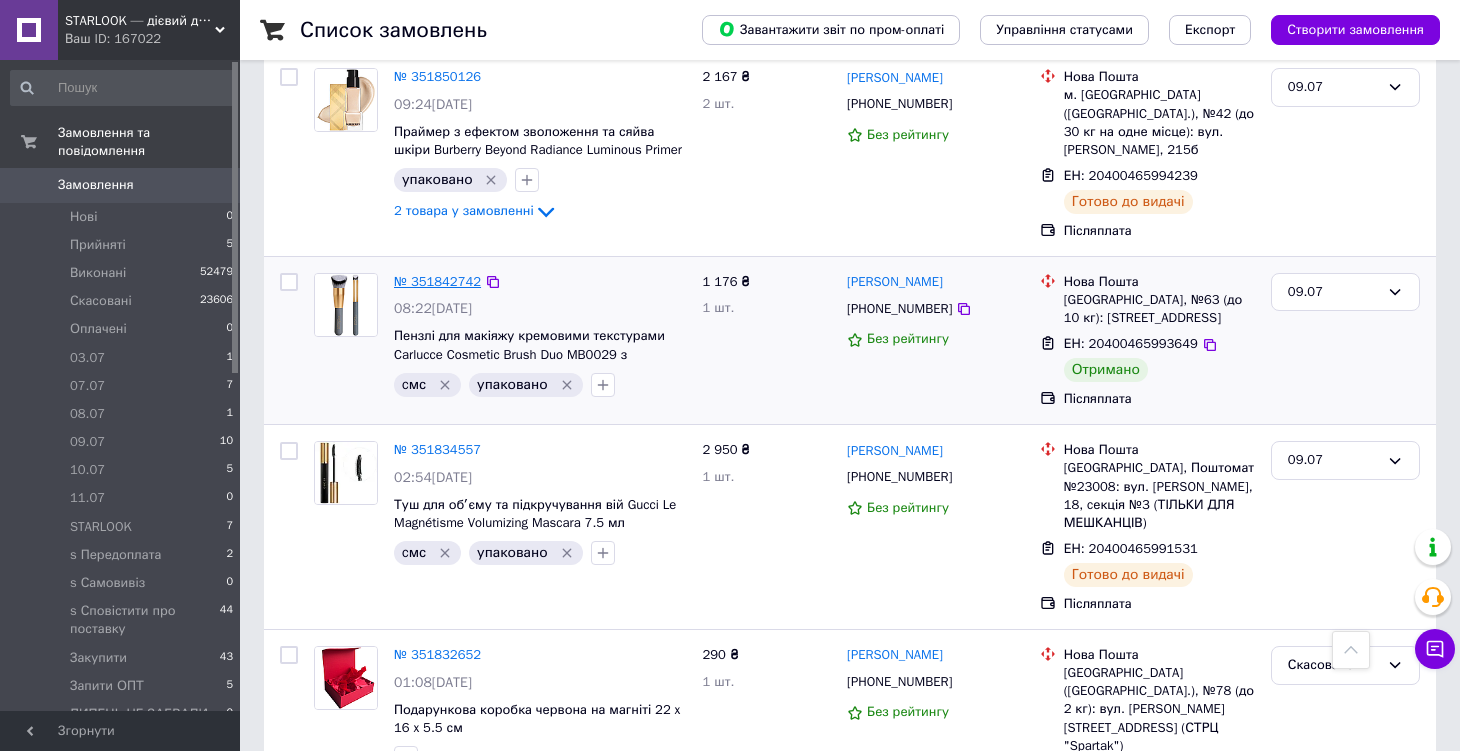click on "№ 351842742" at bounding box center (437, 281) 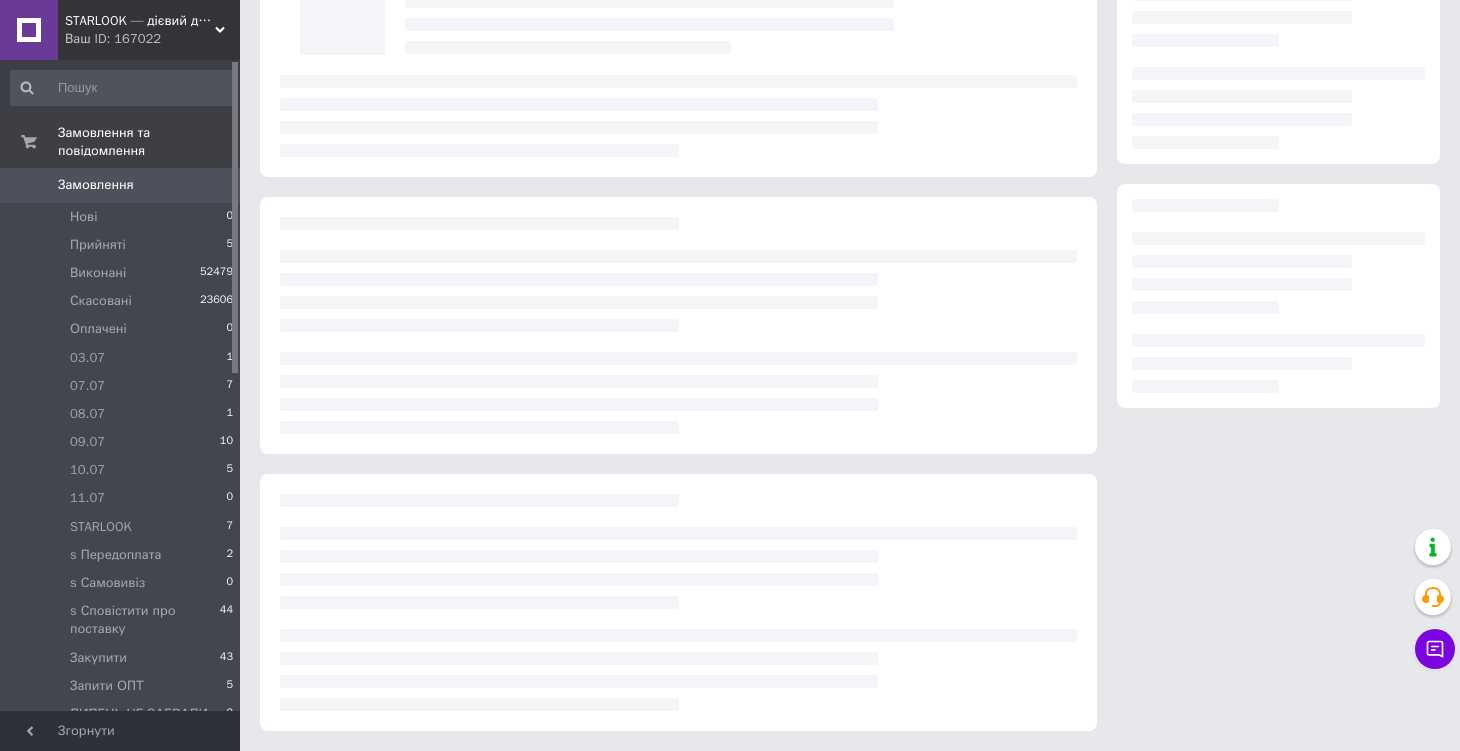 scroll, scrollTop: 144, scrollLeft: 0, axis: vertical 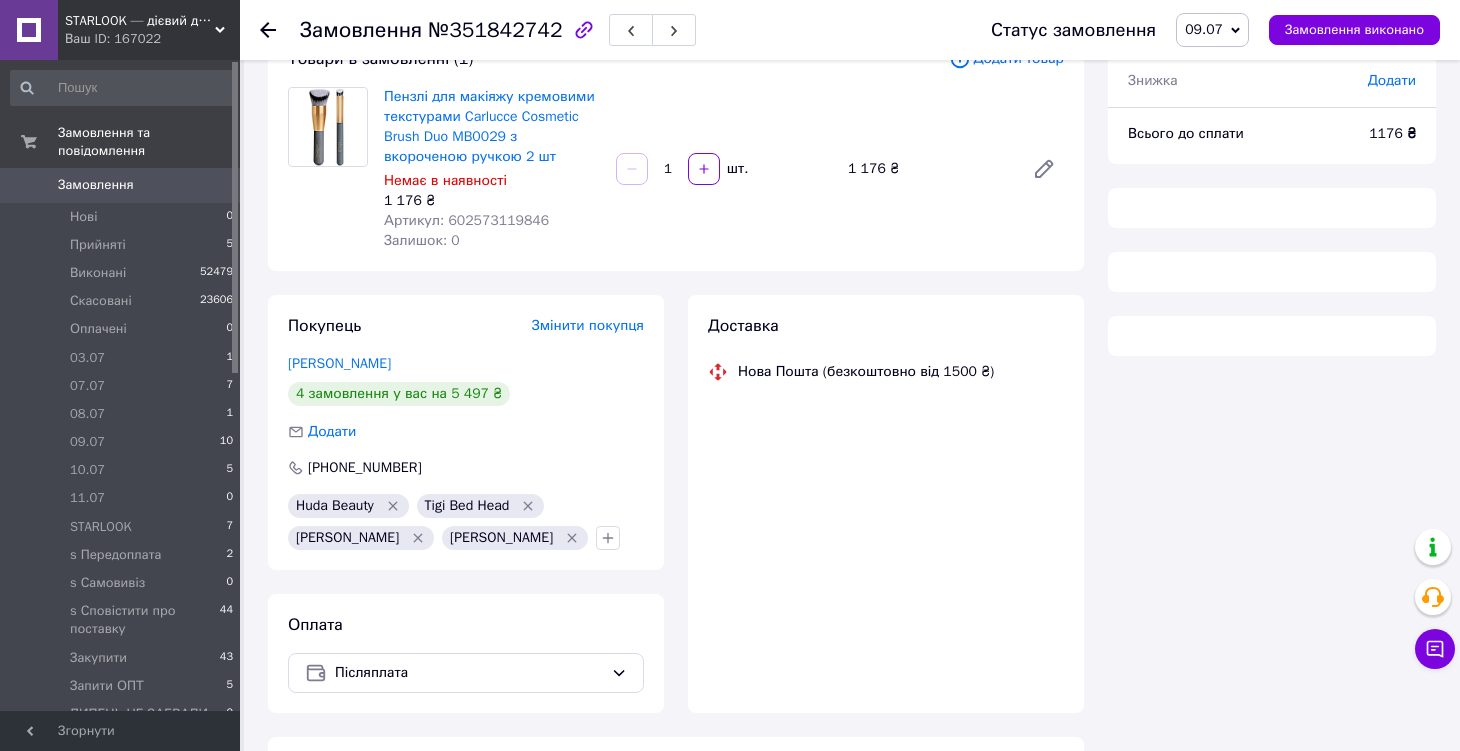 click on "09.07" at bounding box center [1204, 29] 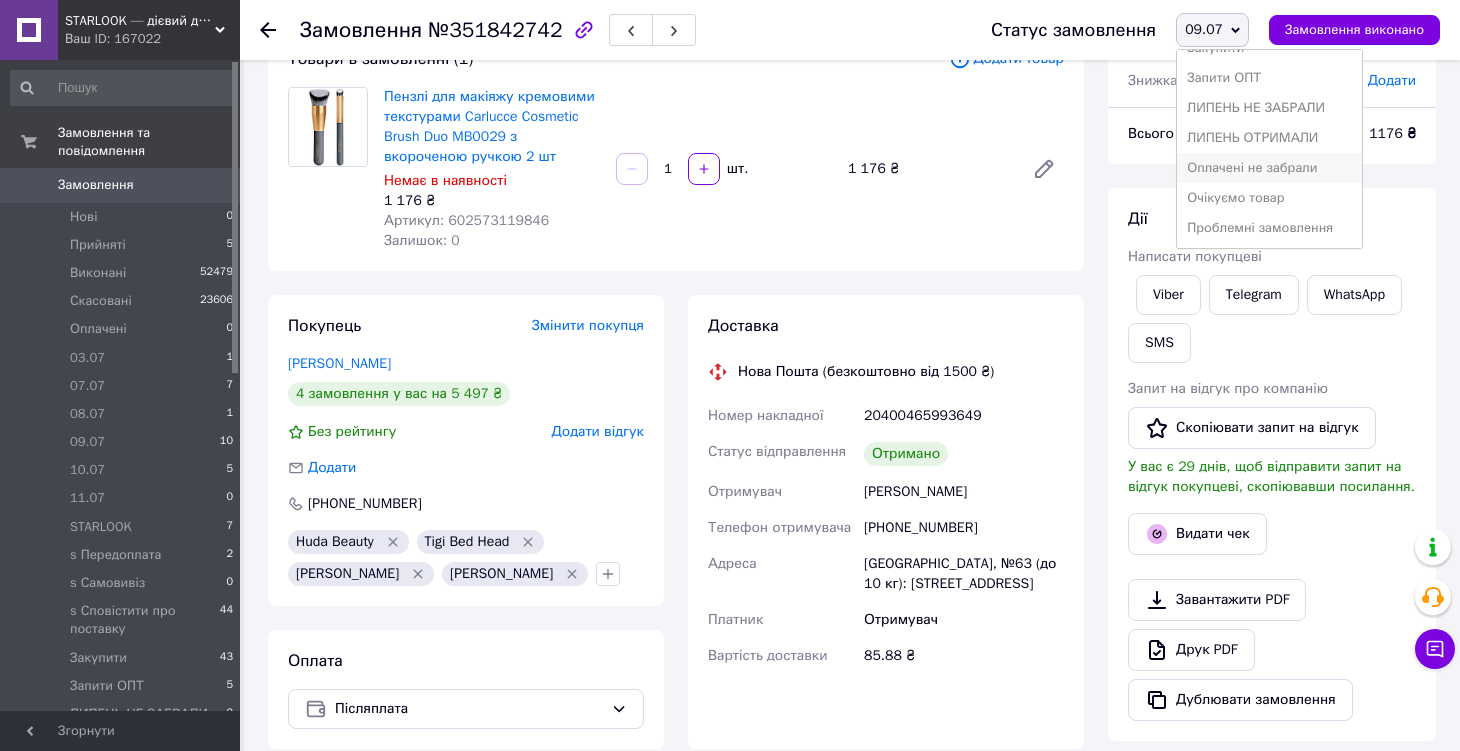 scroll, scrollTop: 413, scrollLeft: 0, axis: vertical 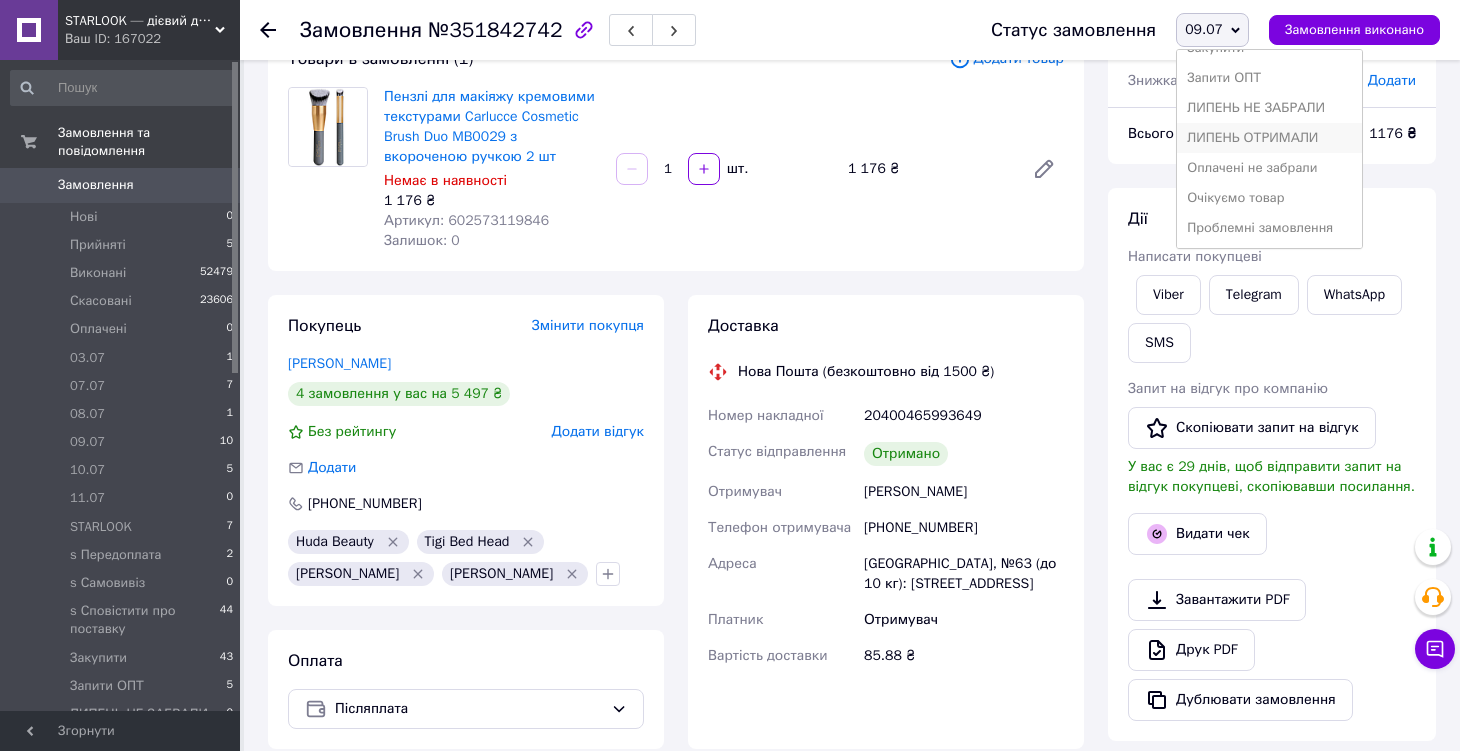 click on "ЛИПЕНЬ ОТРИМАЛИ" at bounding box center [1269, 138] 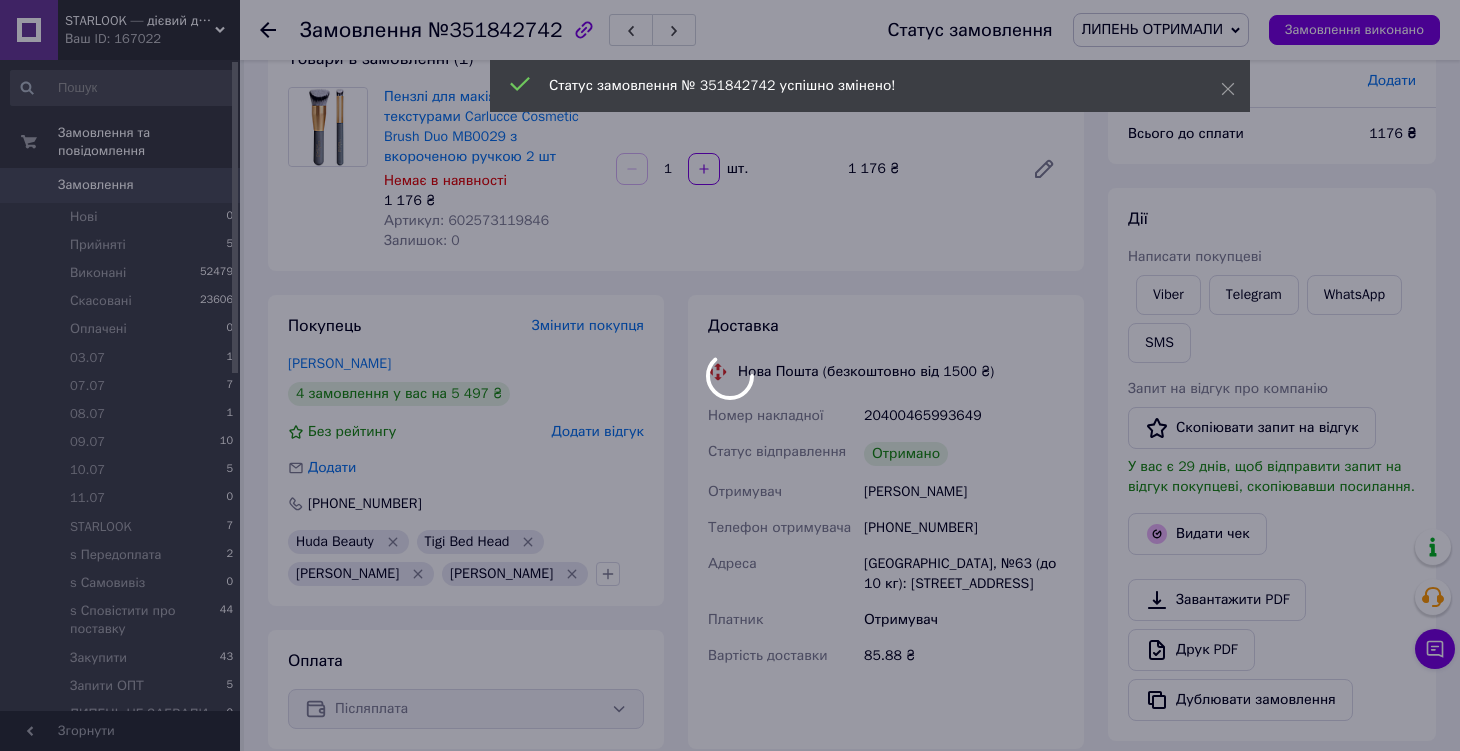 click on "STARLOOK — дієвий догляд, розкішний мейк. Культові світові бестселери. Ваш ID: 167022 Сайт STARLOOK — дієвий догляд, розкішний... Кабінет покупця Перевірити стан системи Сторінка на порталі Довідка Вийти Замовлення та повідомлення Замовлення 0 Нові 0 Прийняті 5 Виконані 52479 Скасовані 23606 Оплачені 0 03.07 1 07.07 7 08.07 1 09.07 10 10.07 5 11.07 0 STARLOOK 7 s Передоплата 2 s Самовивіз 0 s Сповістити про поставку 44 Закупити 43 Запити ОПТ 5 ЛИПЕНЬ НЕ ЗАБРАЛИ 0 ЛИПЕНЬ ОТРИМАЛИ 1 Оплачені не забрали 2 Очікуємо товар 2 Проблемні замовлення 12 213 Повідомлення 0 0" at bounding box center [730, 568] 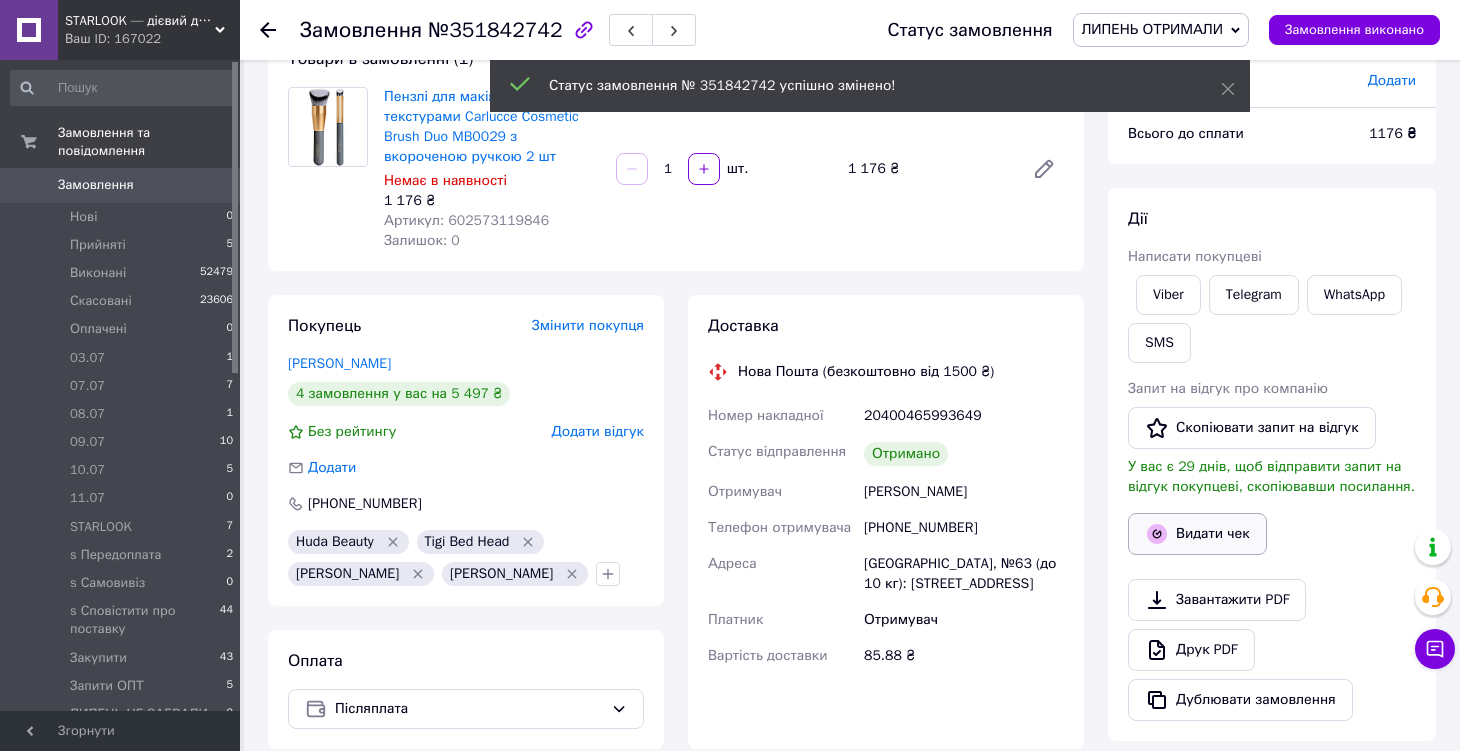 click on "Видати чек" at bounding box center [1197, 534] 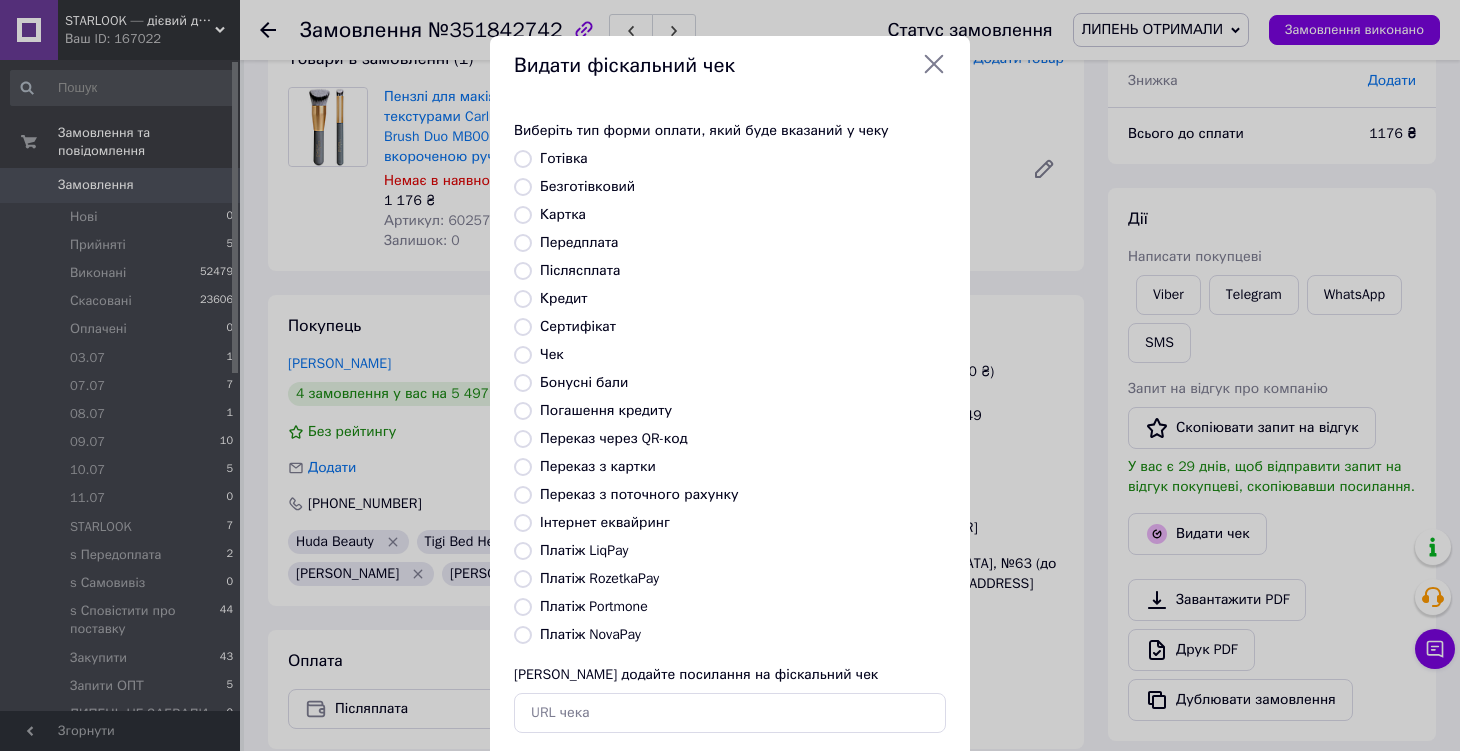 click on "Платіж NovaPay" at bounding box center [590, 634] 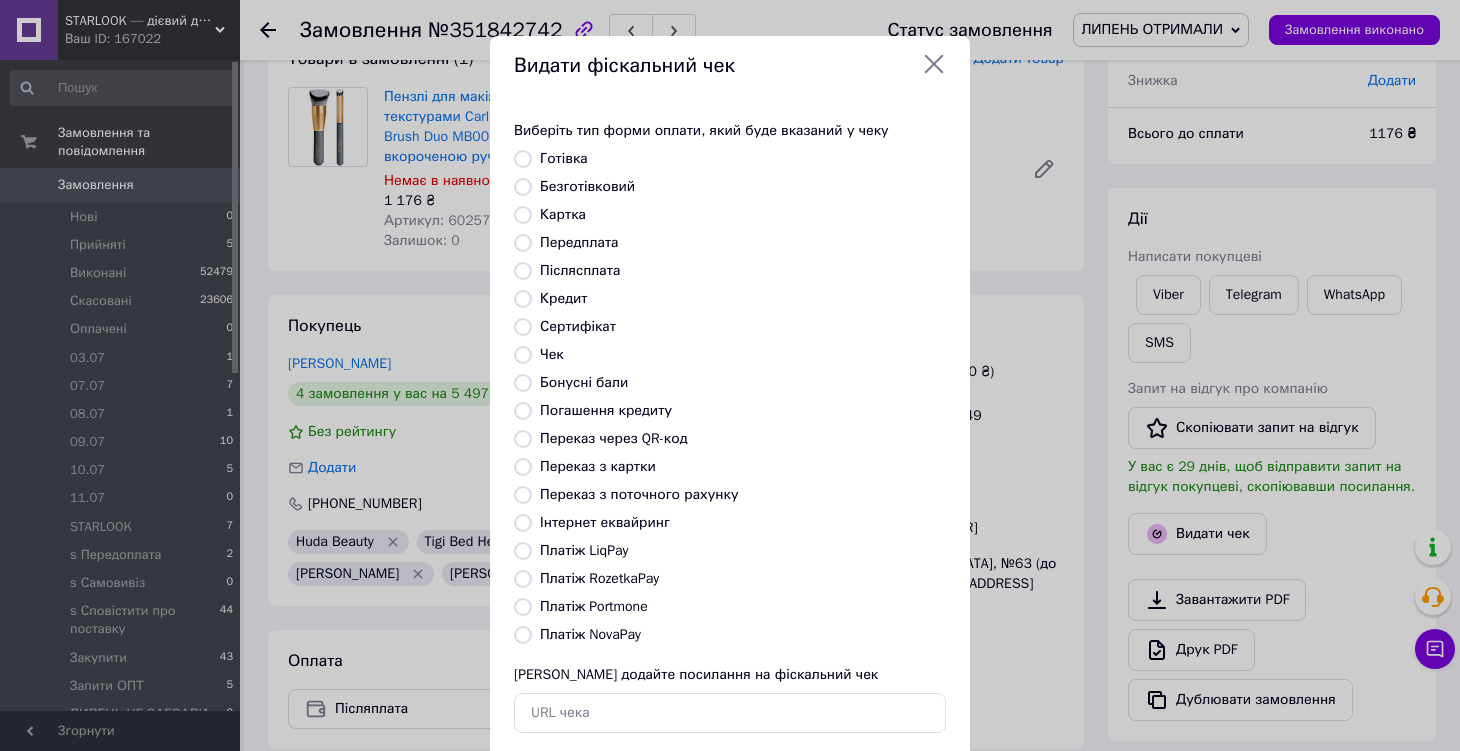 radio on "true" 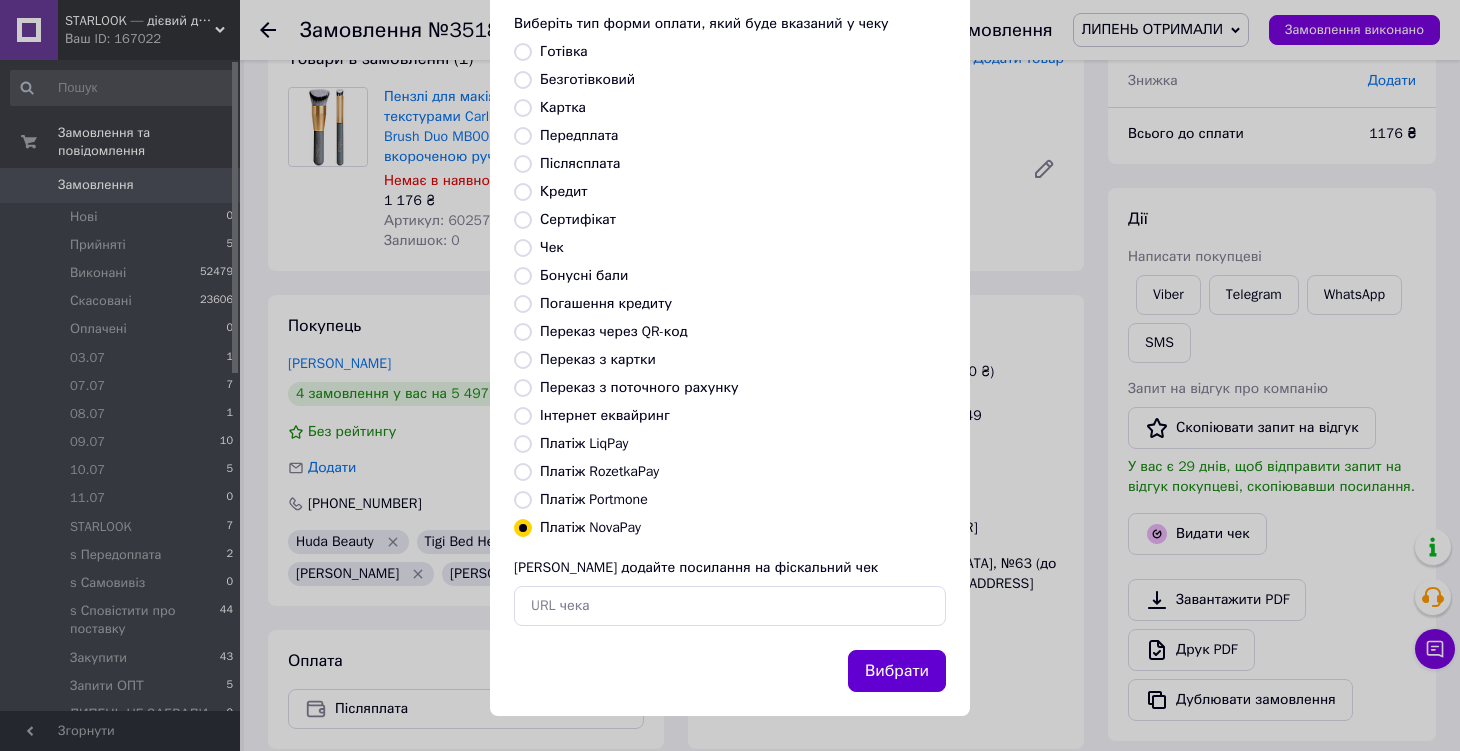 scroll, scrollTop: 106, scrollLeft: 0, axis: vertical 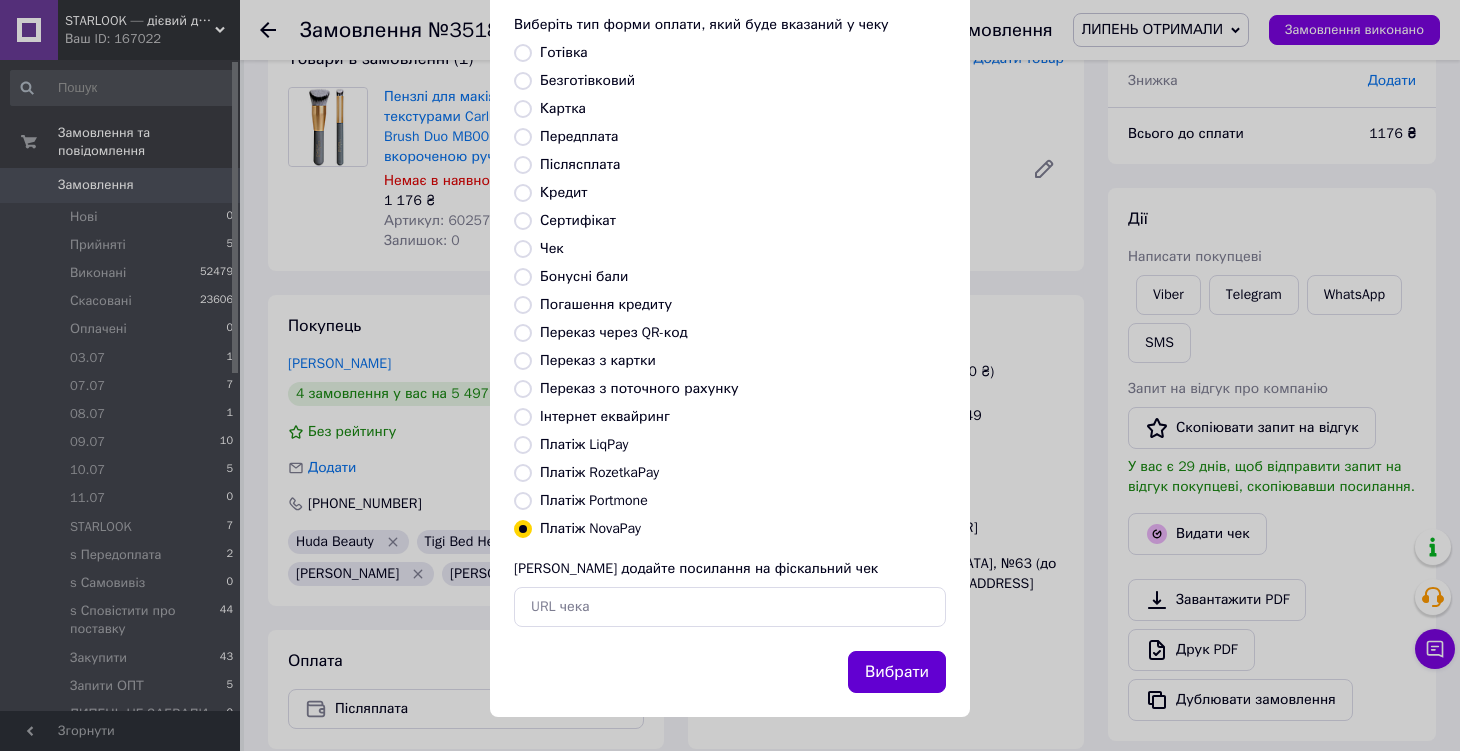 click on "Вибрати" at bounding box center (897, 672) 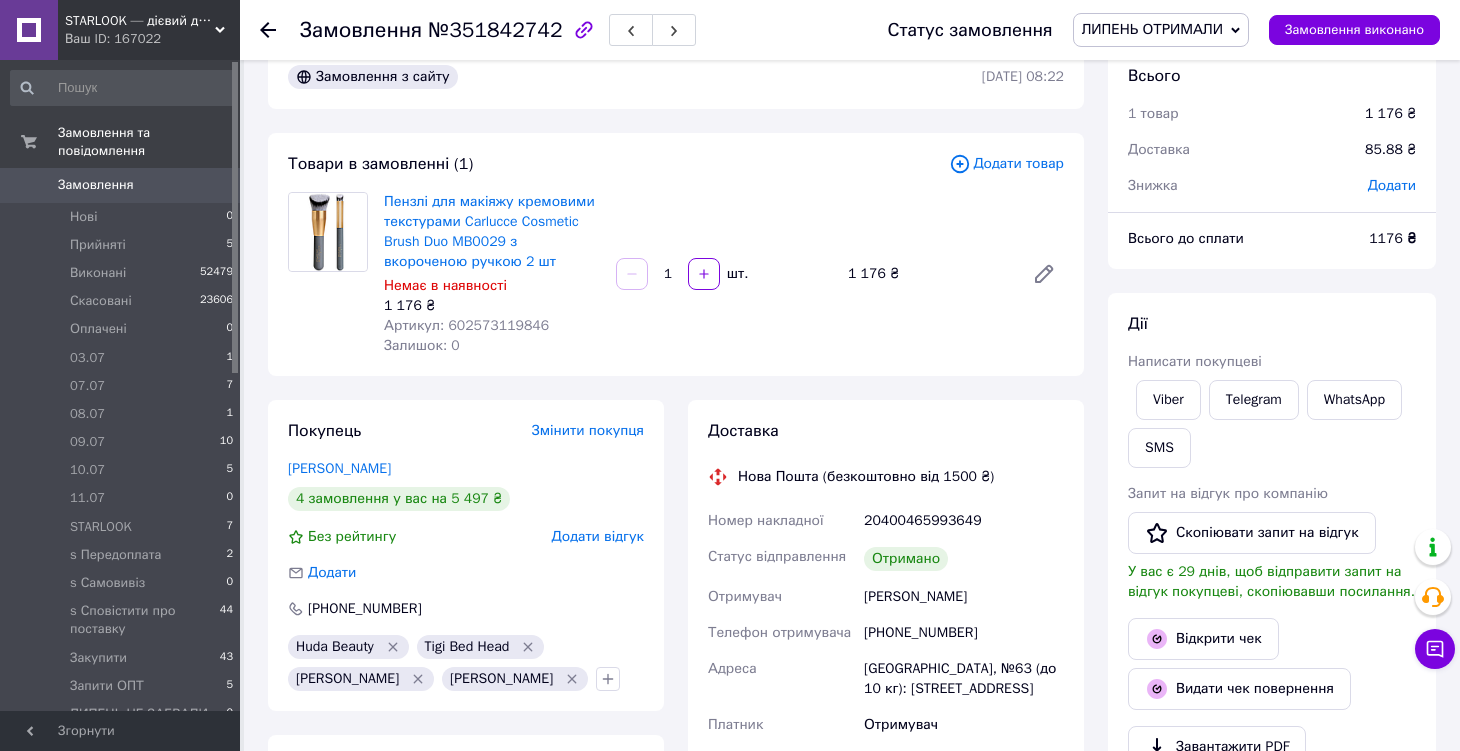 scroll, scrollTop: 0, scrollLeft: 0, axis: both 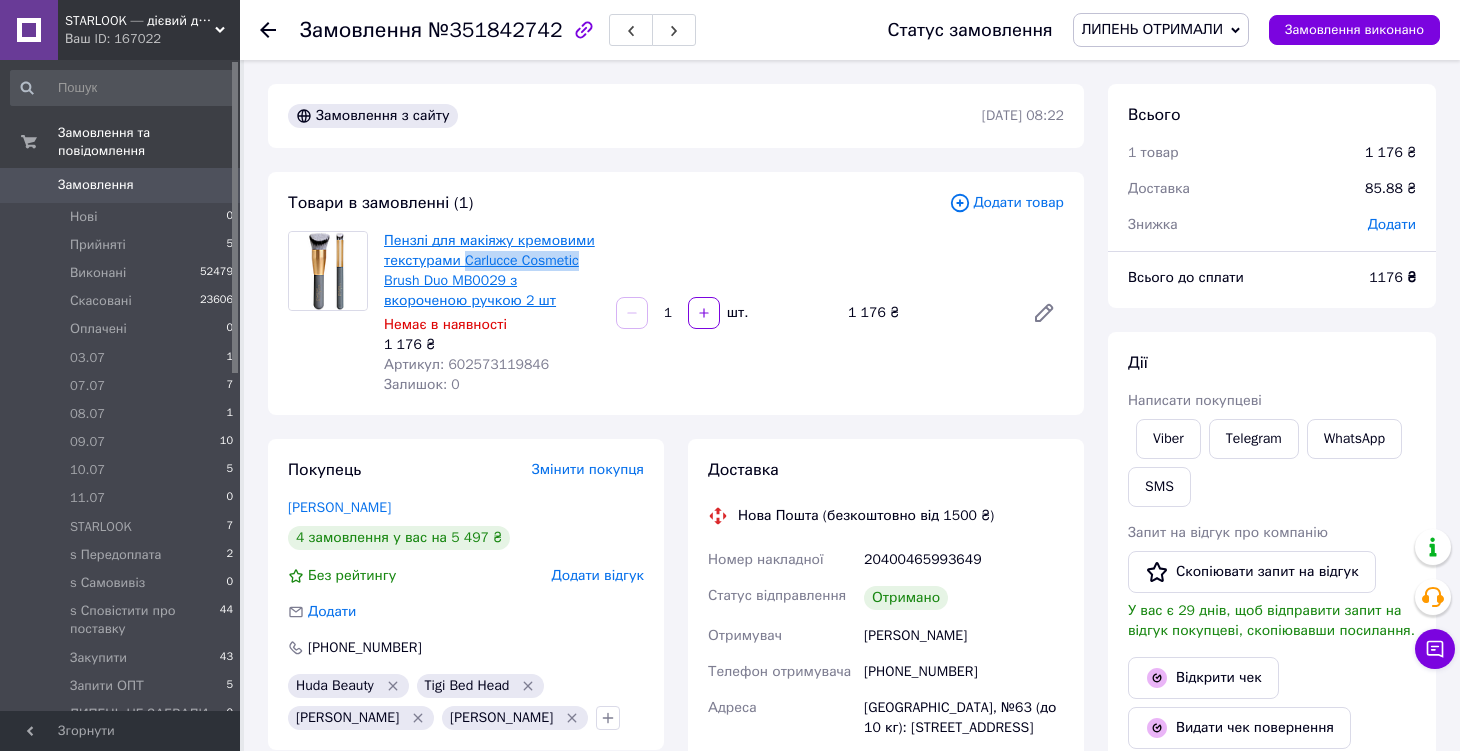 drag, startPoint x: 595, startPoint y: 264, endPoint x: 468, endPoint y: 264, distance: 127 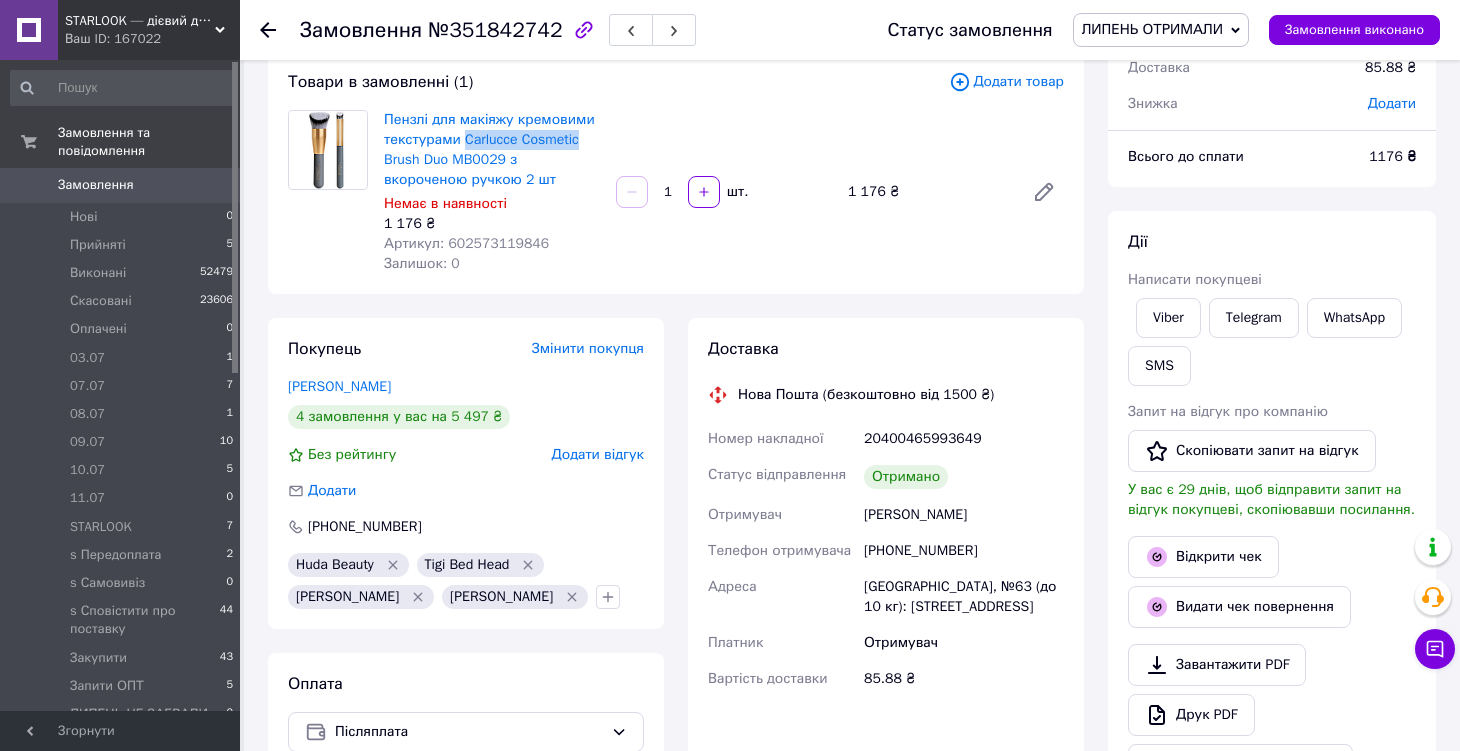 scroll, scrollTop: 146, scrollLeft: 0, axis: vertical 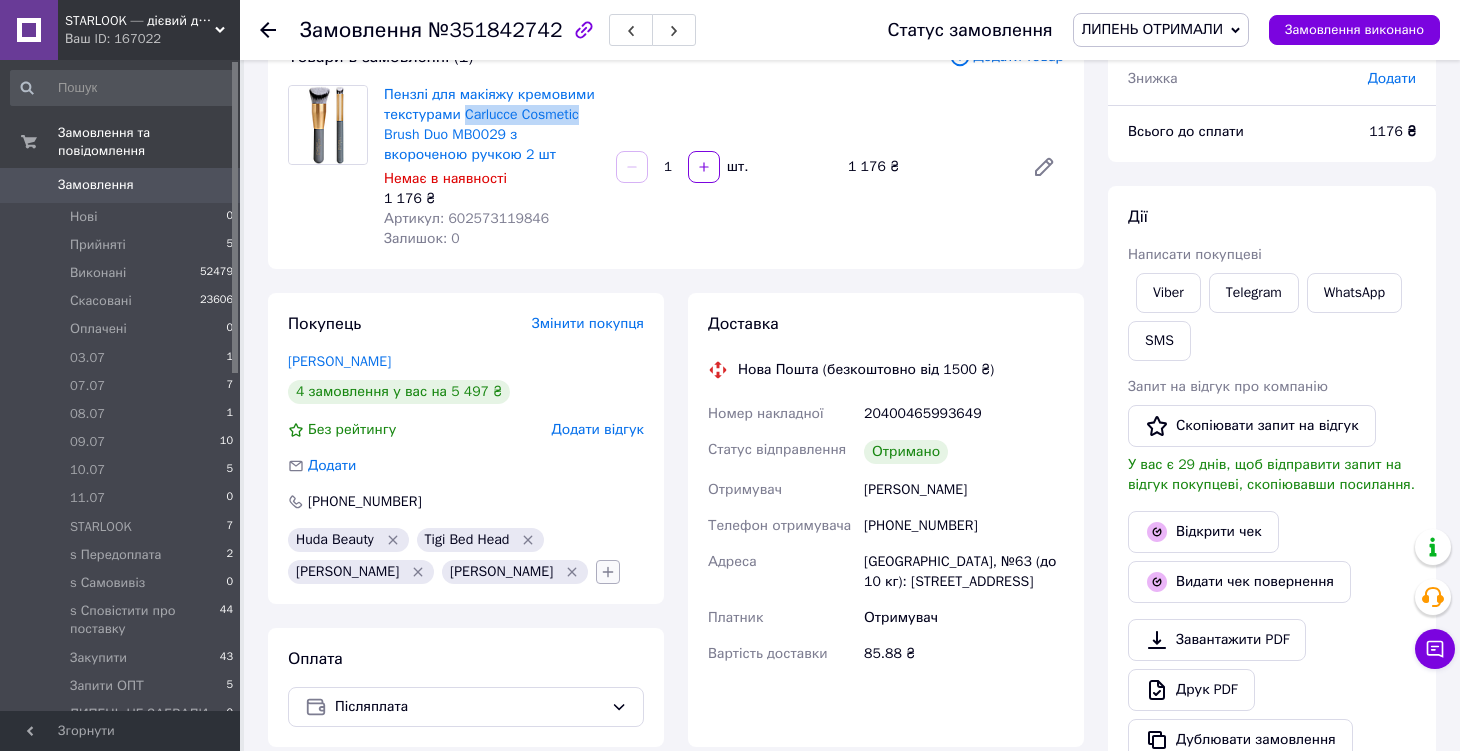 click 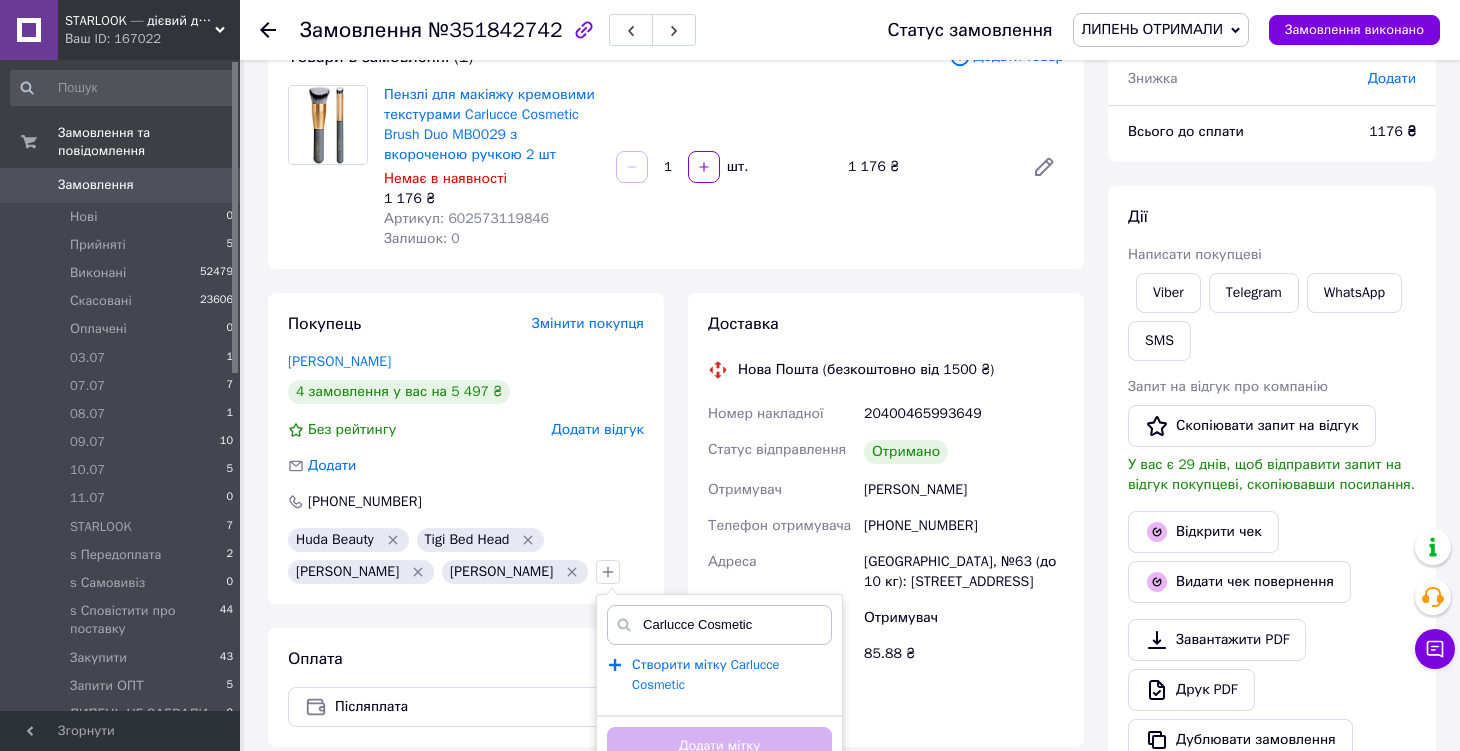 type on "Carlucce Cosmetic" 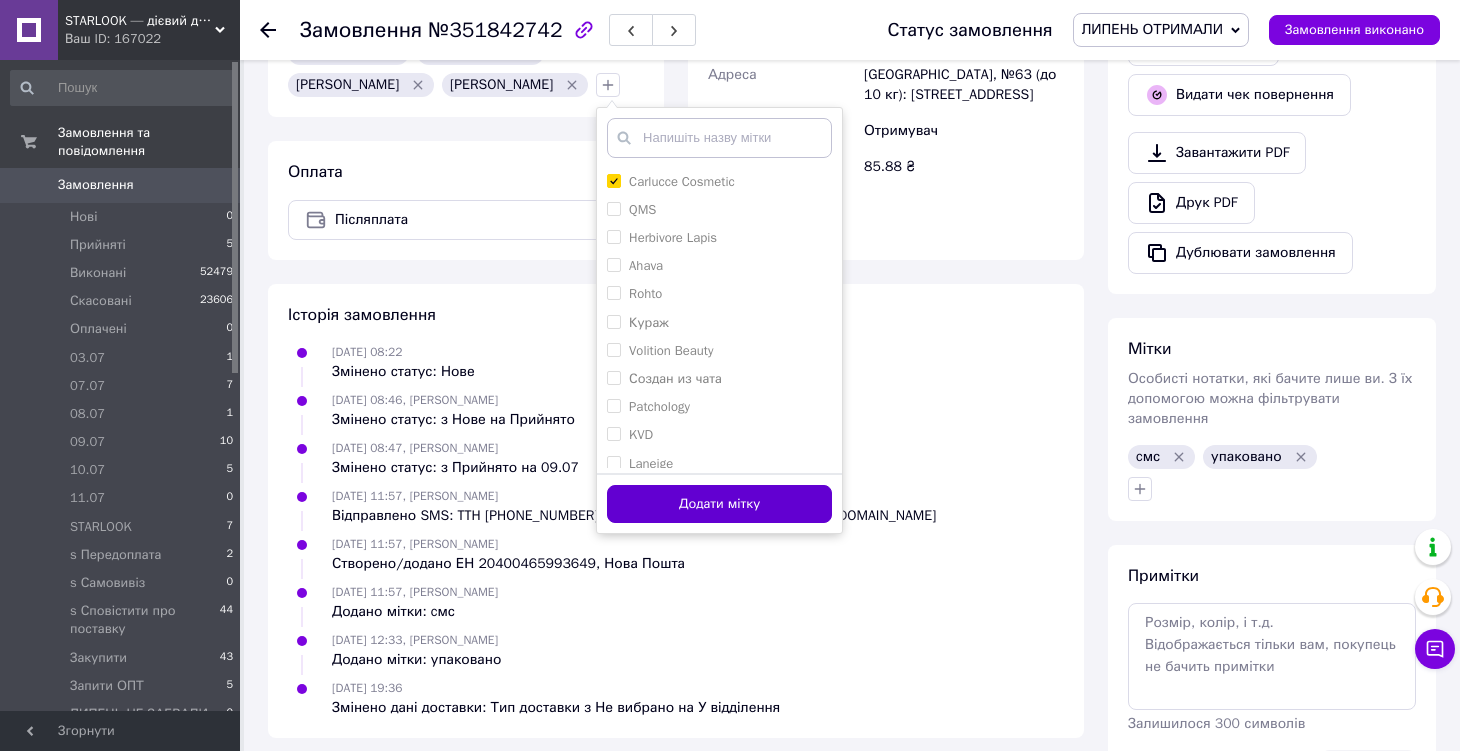 click on "Додати мітку" at bounding box center [719, 504] 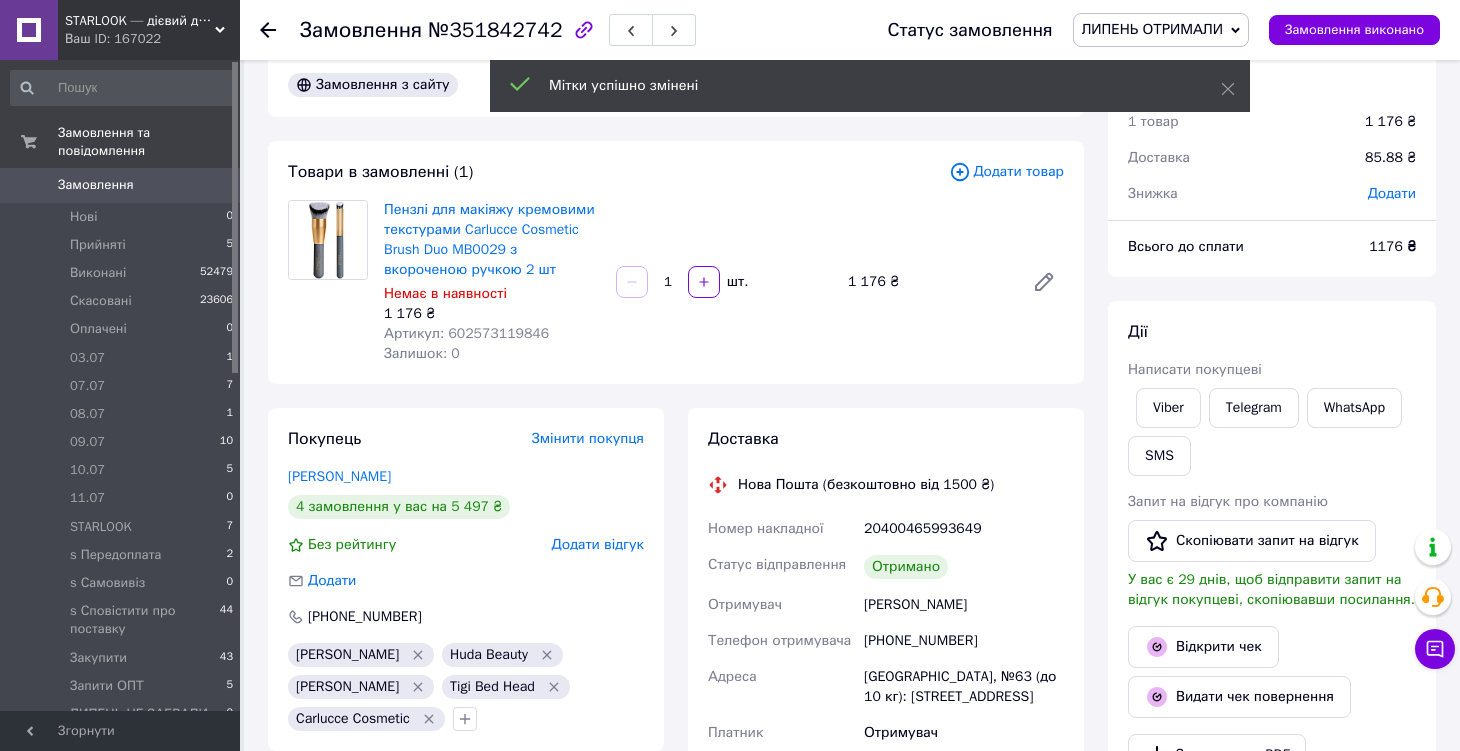 scroll, scrollTop: 12, scrollLeft: 0, axis: vertical 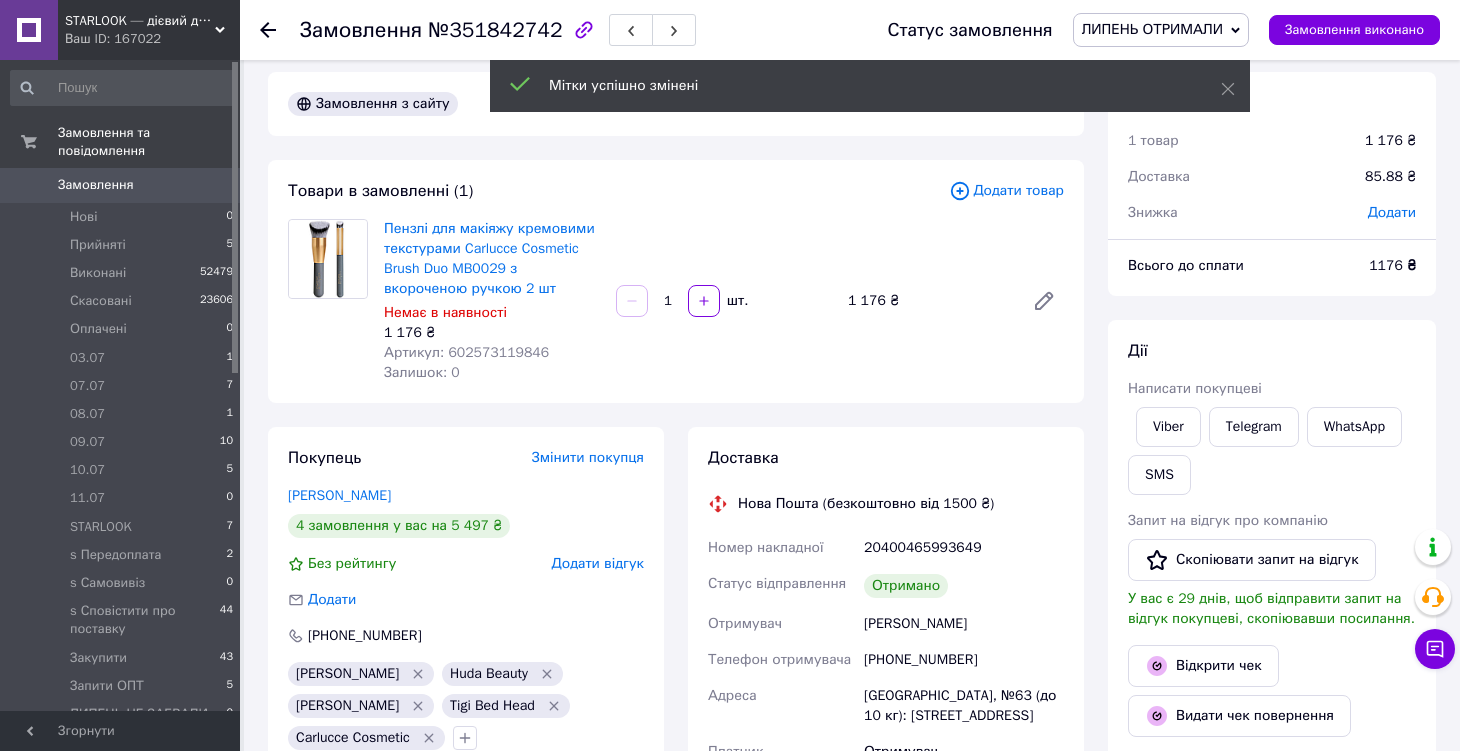 click at bounding box center (280, 30) 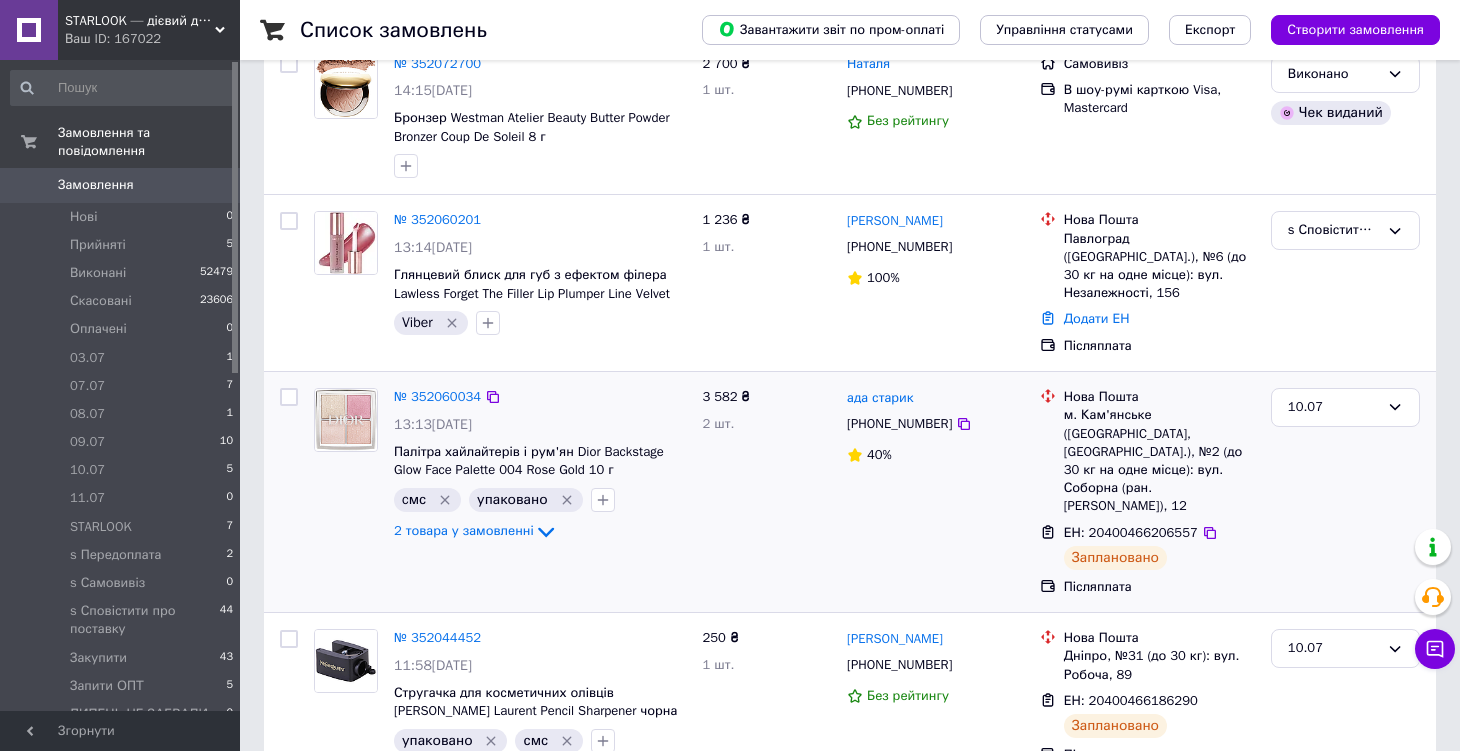 scroll, scrollTop: 280, scrollLeft: 0, axis: vertical 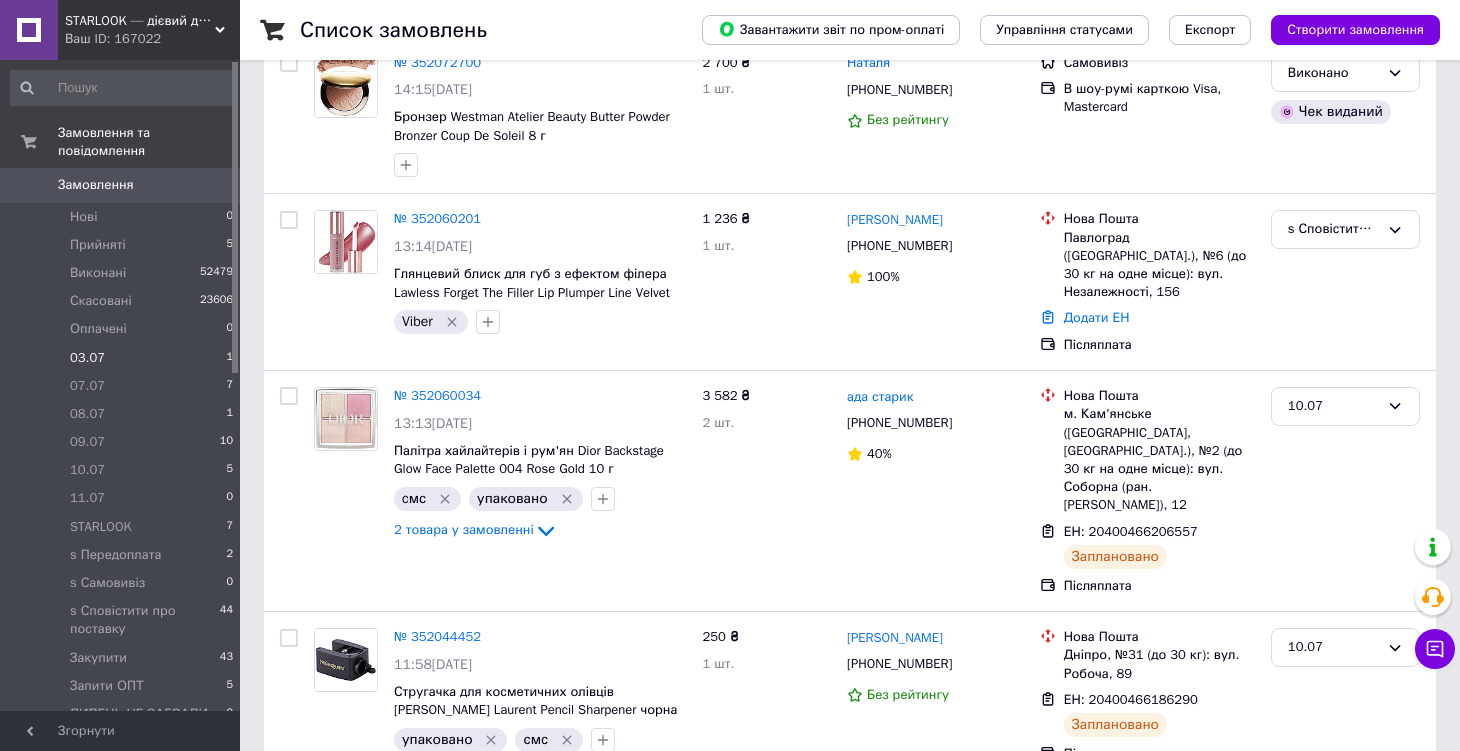 click on "03.07 1" at bounding box center (122, 358) 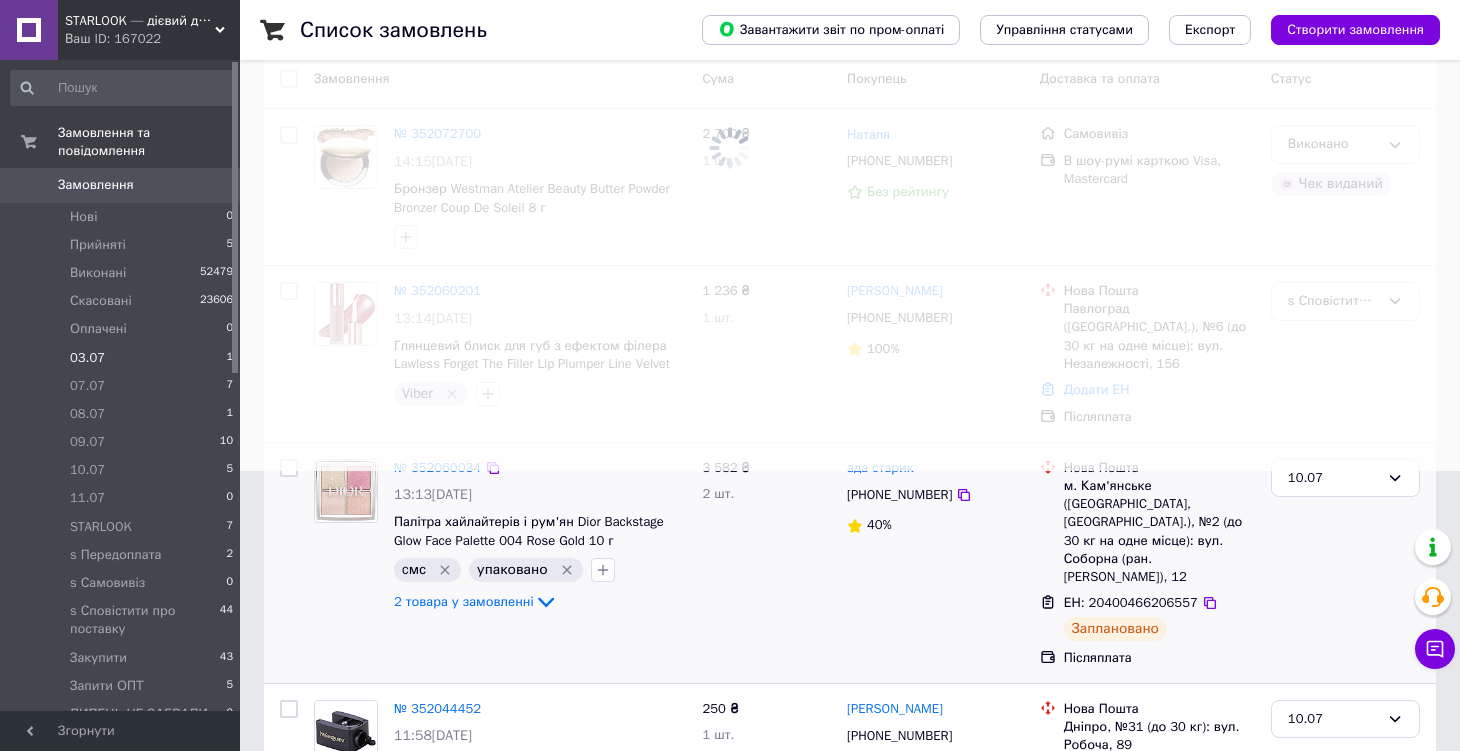 scroll, scrollTop: 0, scrollLeft: 0, axis: both 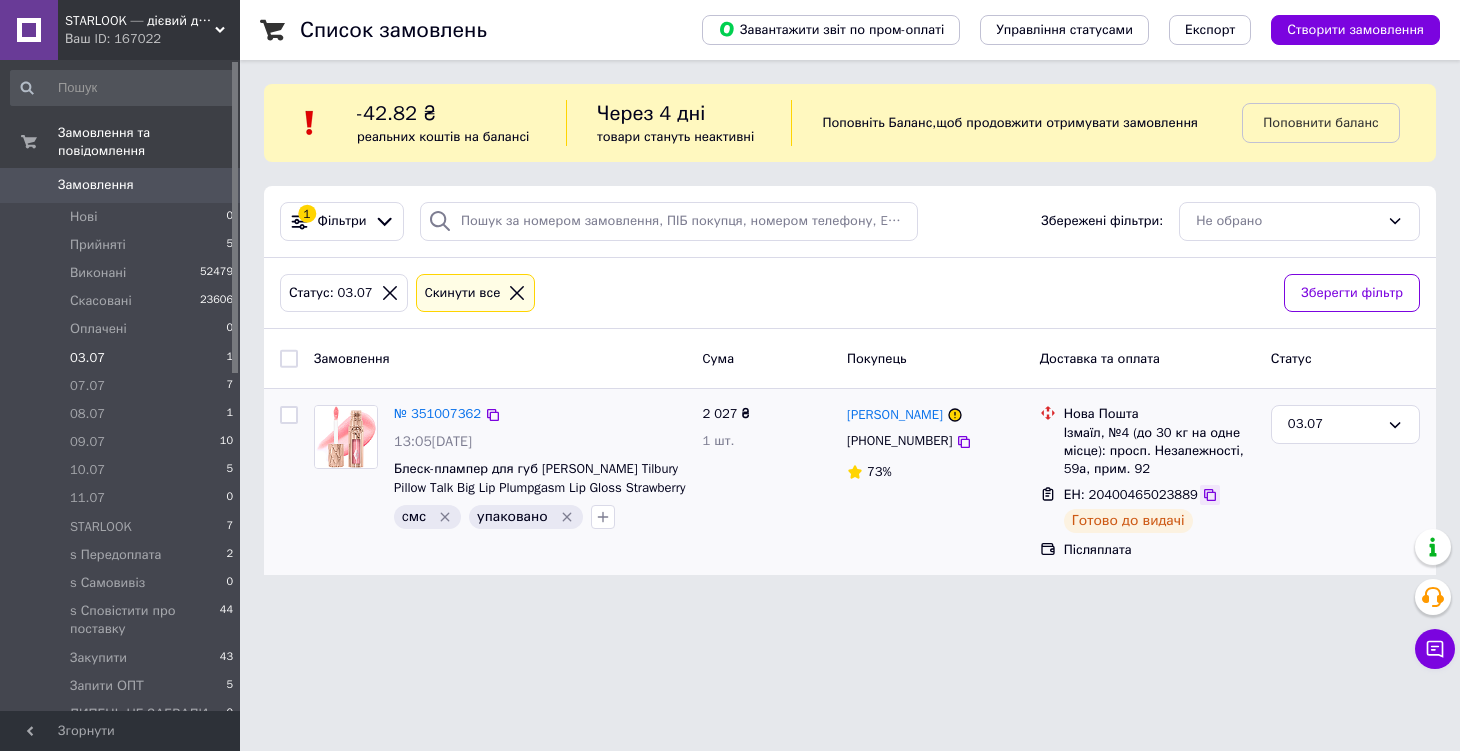 click 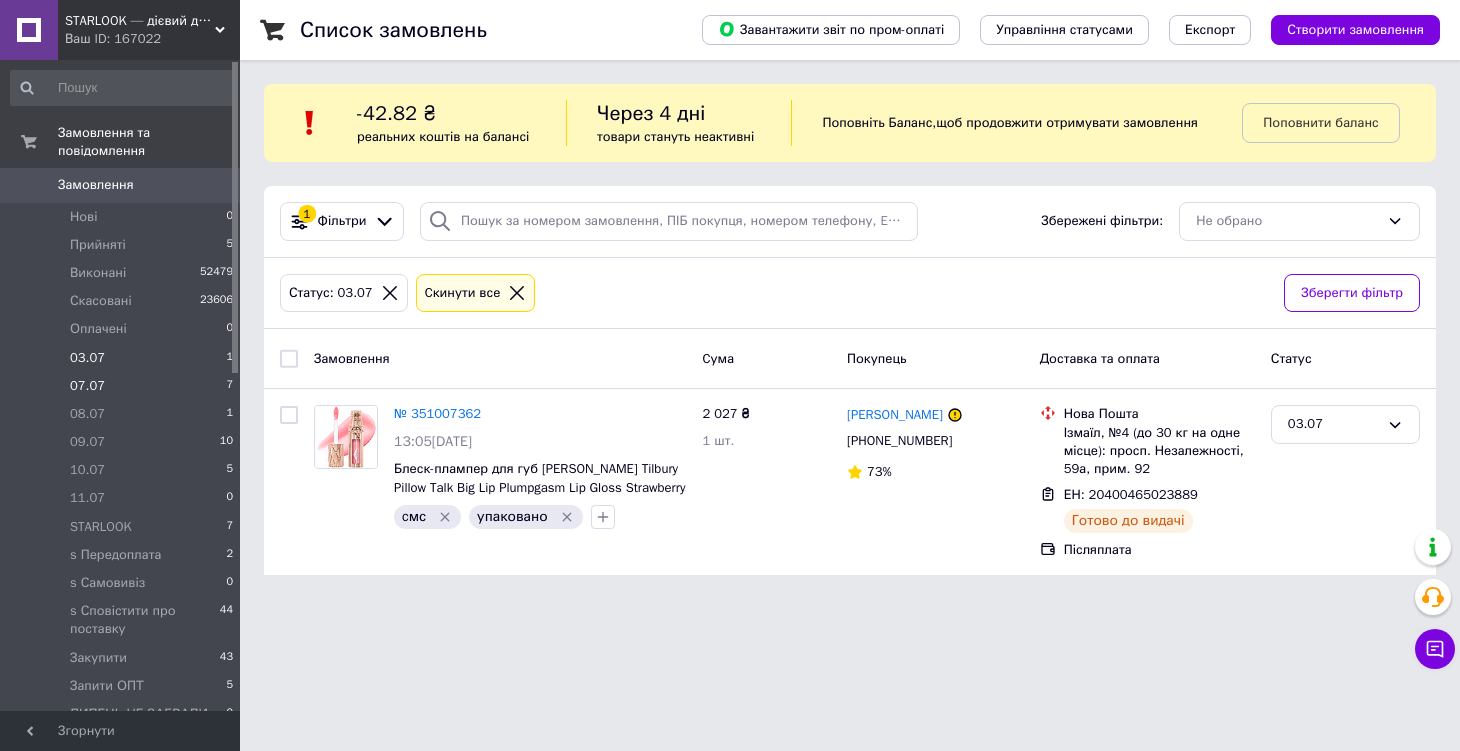 click on "07.07 7" at bounding box center (122, 386) 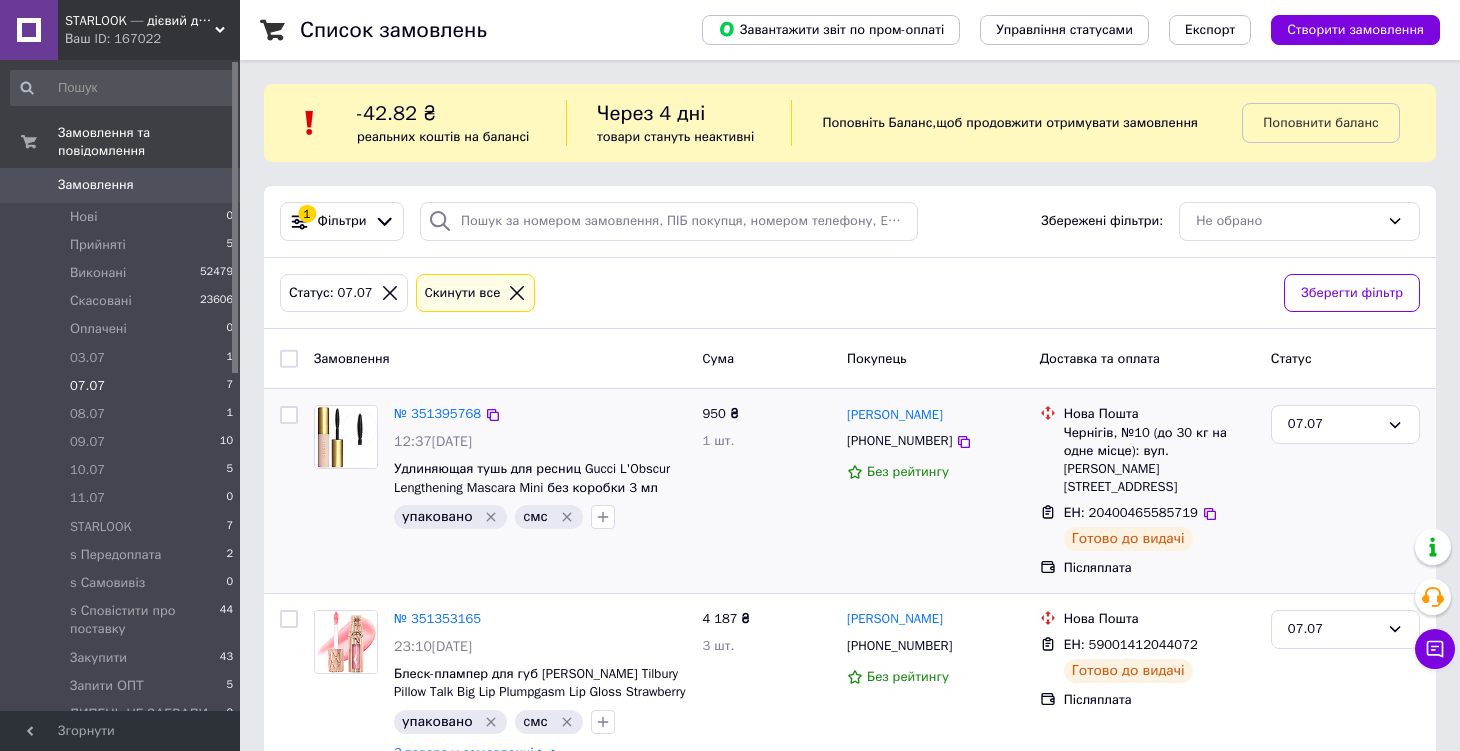 scroll, scrollTop: 82, scrollLeft: 0, axis: vertical 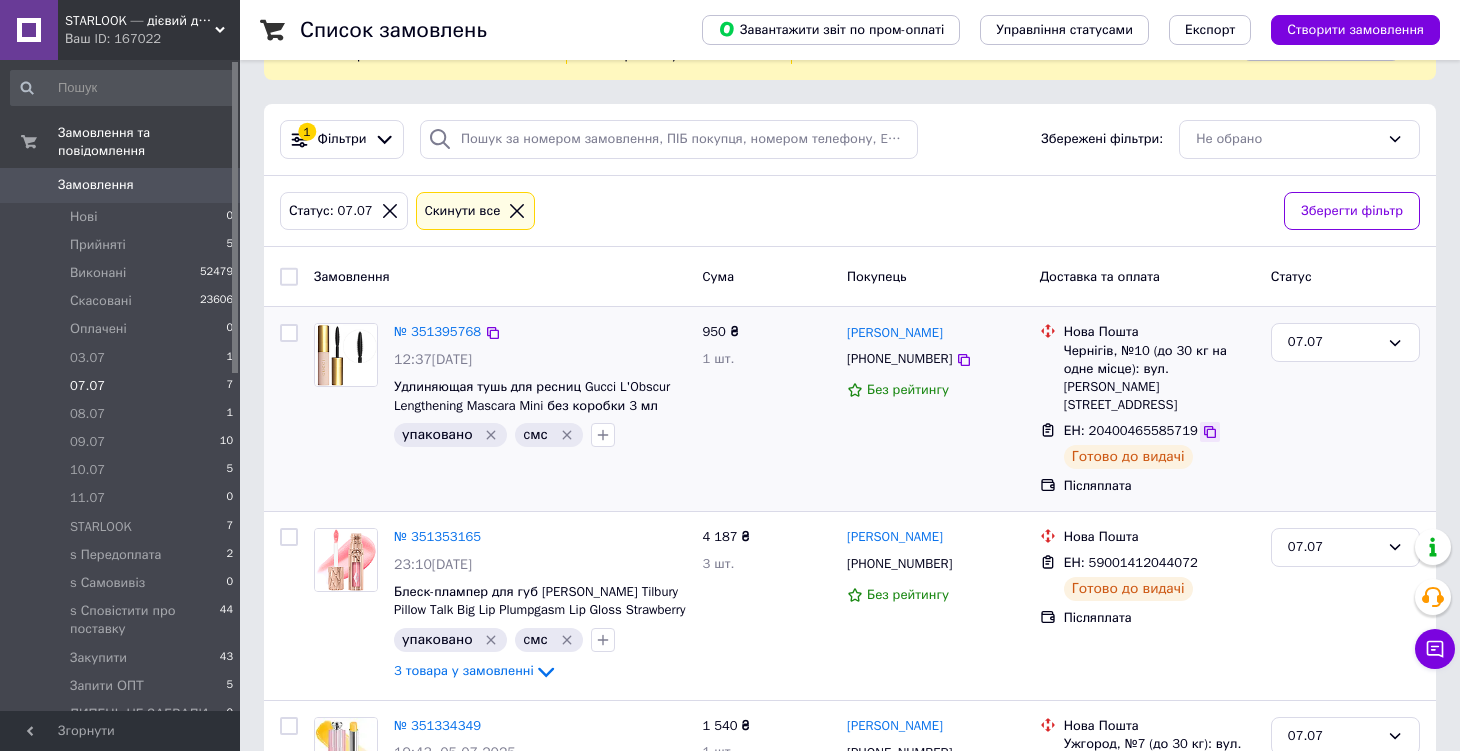 click 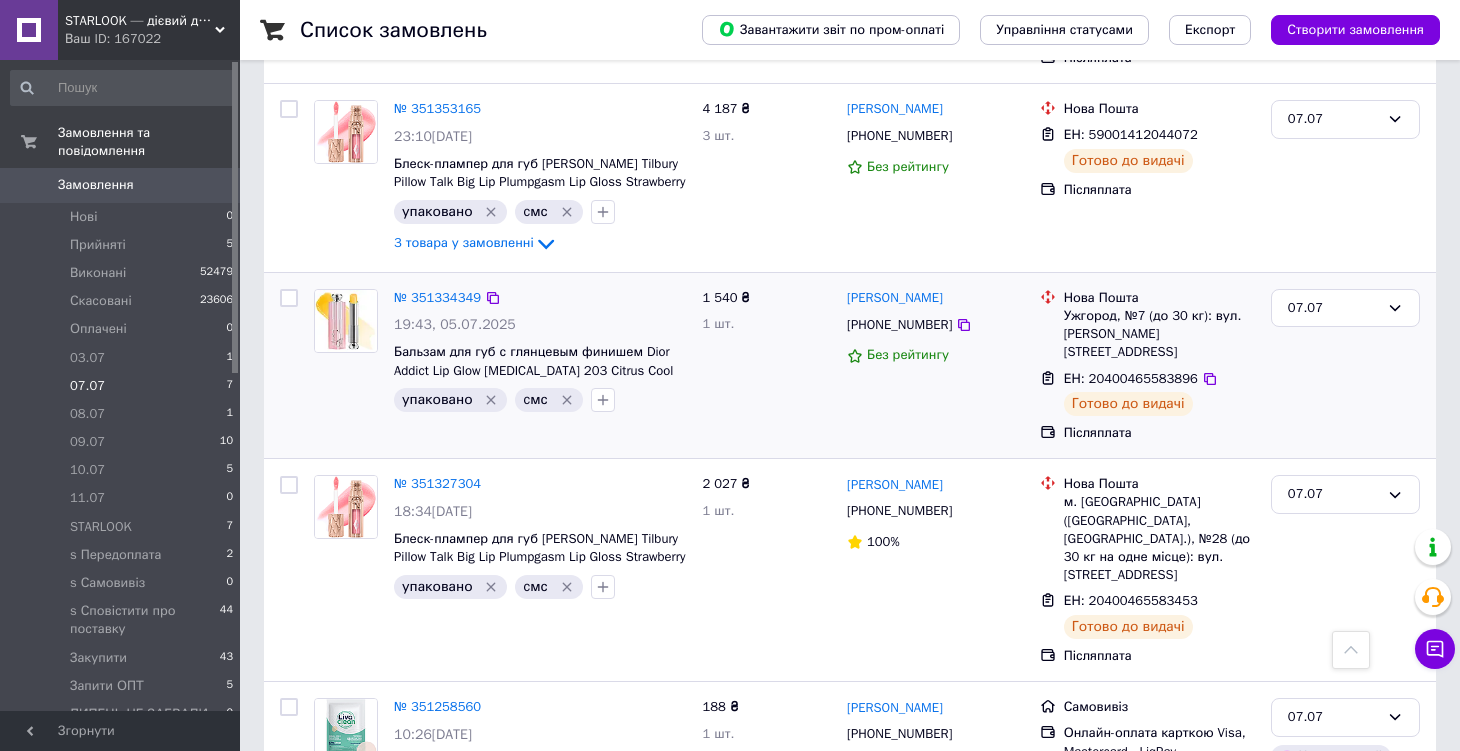 scroll, scrollTop: 510, scrollLeft: 0, axis: vertical 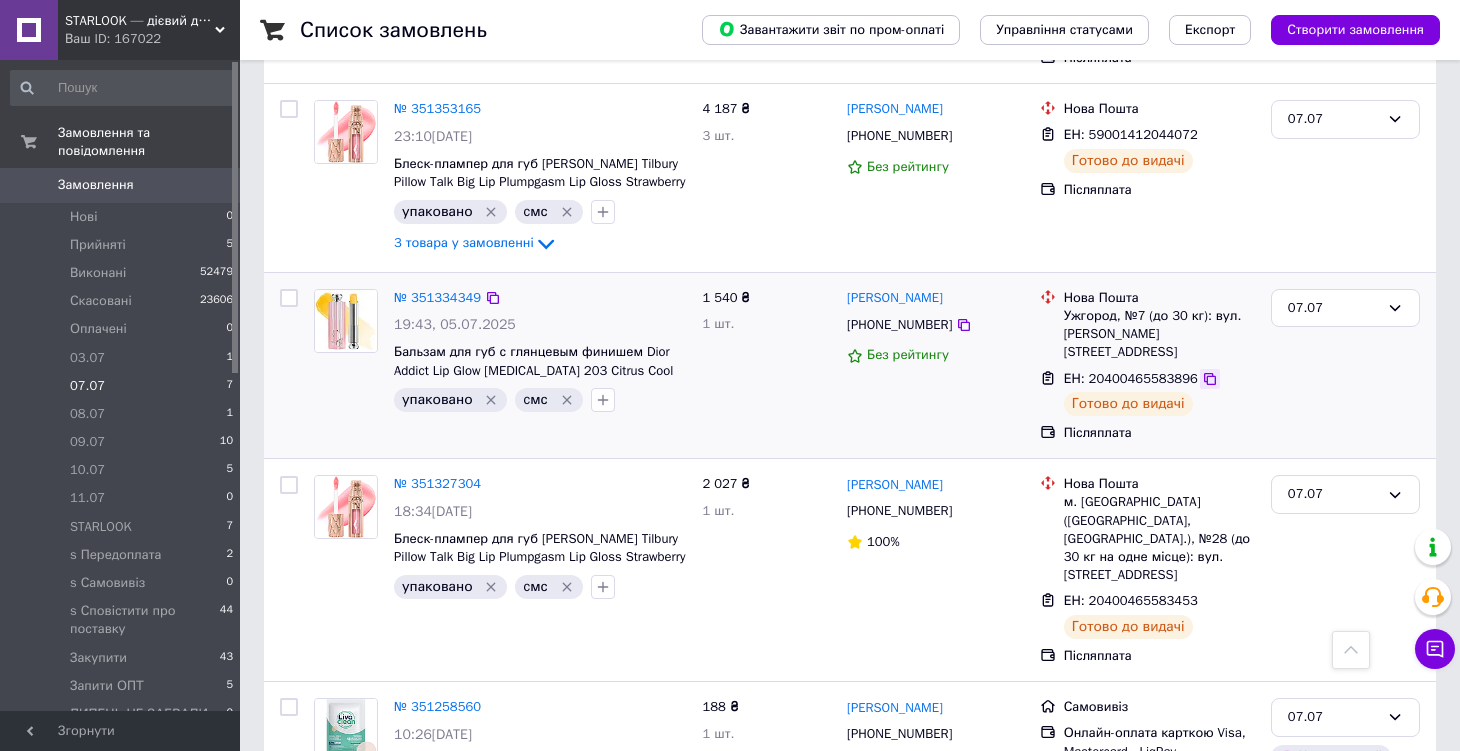 click 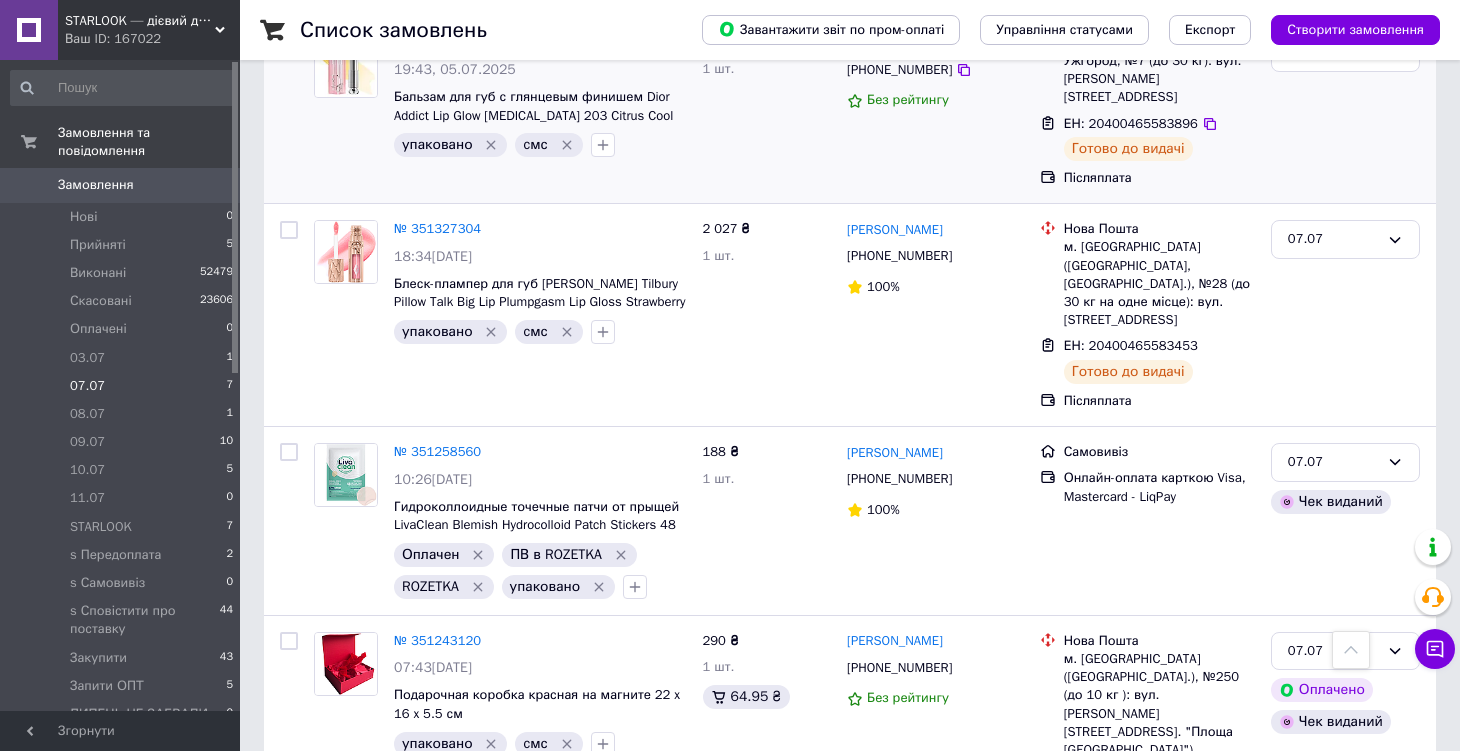 scroll, scrollTop: 786, scrollLeft: 0, axis: vertical 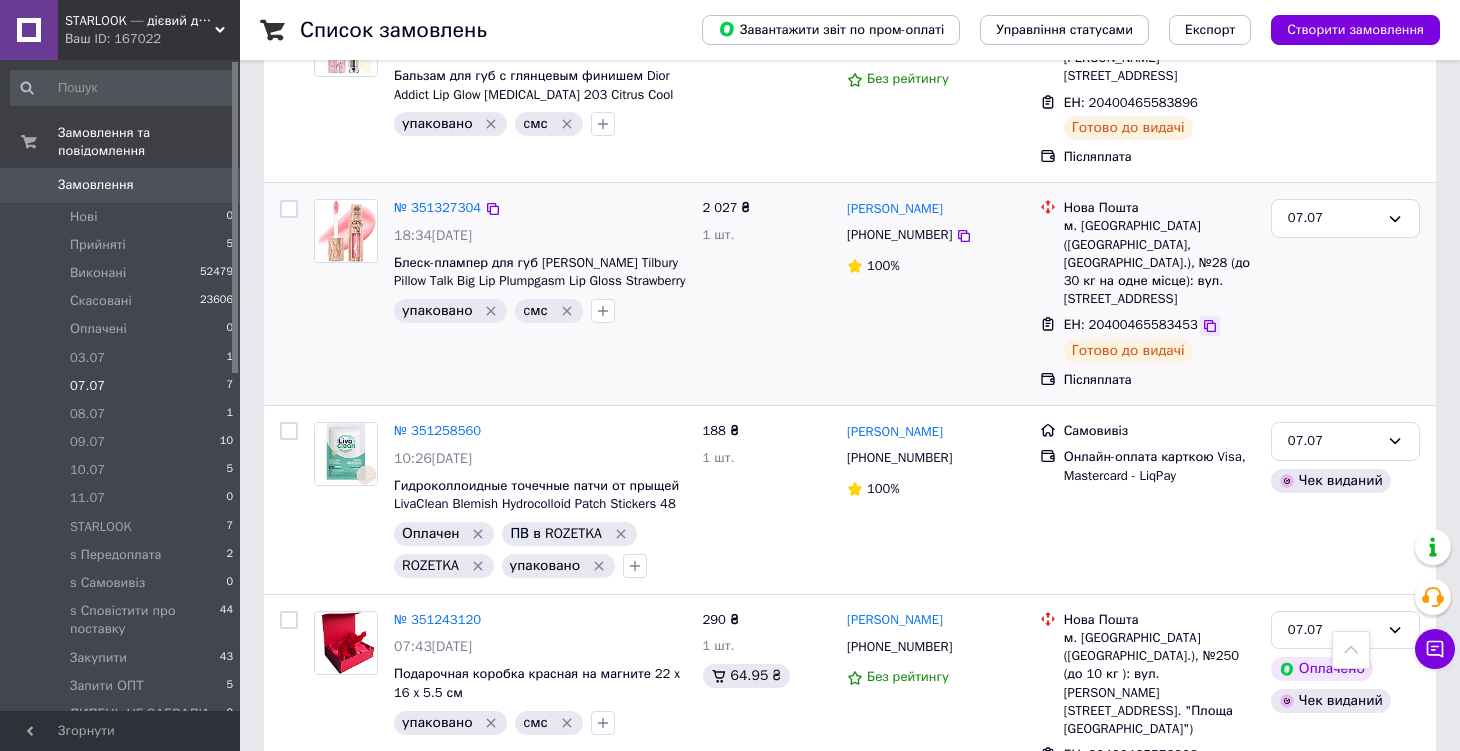 click 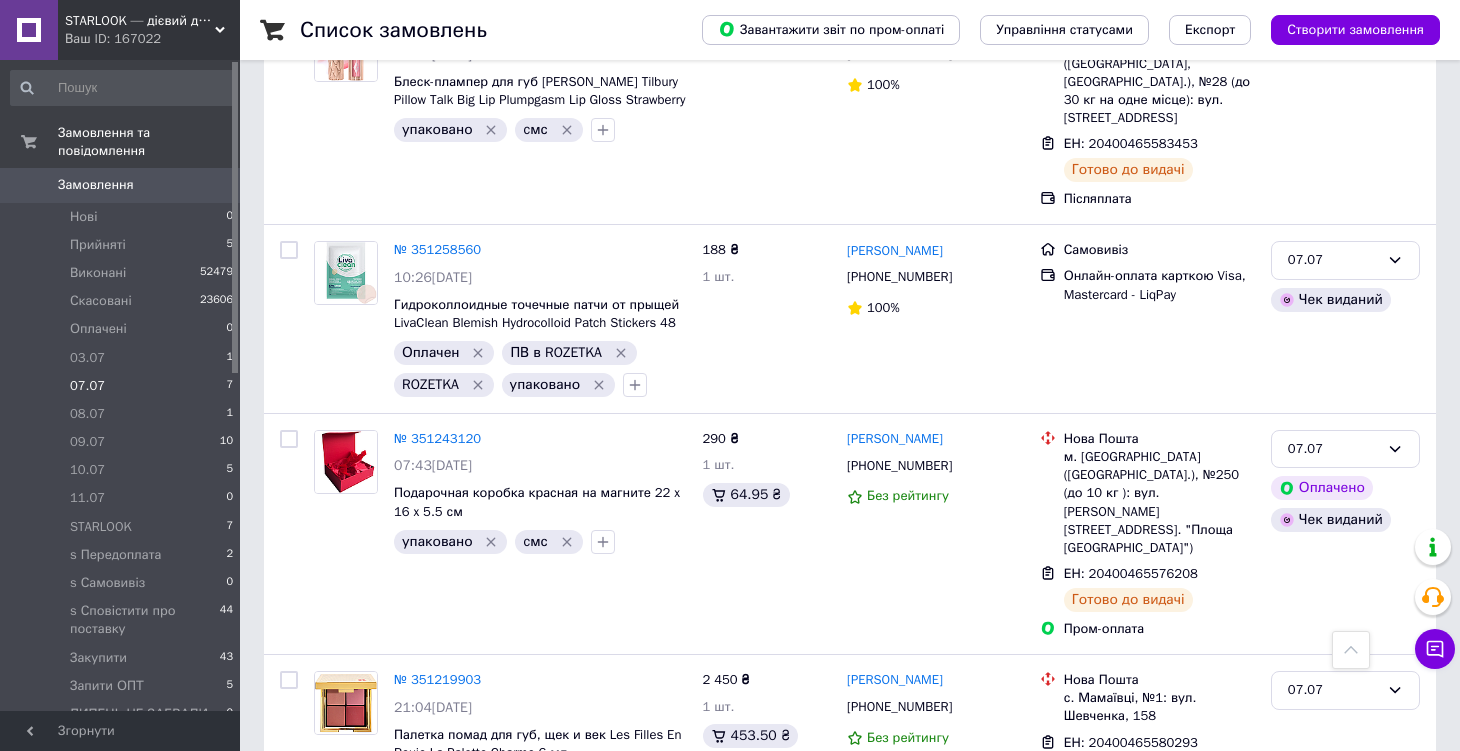 scroll, scrollTop: 966, scrollLeft: 0, axis: vertical 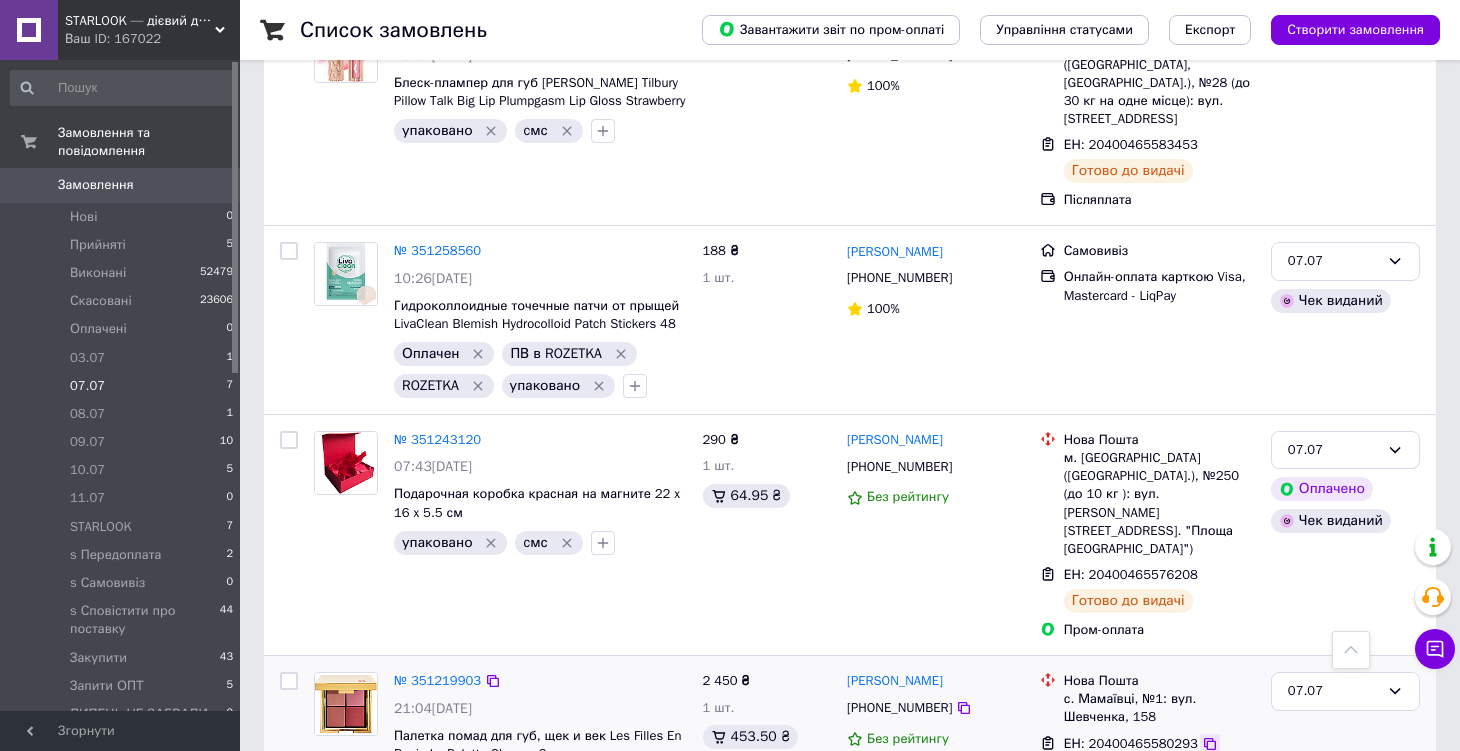 click 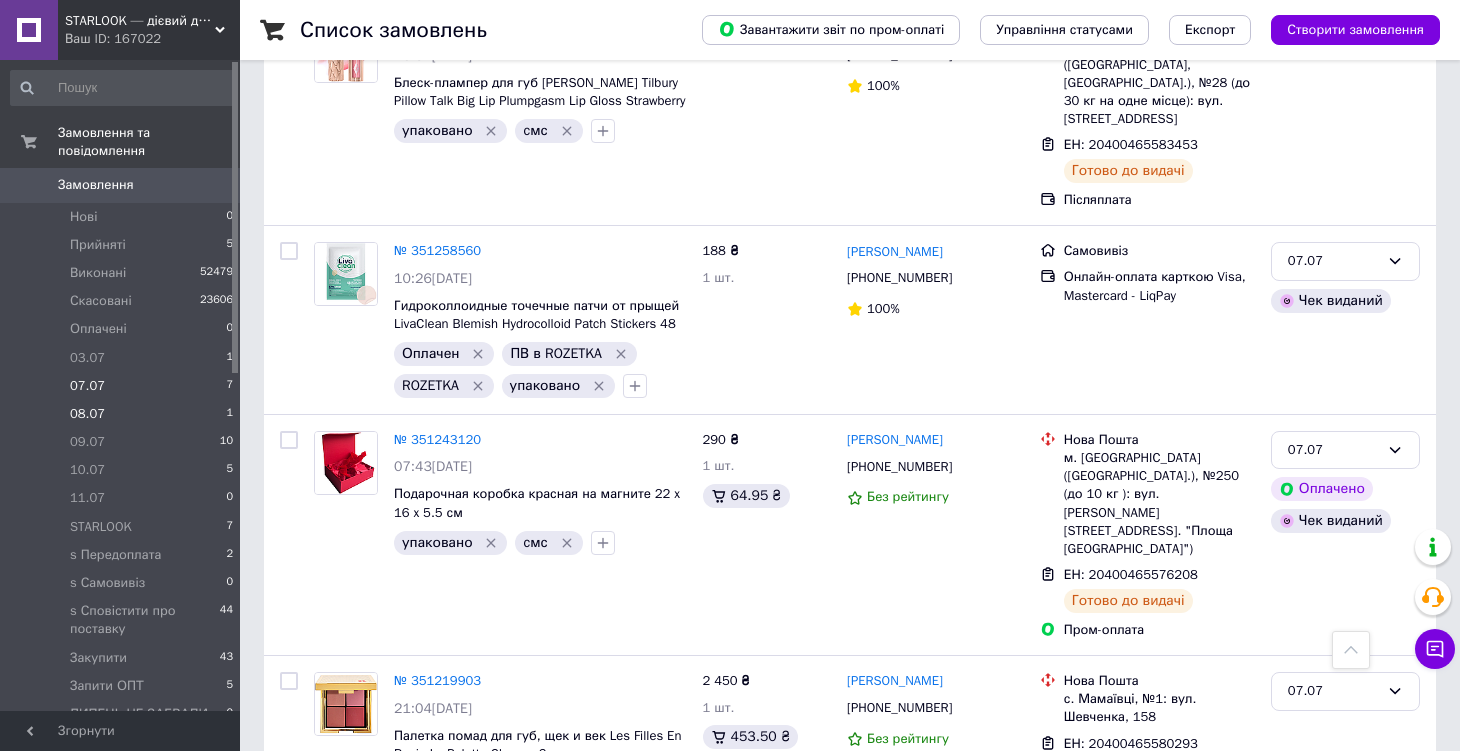 click on "08.07 1" at bounding box center [122, 414] 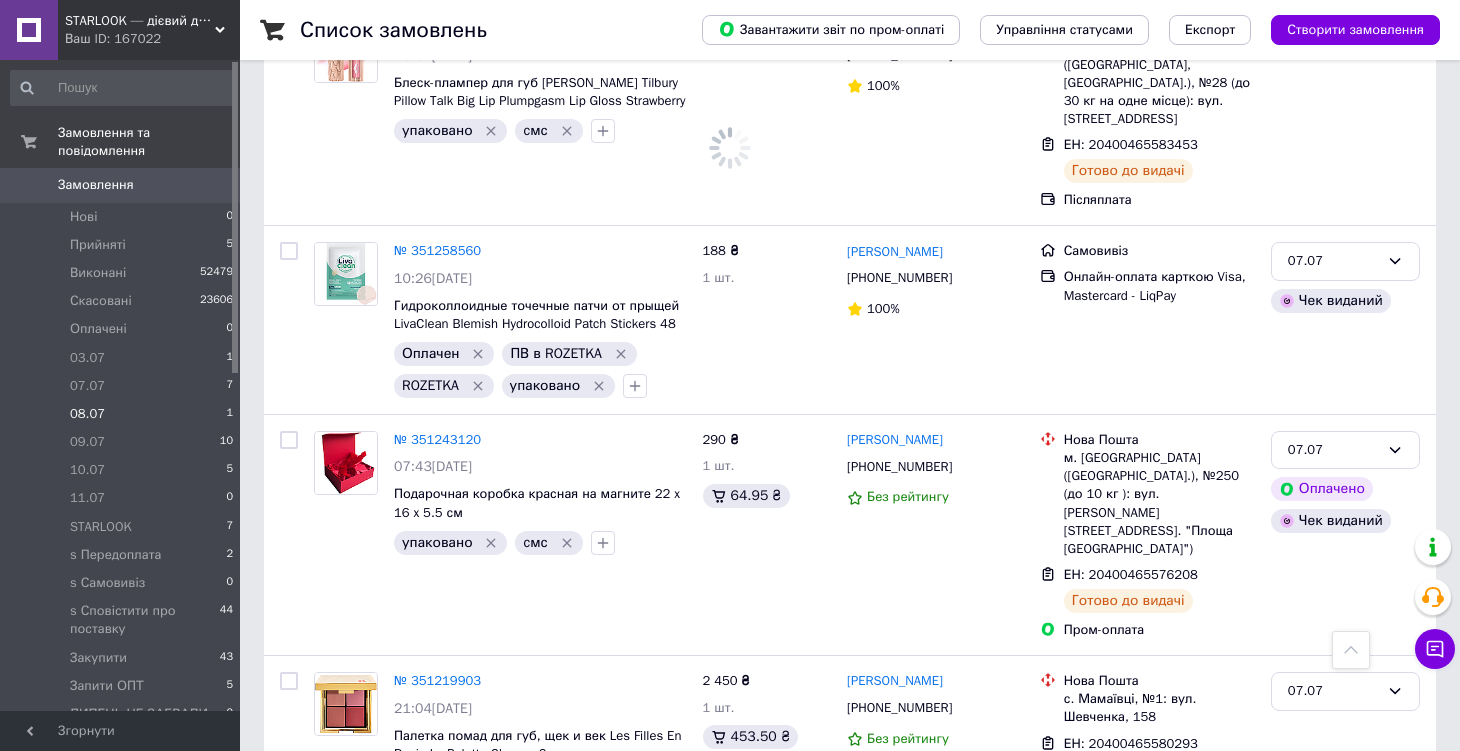 scroll, scrollTop: 0, scrollLeft: 0, axis: both 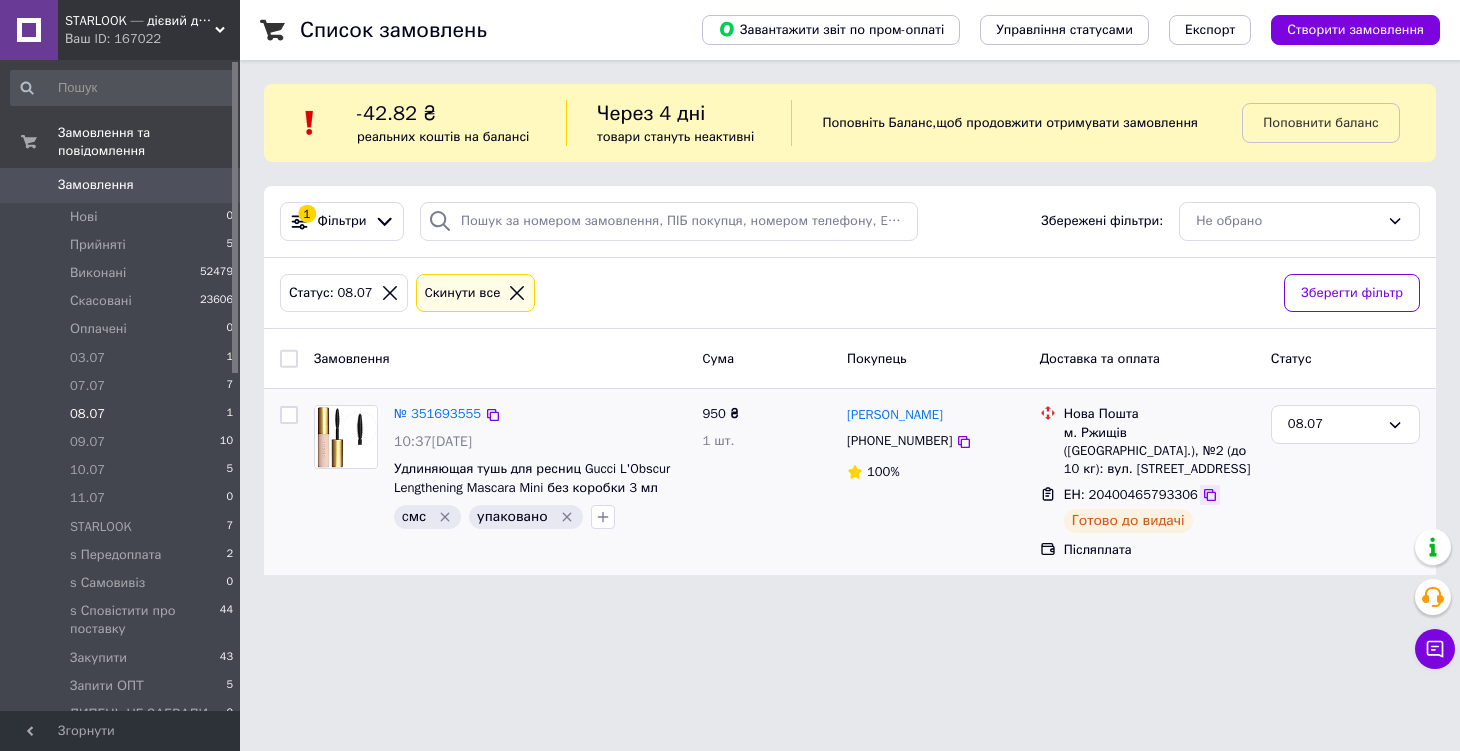 click at bounding box center [1210, 495] 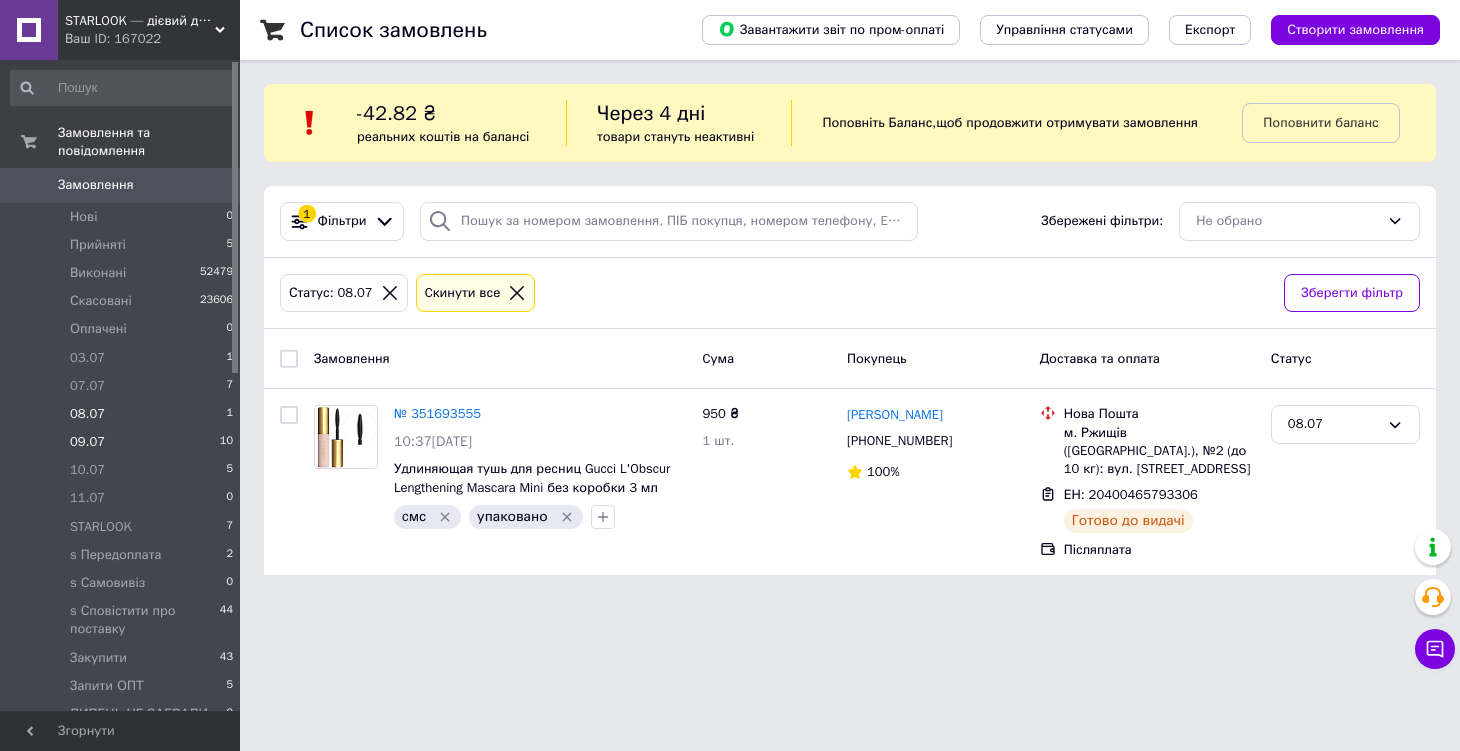 click on "09.07 10" at bounding box center [122, 442] 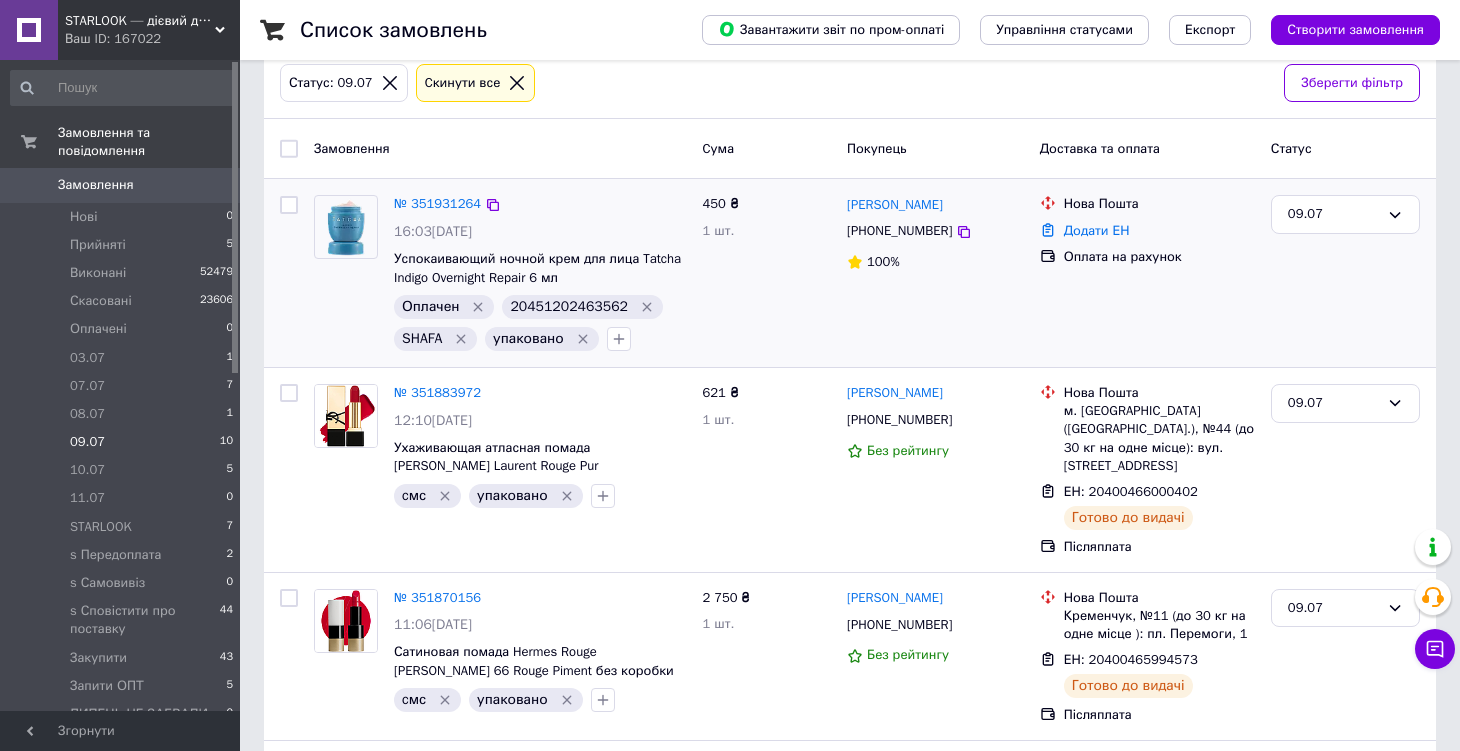 scroll, scrollTop: 275, scrollLeft: 0, axis: vertical 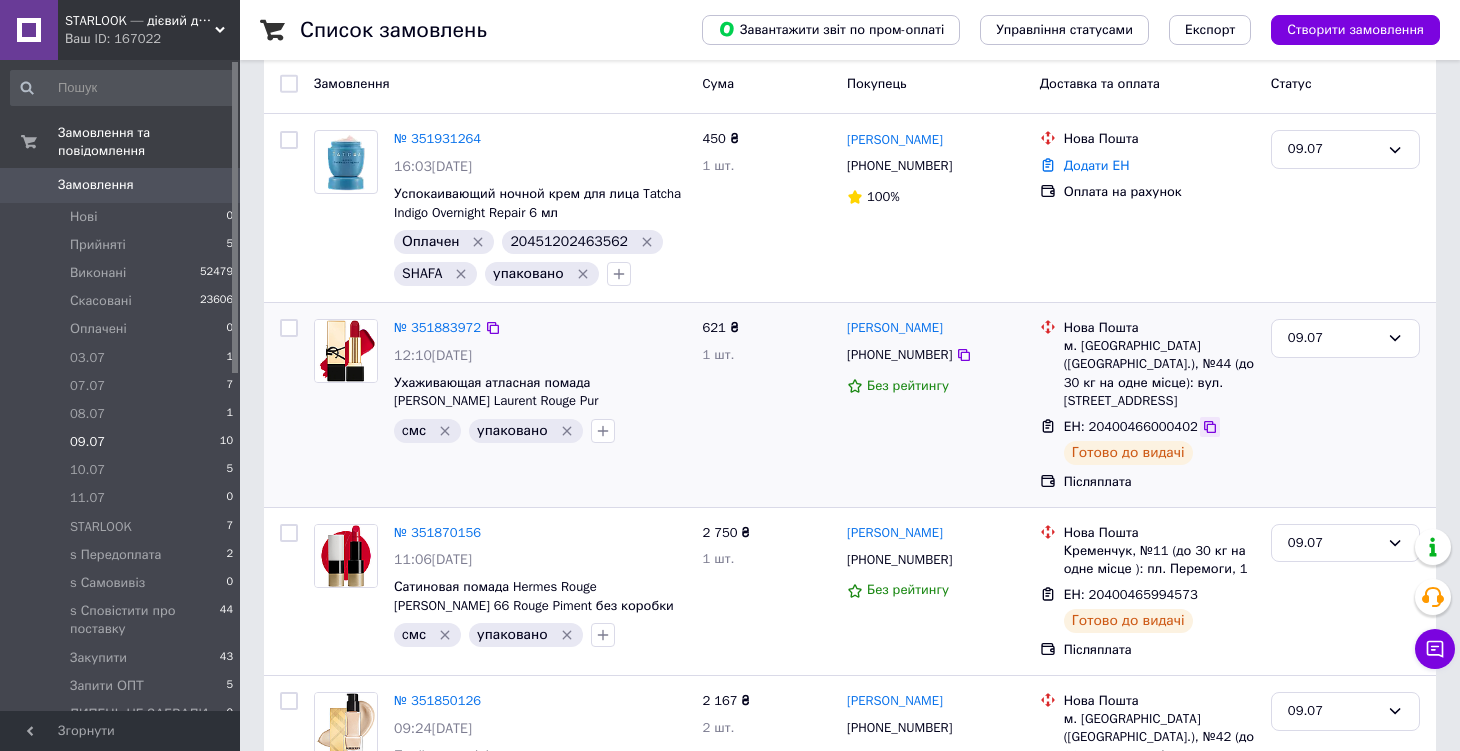 click 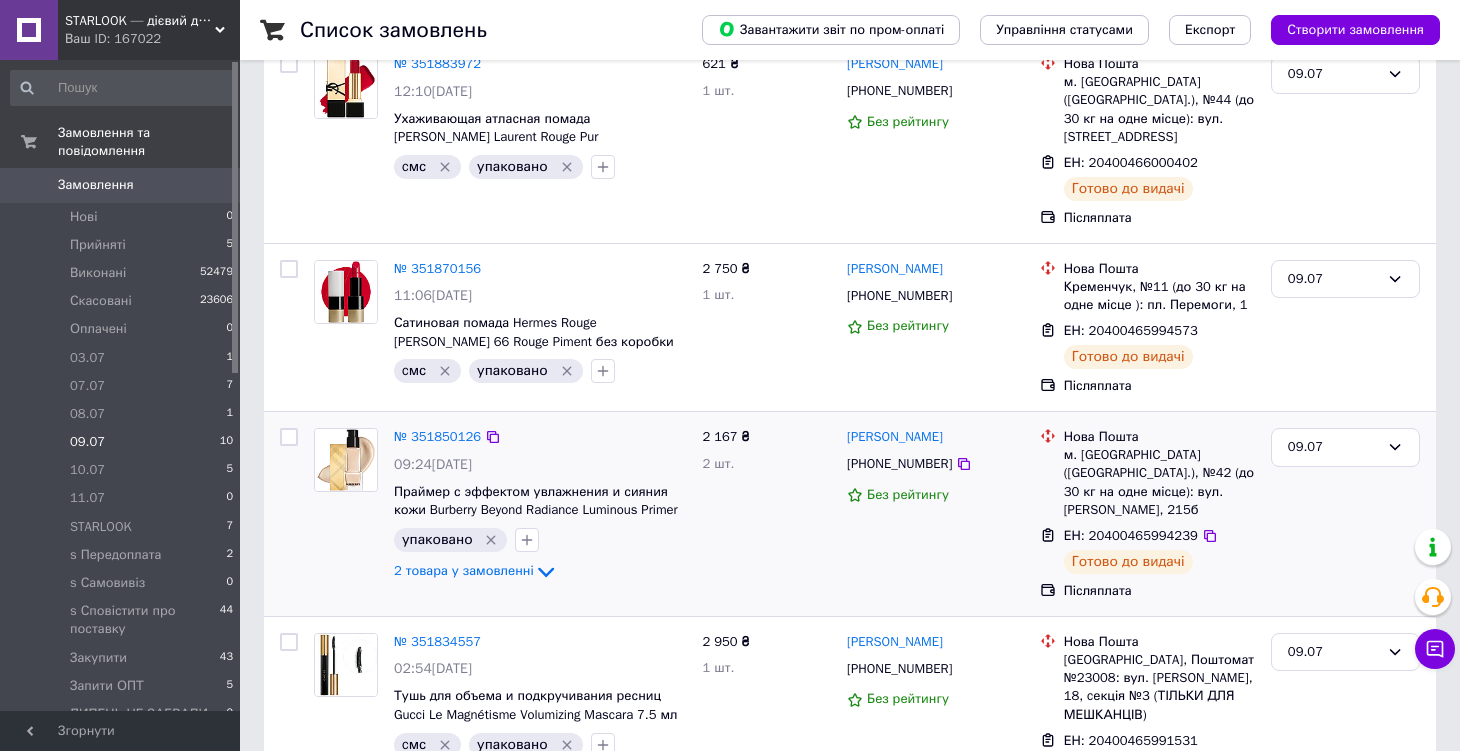 scroll, scrollTop: 545, scrollLeft: 0, axis: vertical 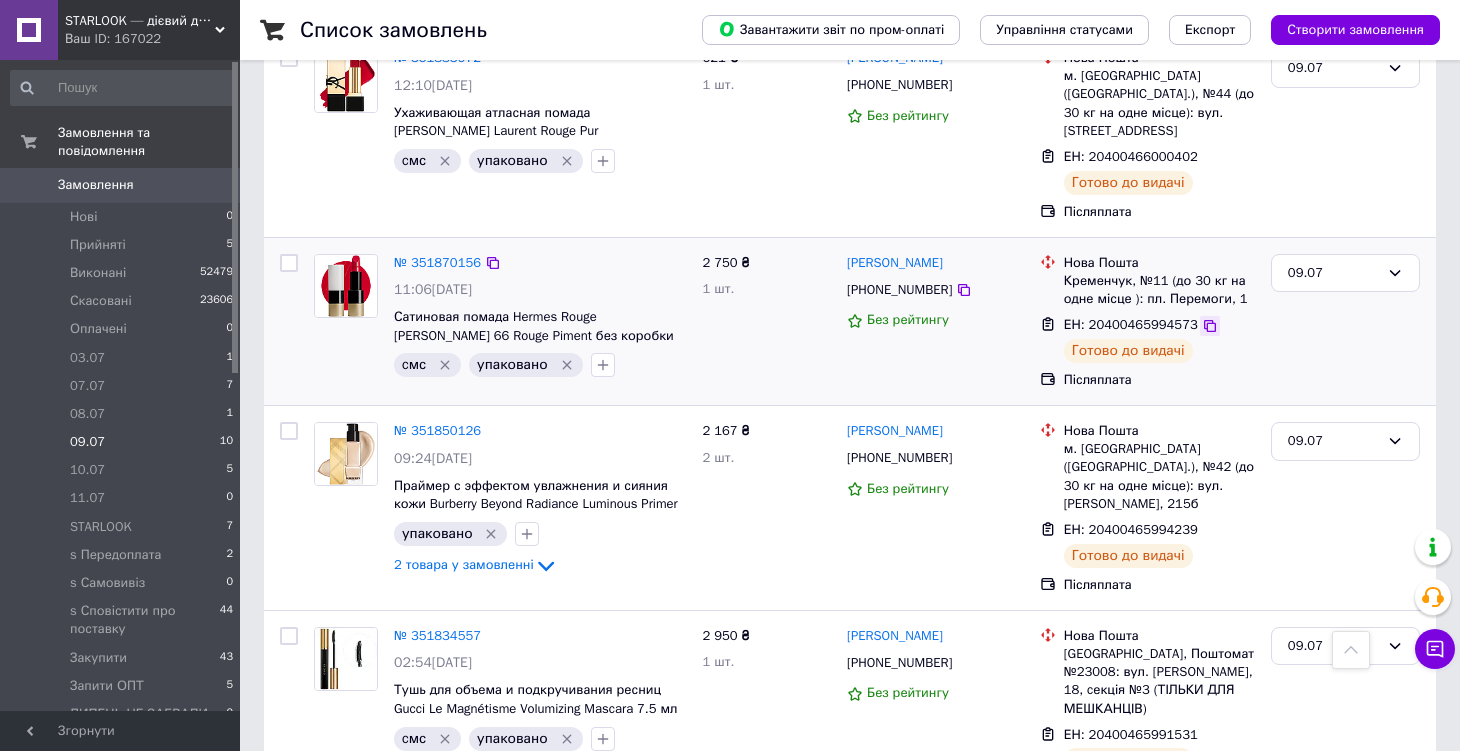 click 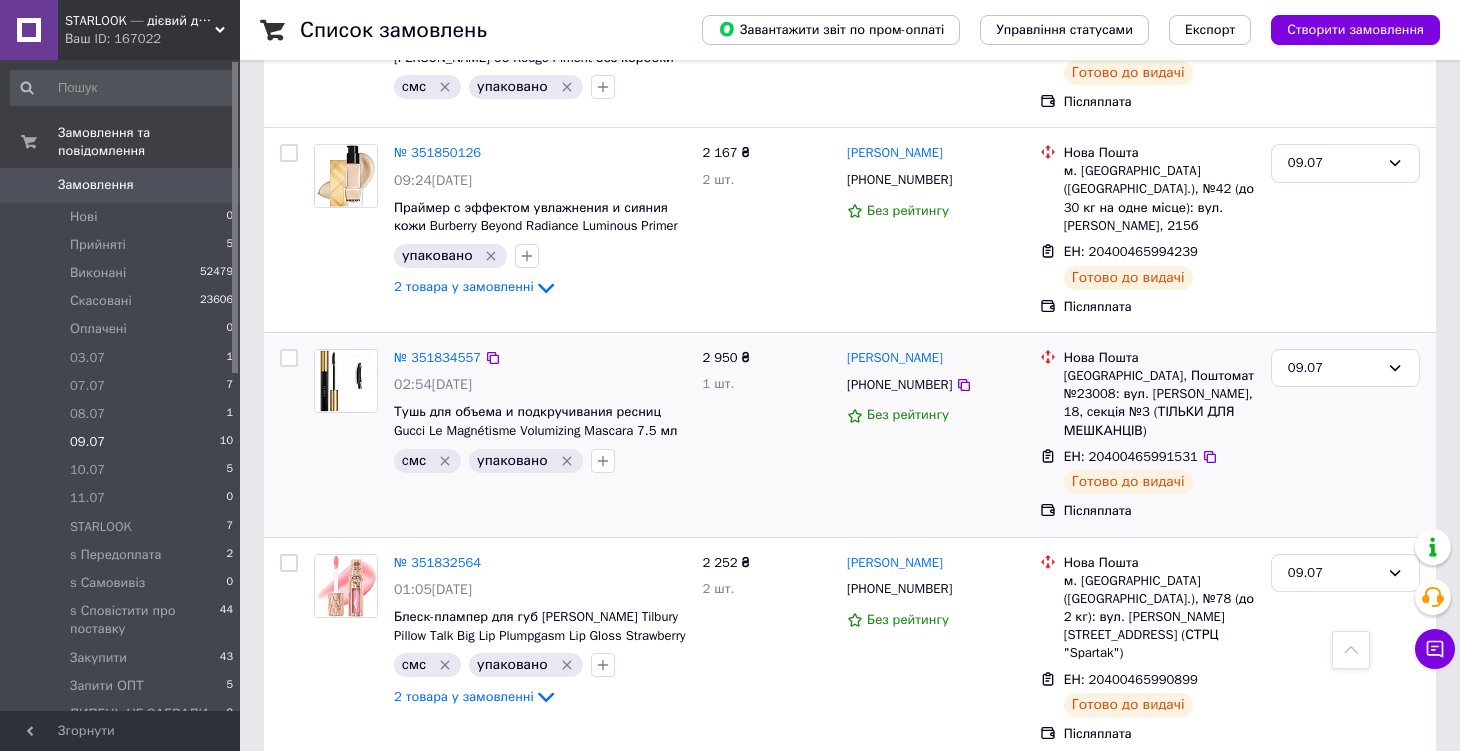 scroll, scrollTop: 840, scrollLeft: 0, axis: vertical 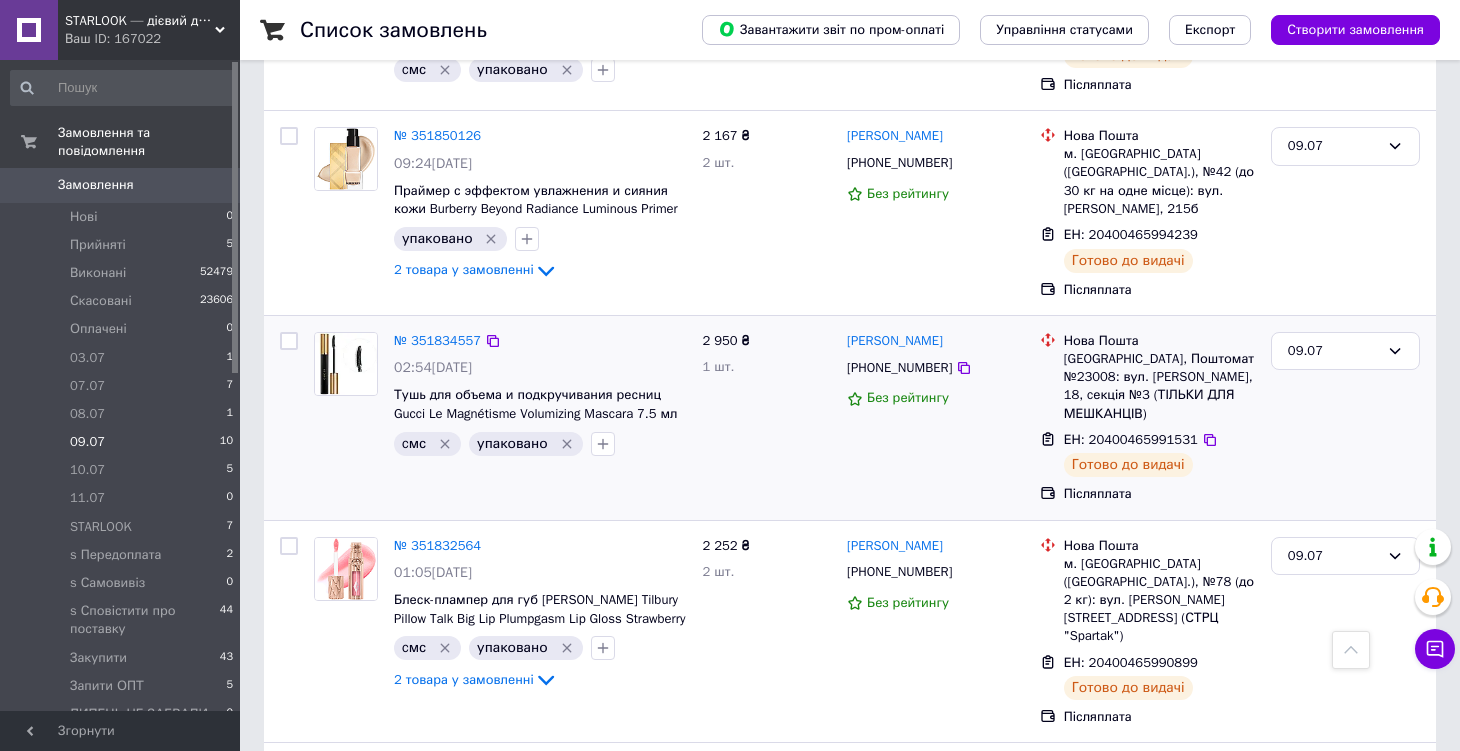 click on "ЕН: 20400465991531" at bounding box center (1159, 440) 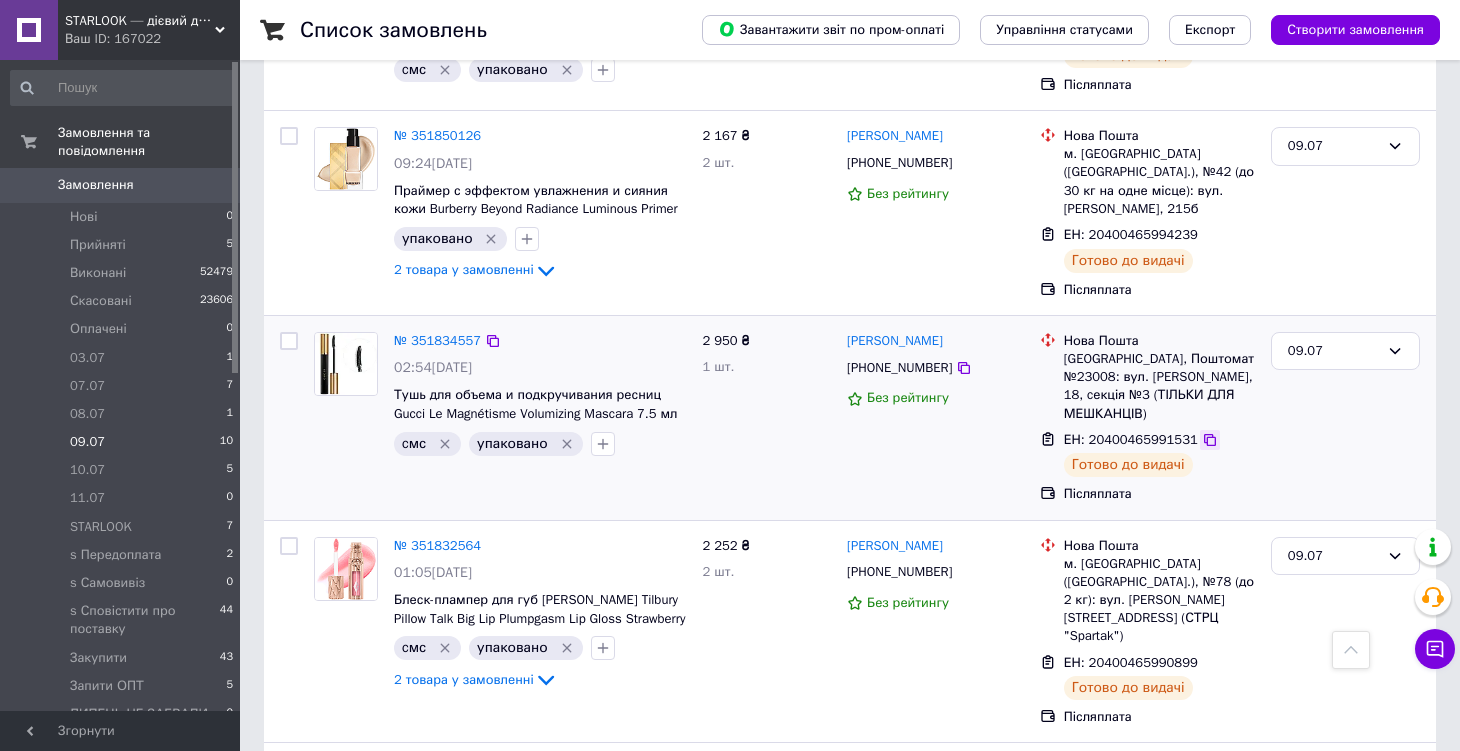 click 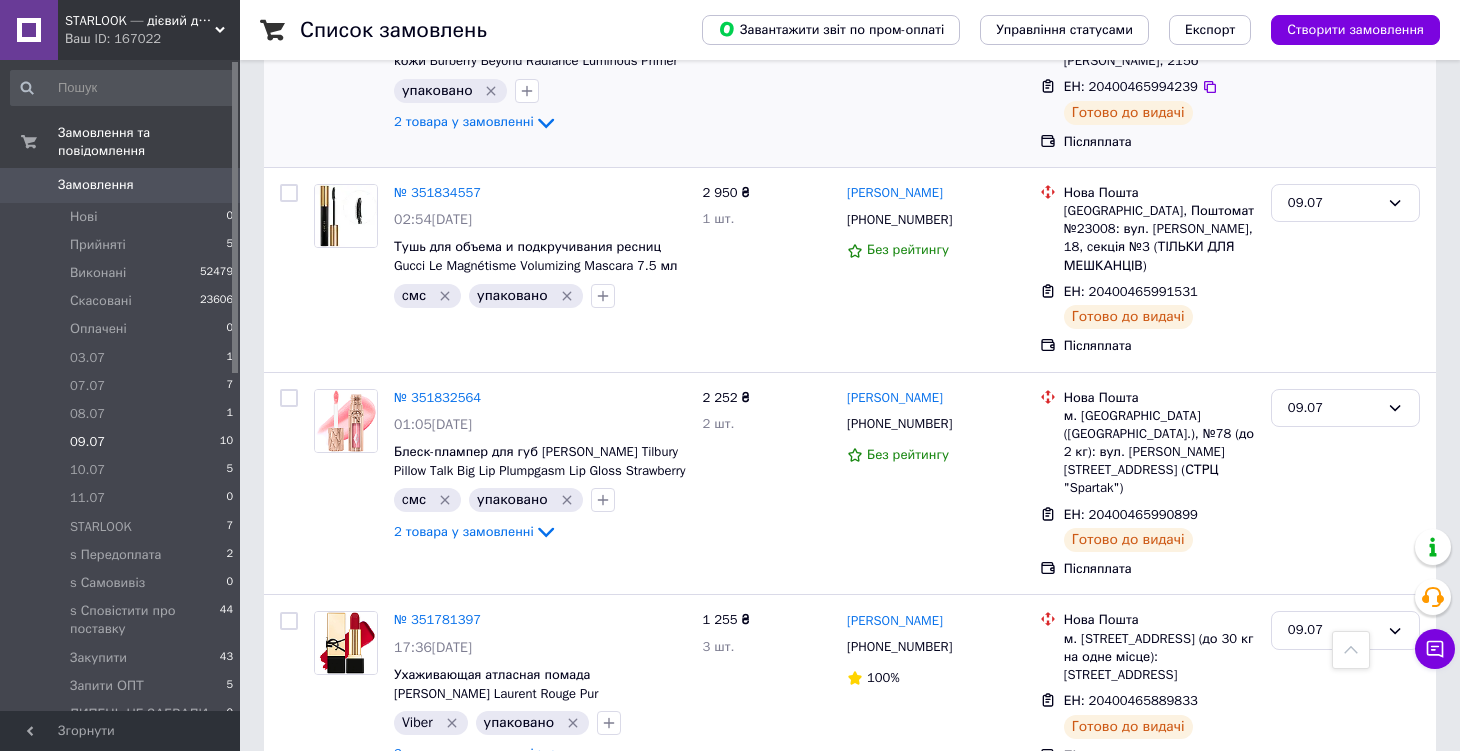 scroll, scrollTop: 995, scrollLeft: 0, axis: vertical 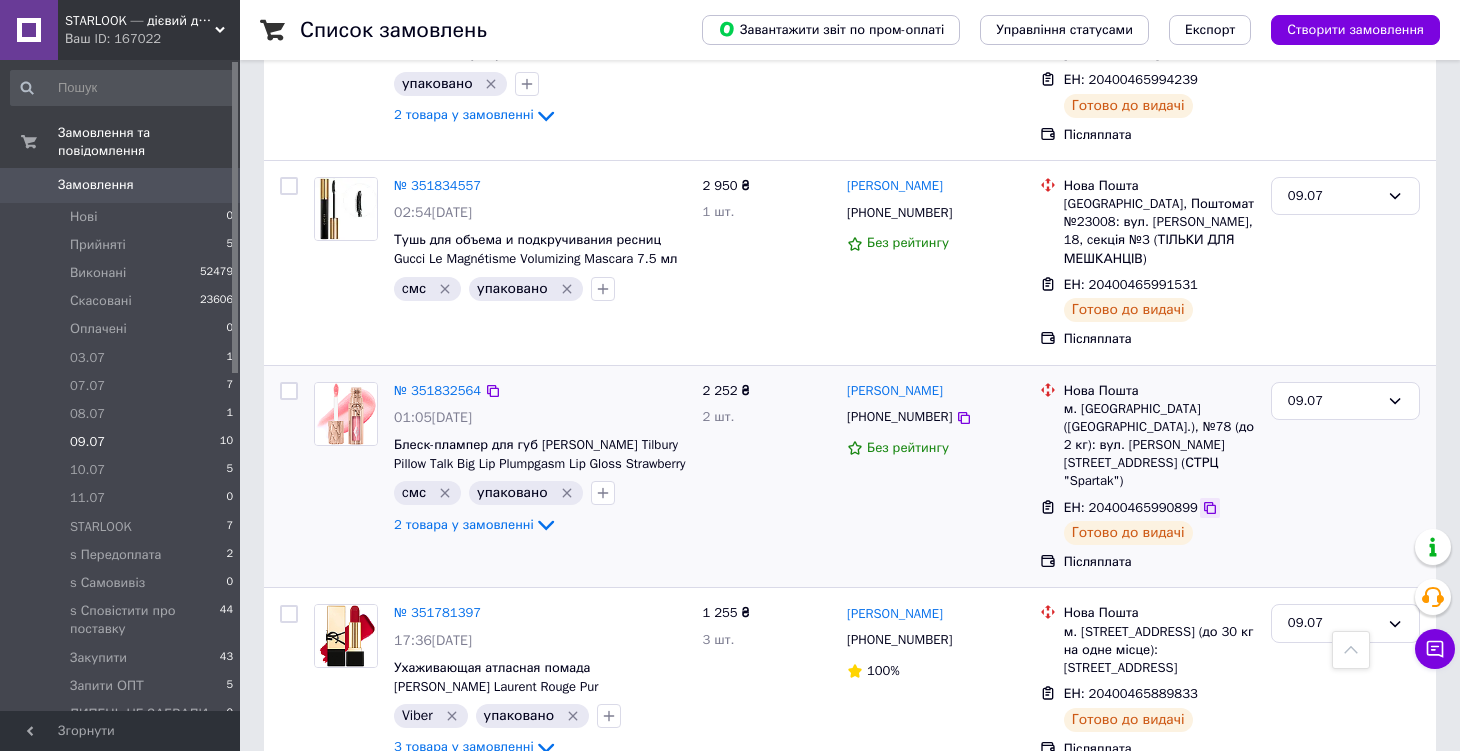click 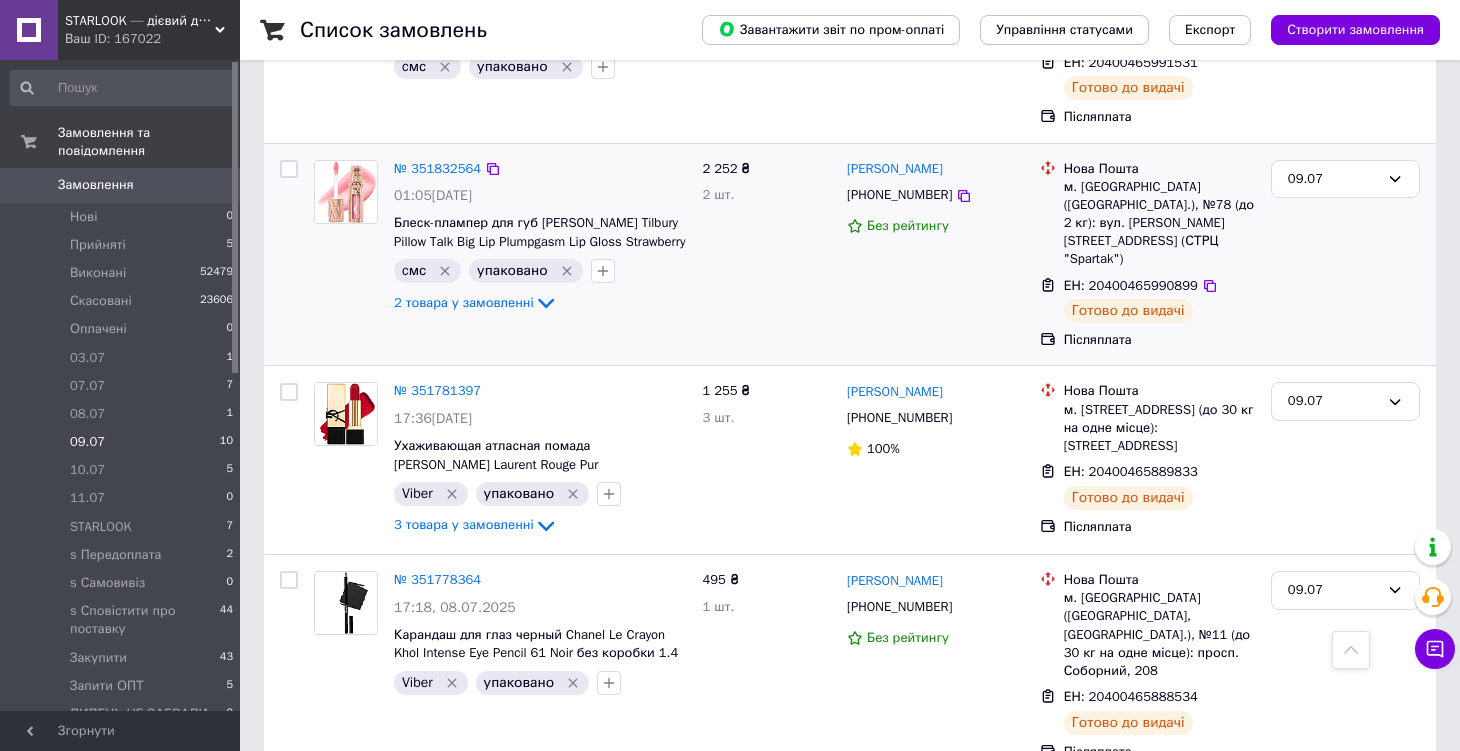 scroll, scrollTop: 1218, scrollLeft: 0, axis: vertical 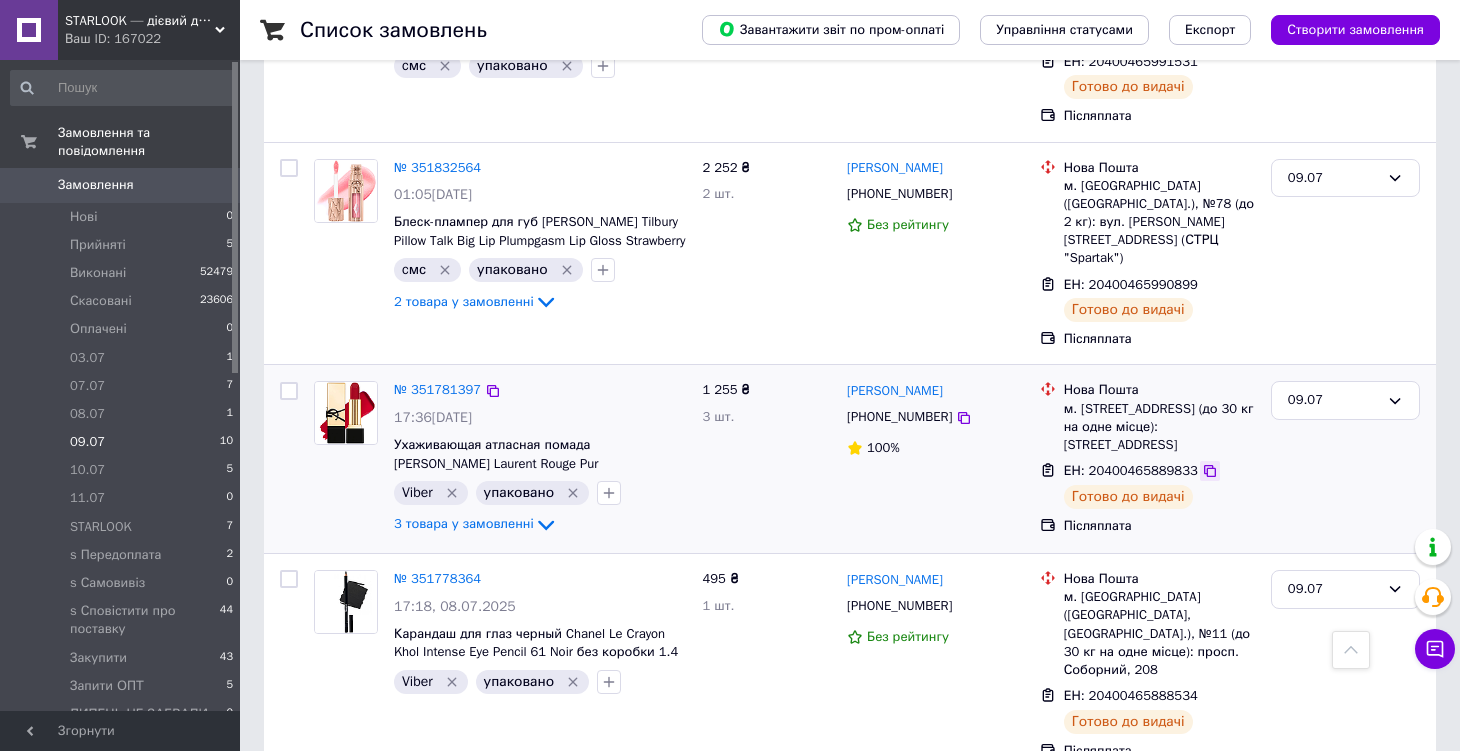 click 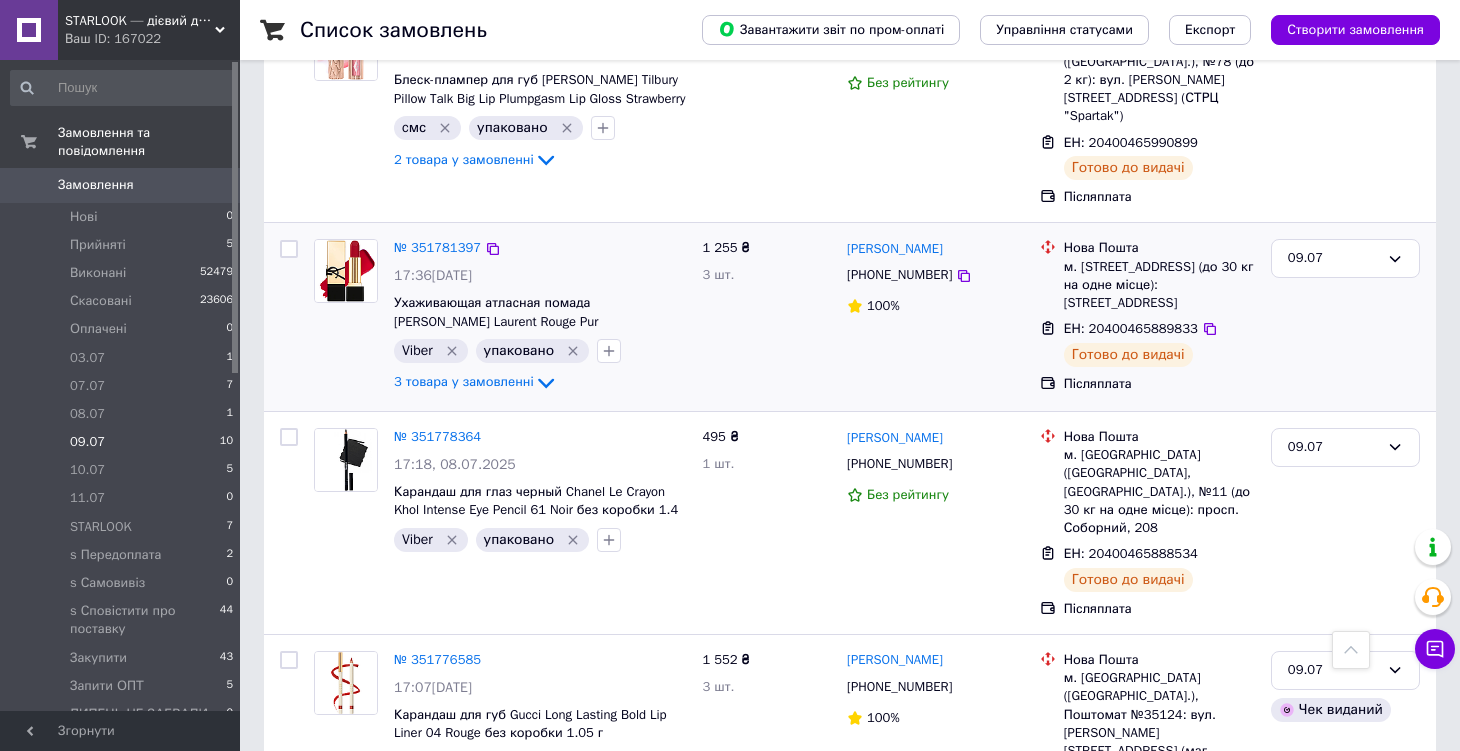 scroll, scrollTop: 1363, scrollLeft: 0, axis: vertical 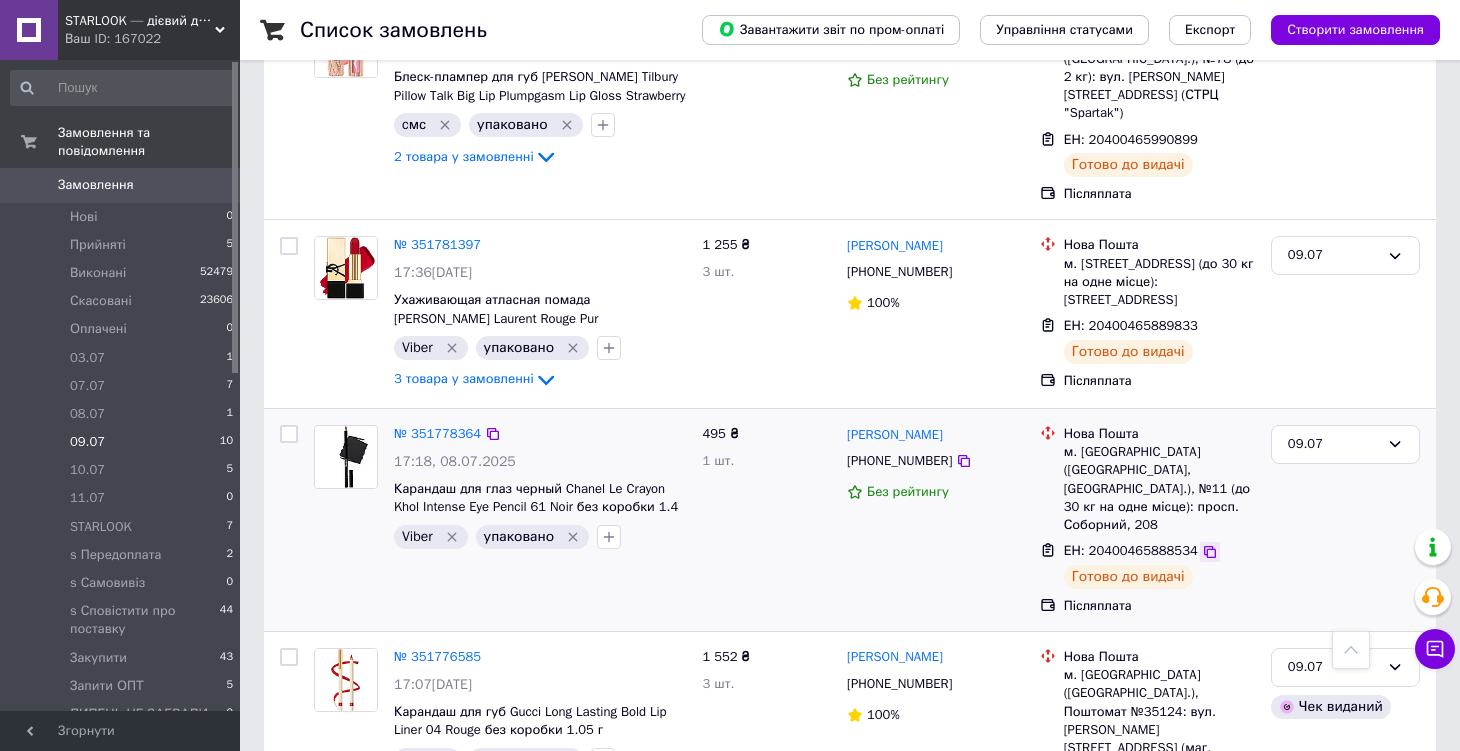 click 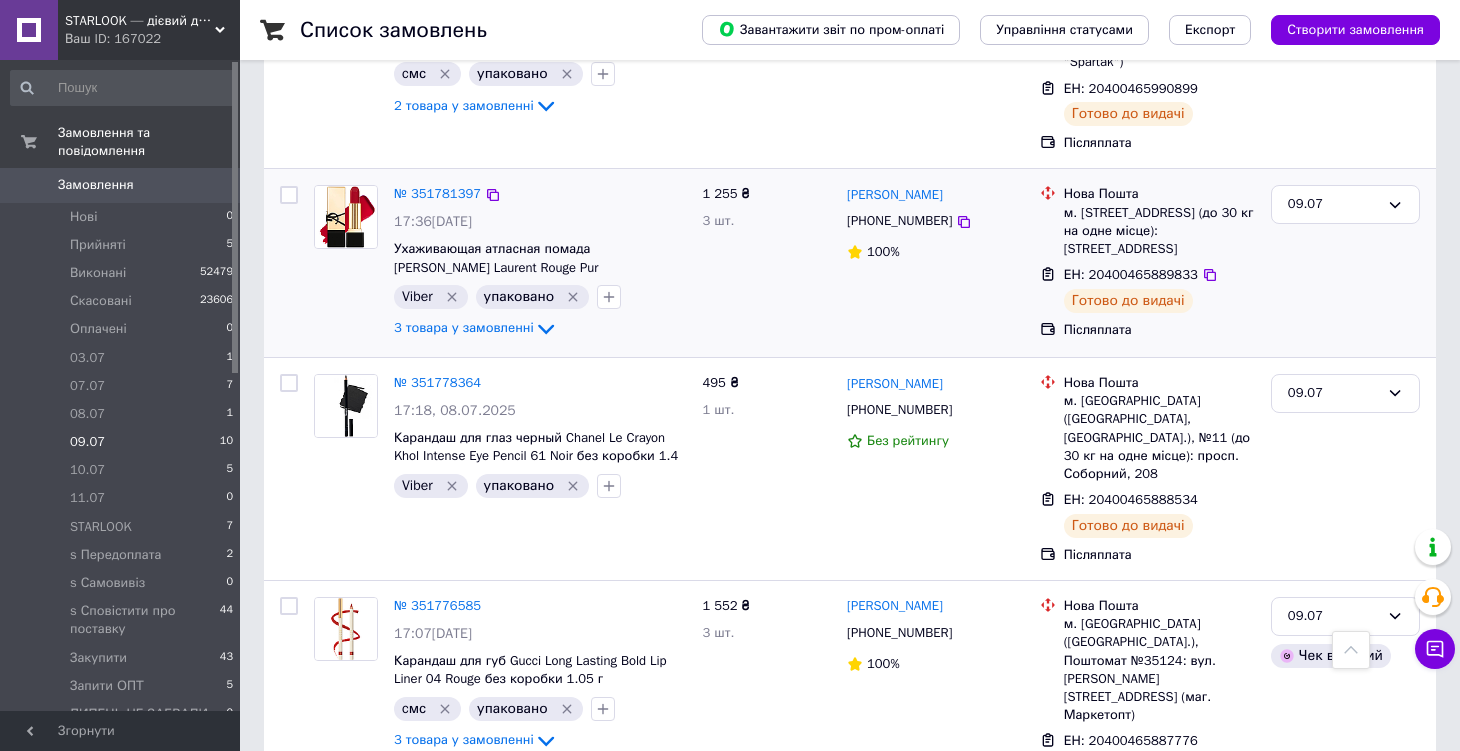 scroll, scrollTop: 1413, scrollLeft: 0, axis: vertical 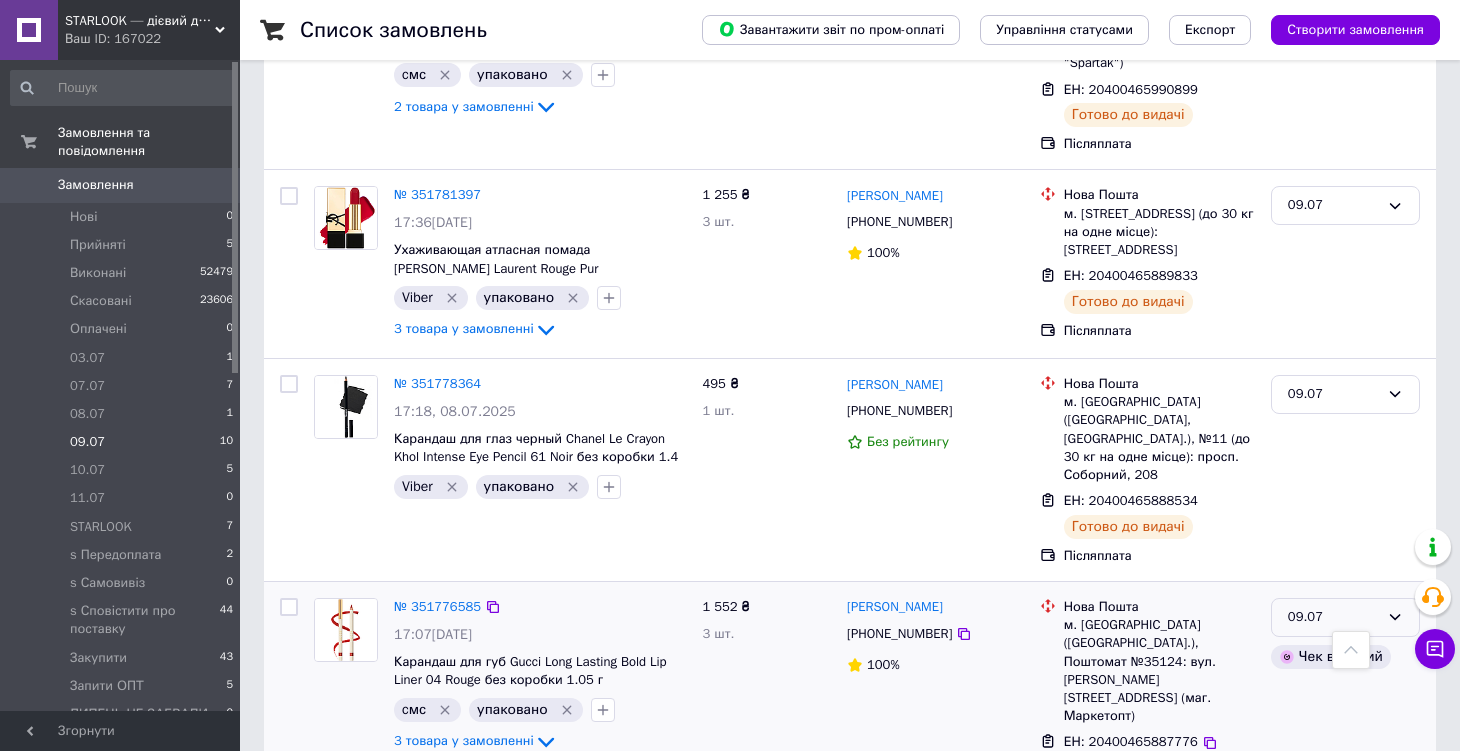 click on "09.07" at bounding box center (1345, 617) 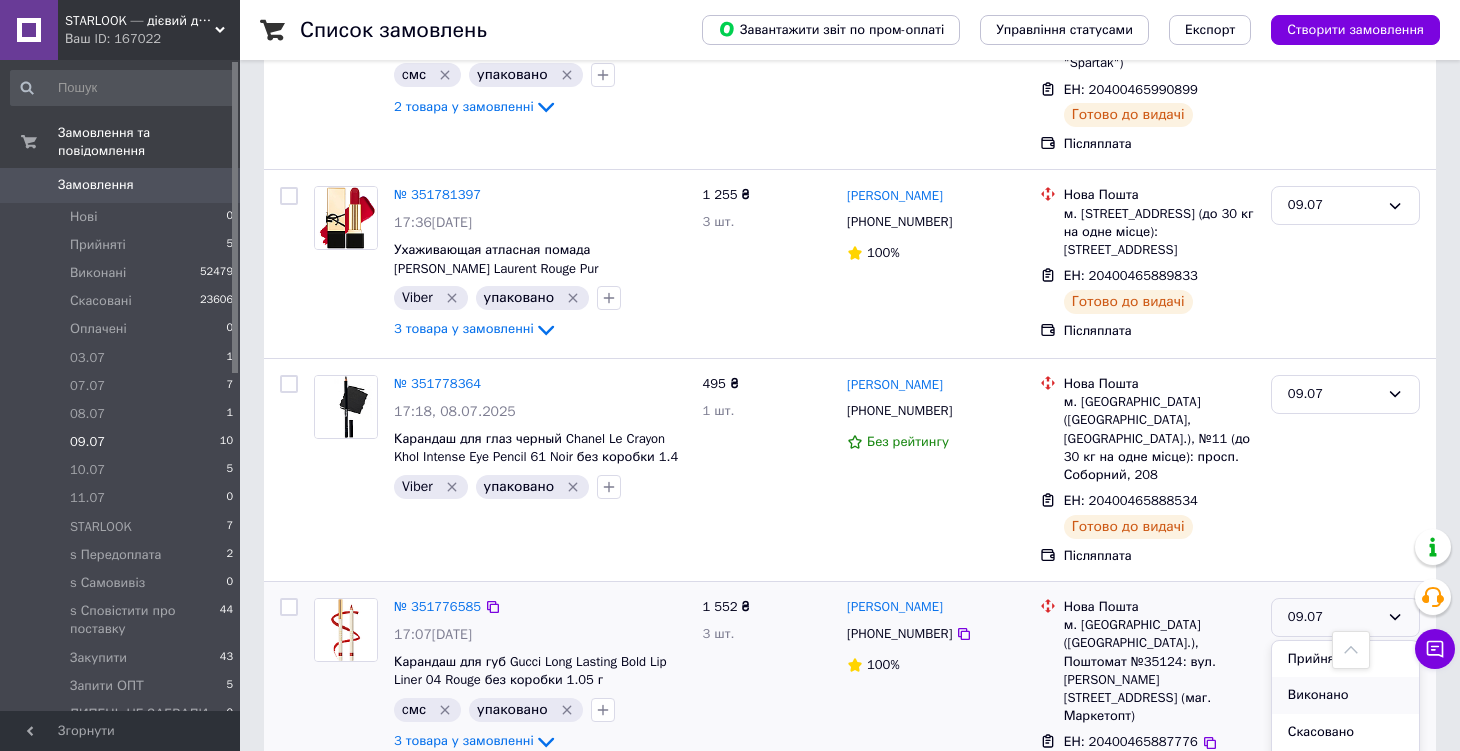 click on "Виконано" at bounding box center [1345, 695] 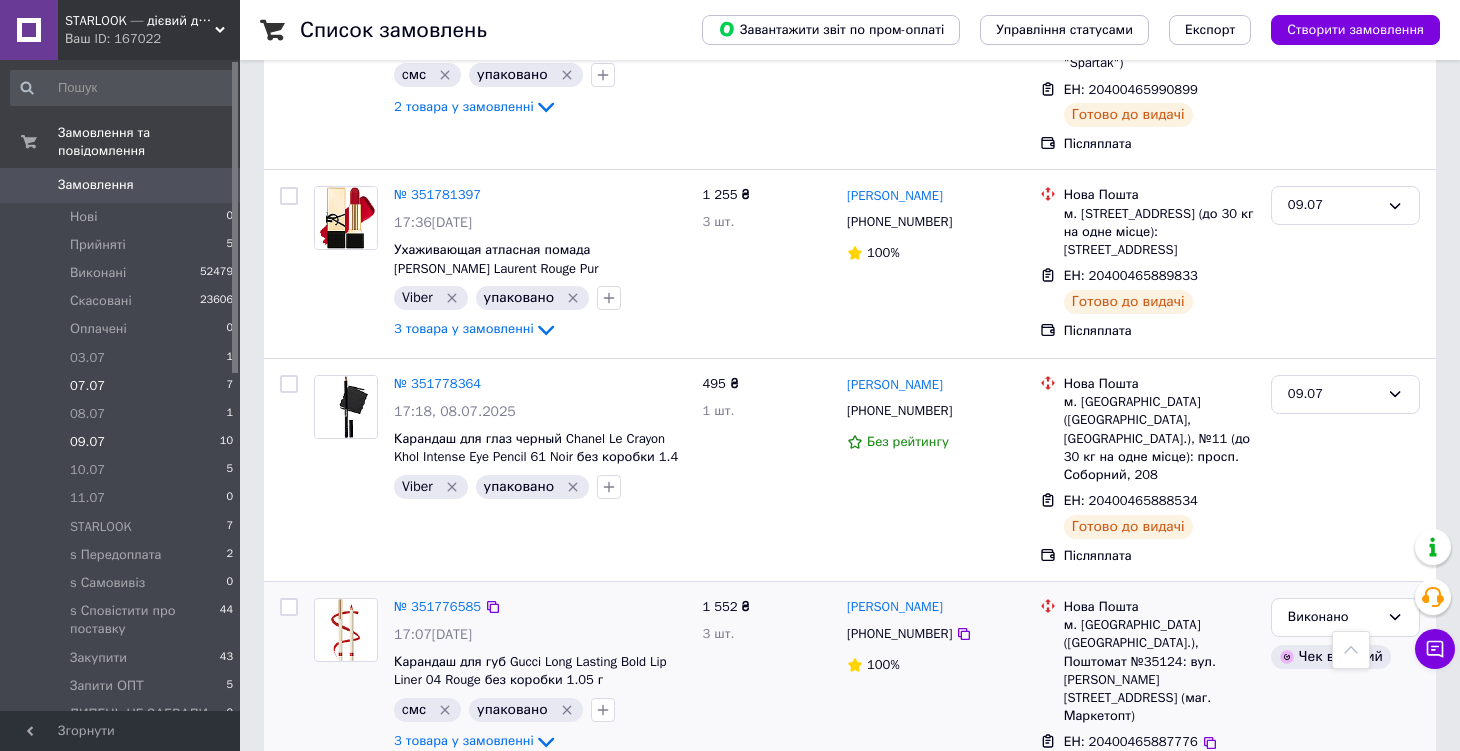 click on "07.07 7" at bounding box center [122, 386] 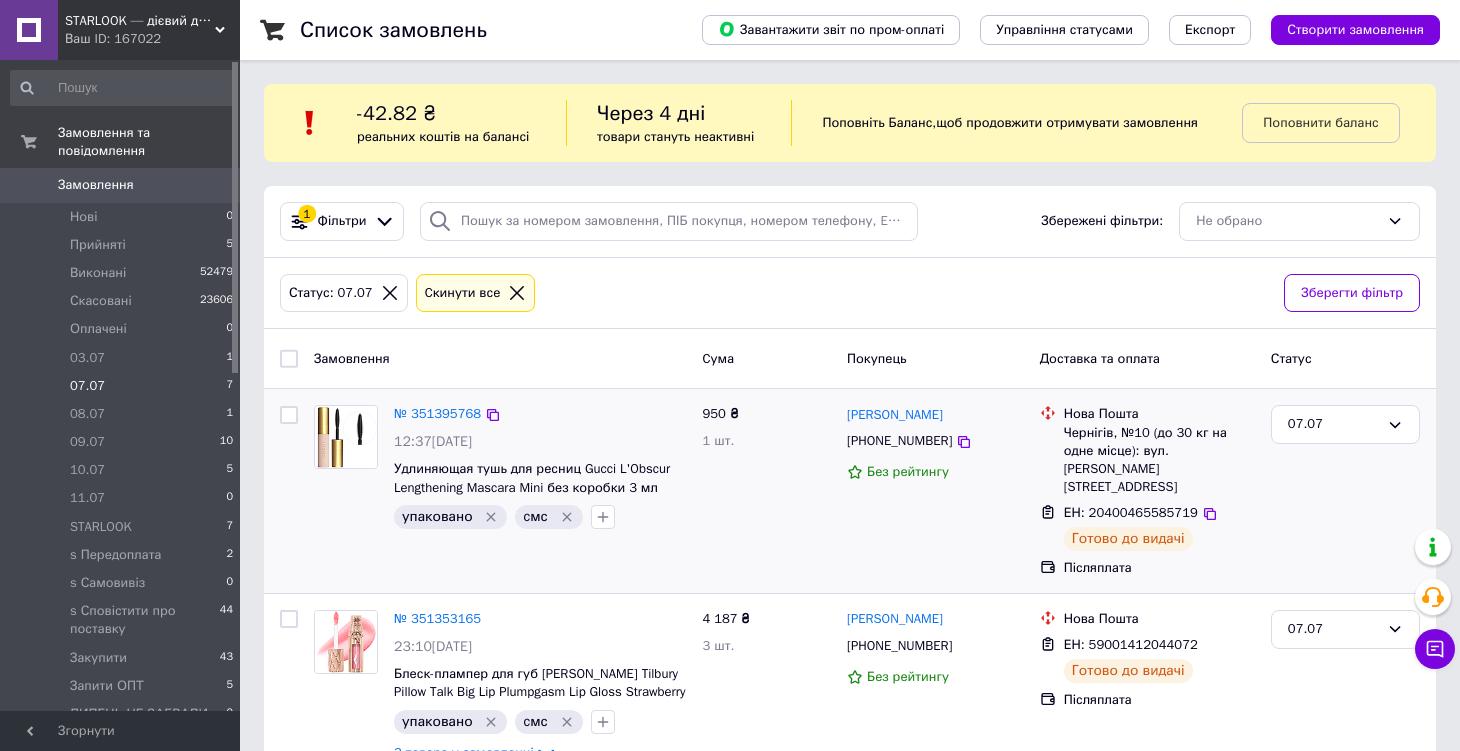 scroll, scrollTop: 129, scrollLeft: 0, axis: vertical 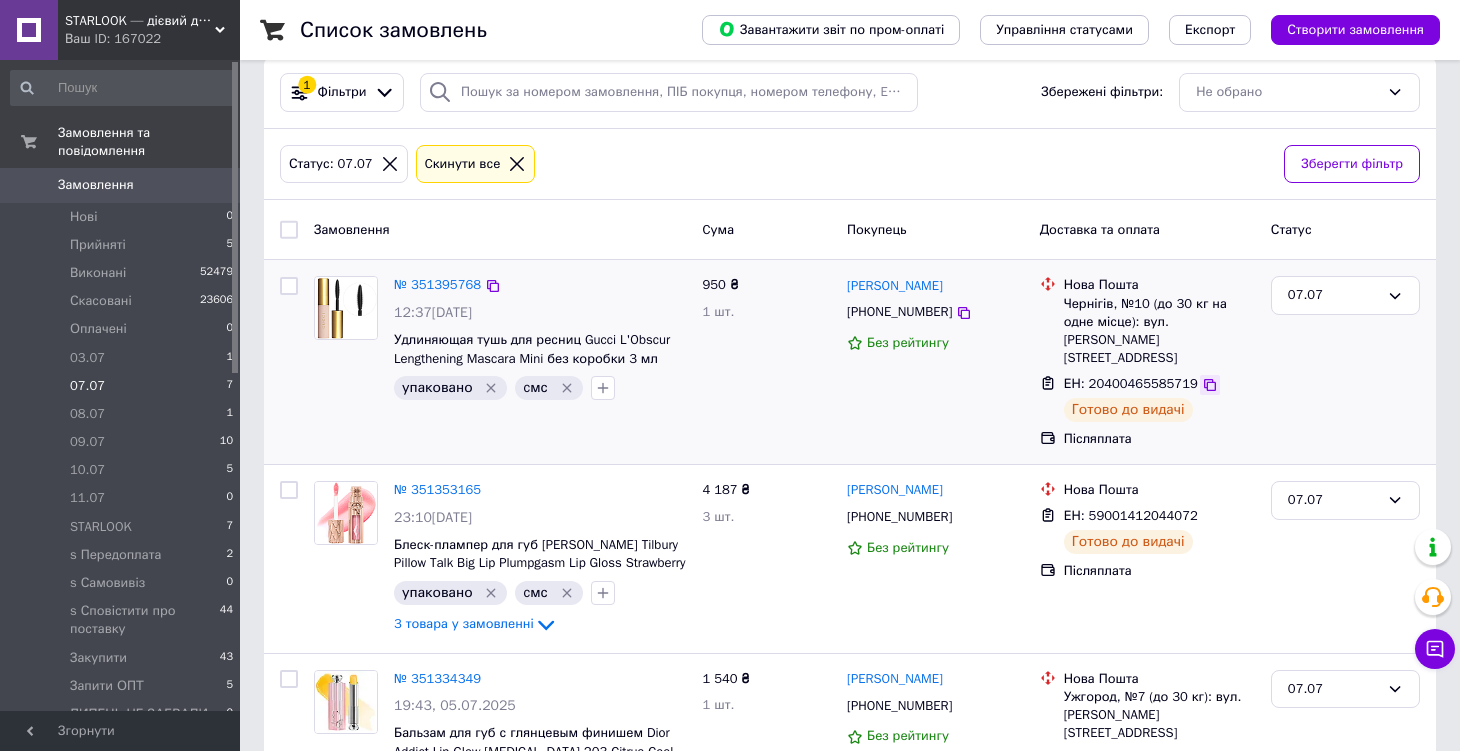 click 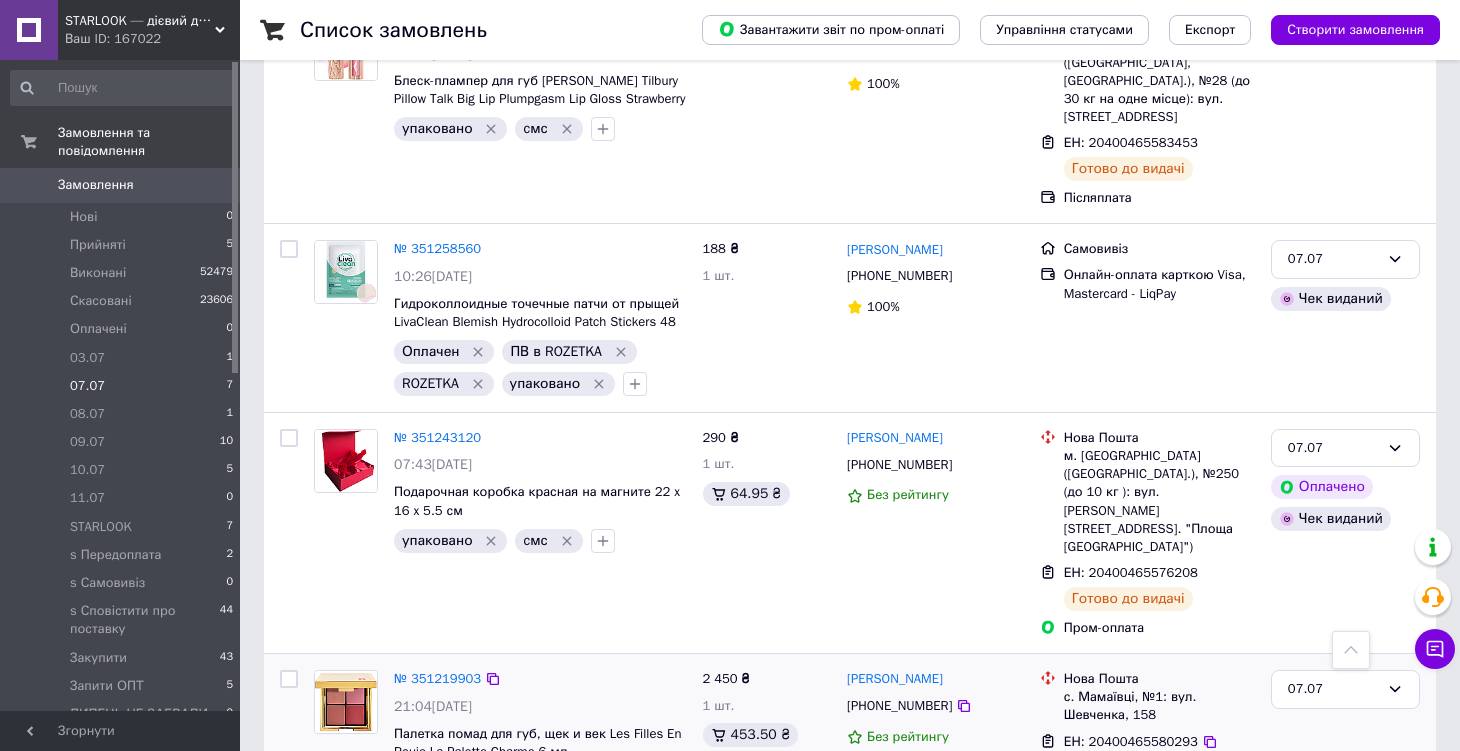 scroll, scrollTop: 966, scrollLeft: 0, axis: vertical 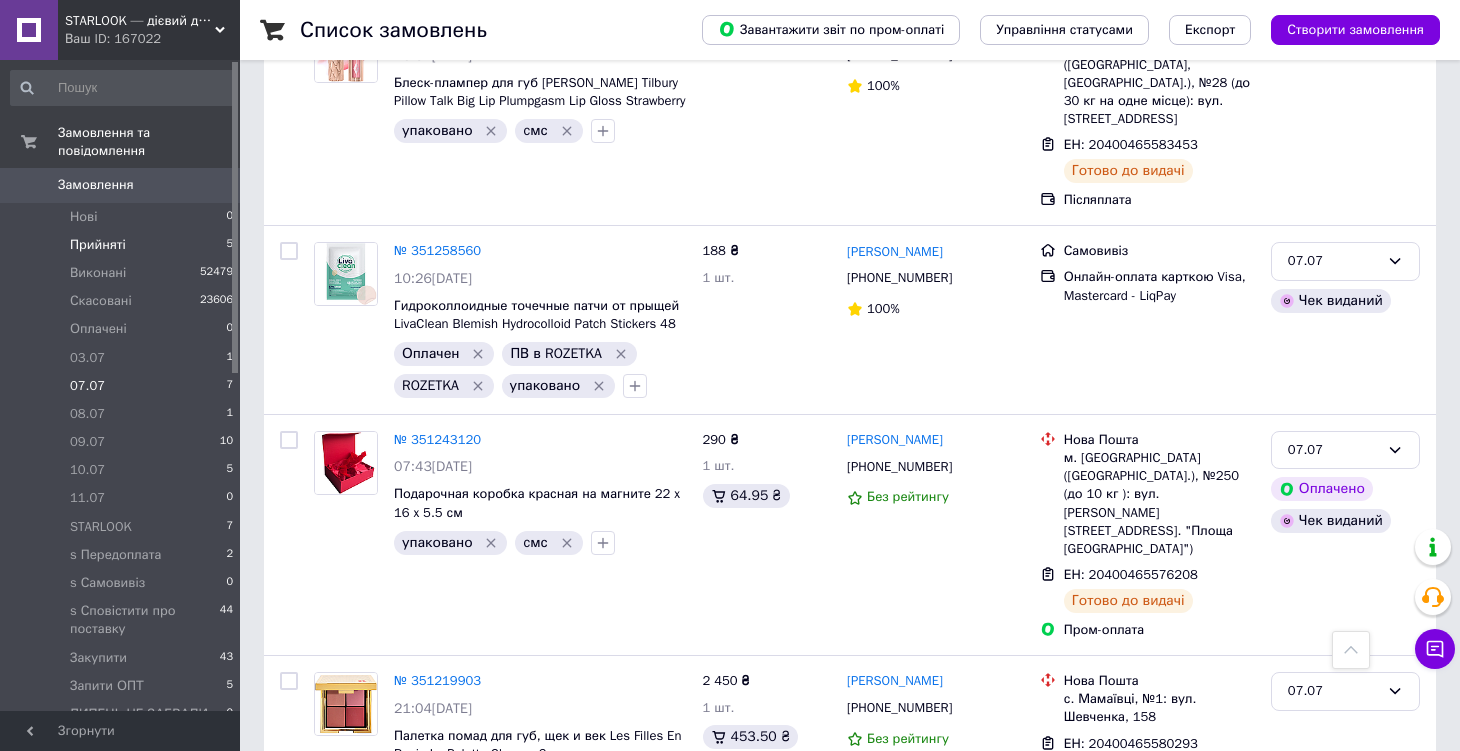 click on "Прийняті 5" at bounding box center [122, 245] 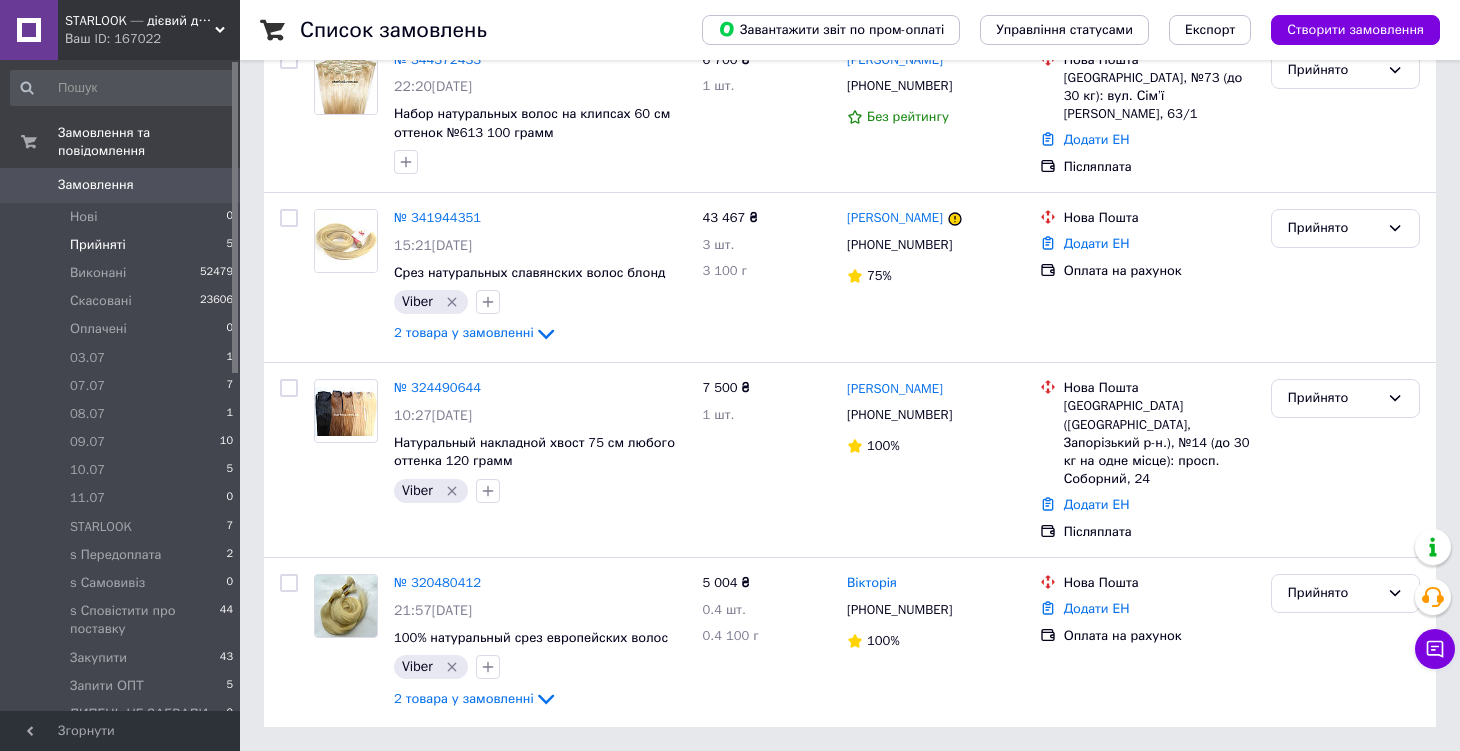 scroll, scrollTop: 0, scrollLeft: 0, axis: both 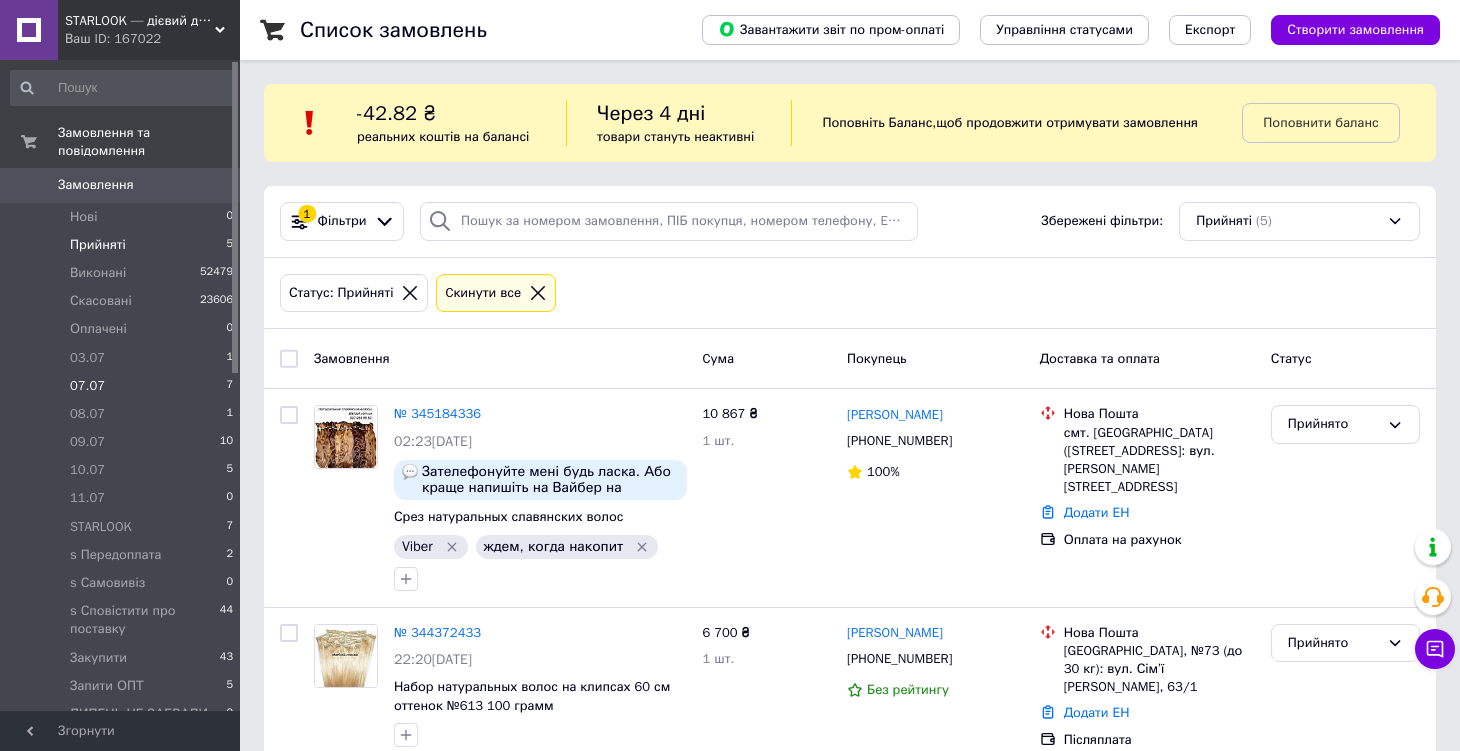 click on "07.07 7" at bounding box center (122, 386) 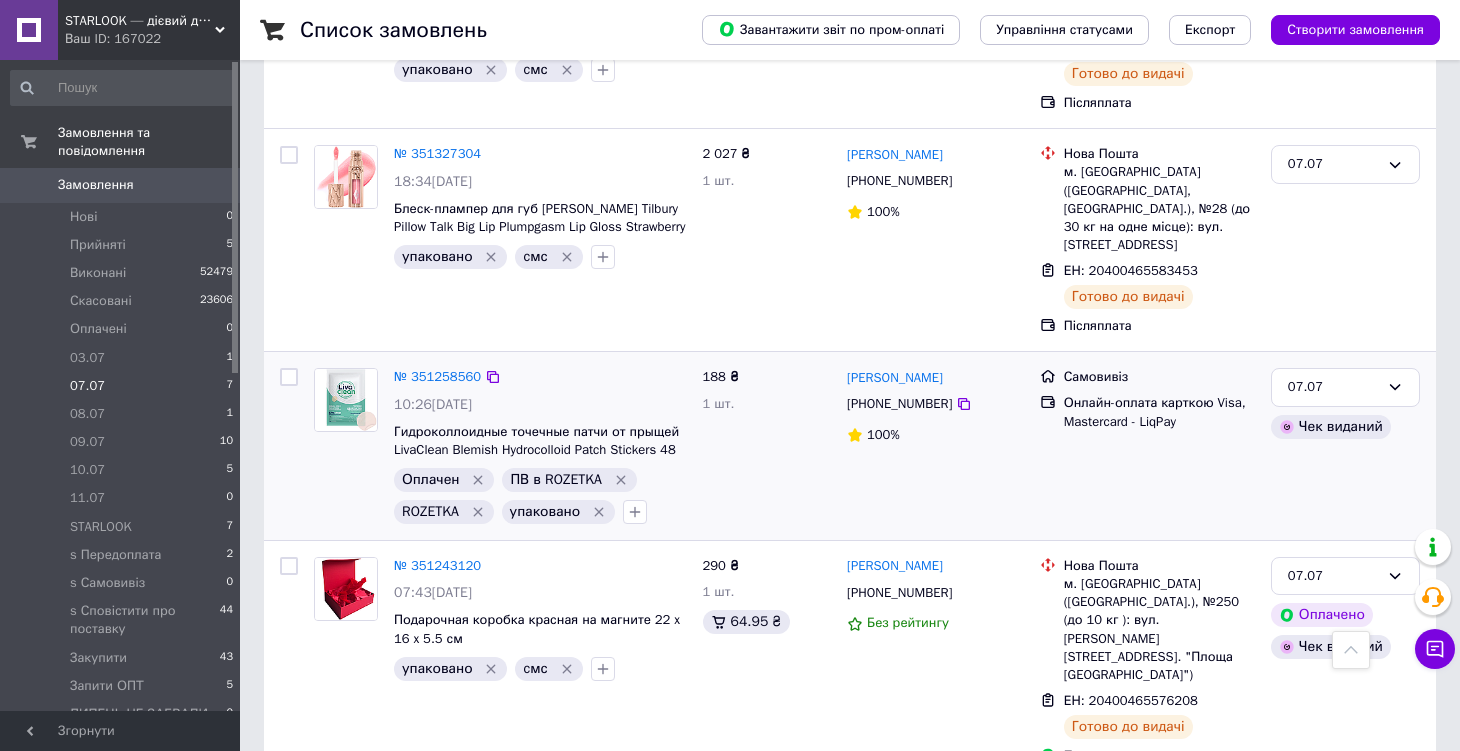 scroll, scrollTop: 840, scrollLeft: 0, axis: vertical 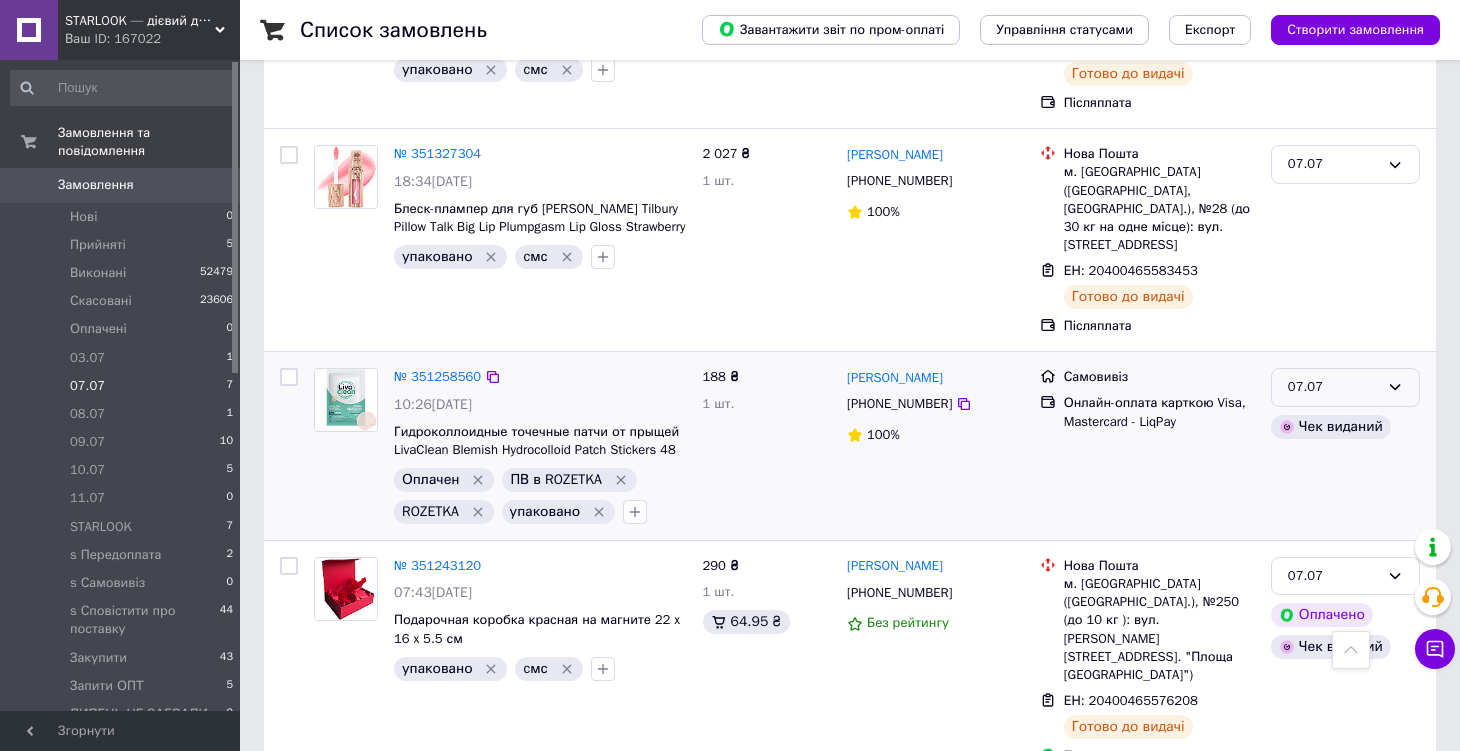 click on "07.07" at bounding box center [1333, 387] 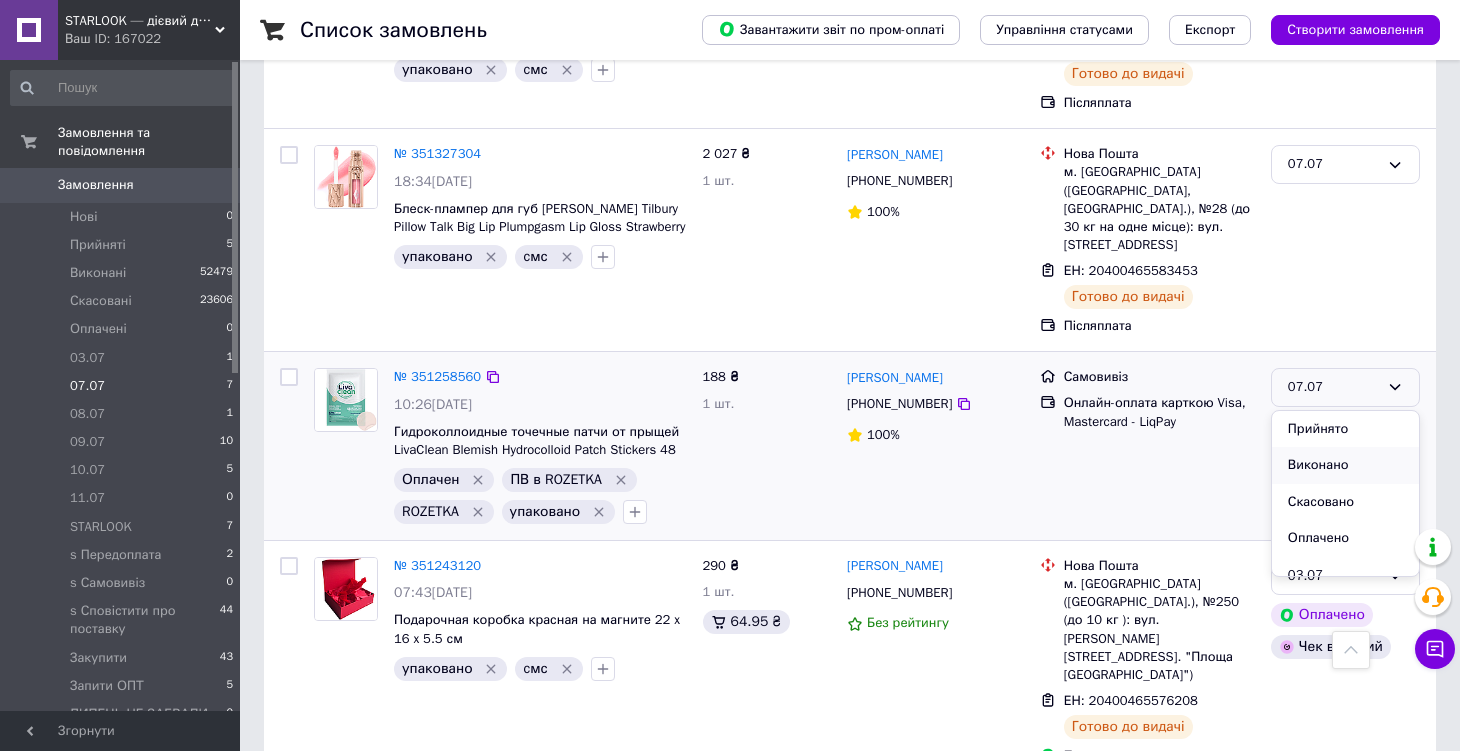 click on "Виконано" at bounding box center [1345, 465] 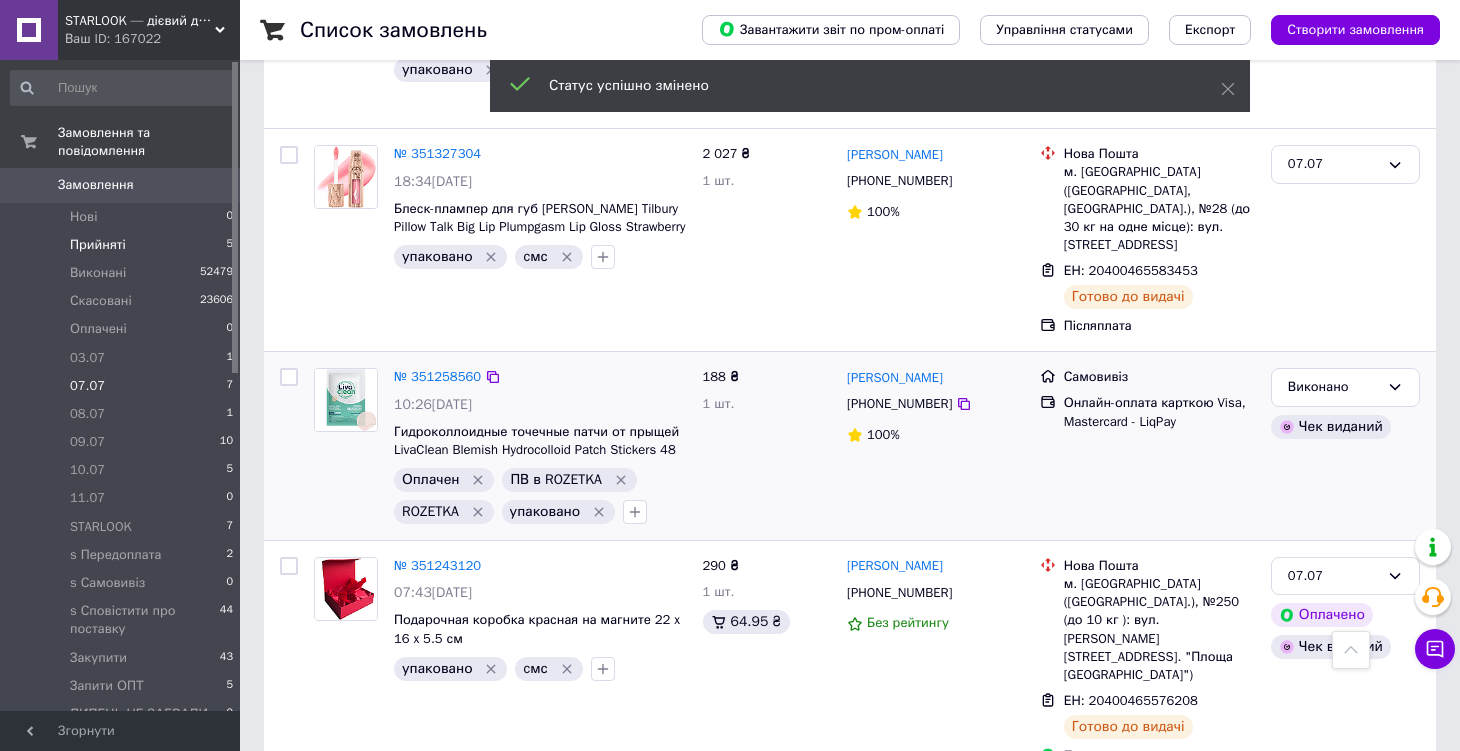 click on "Прийняті 5" at bounding box center (122, 245) 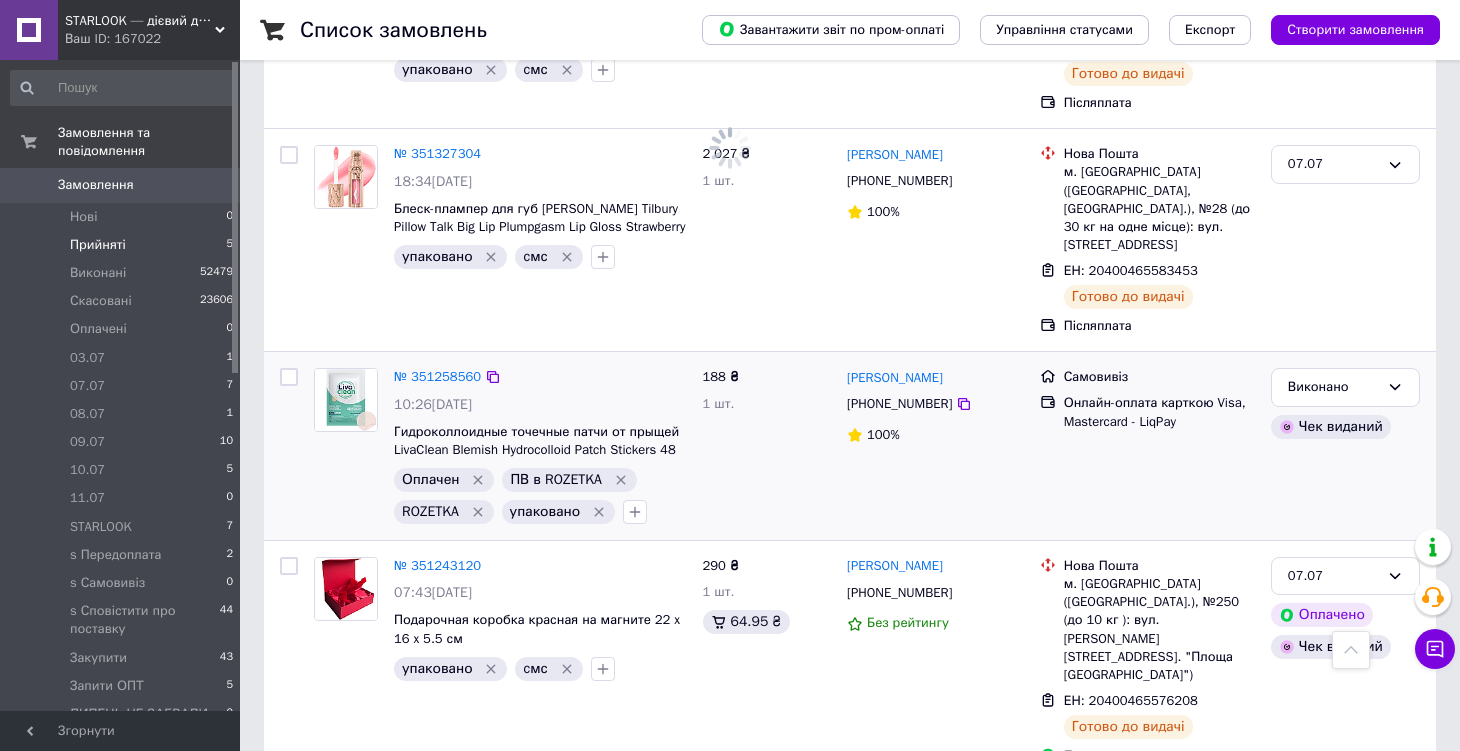 scroll, scrollTop: 0, scrollLeft: 0, axis: both 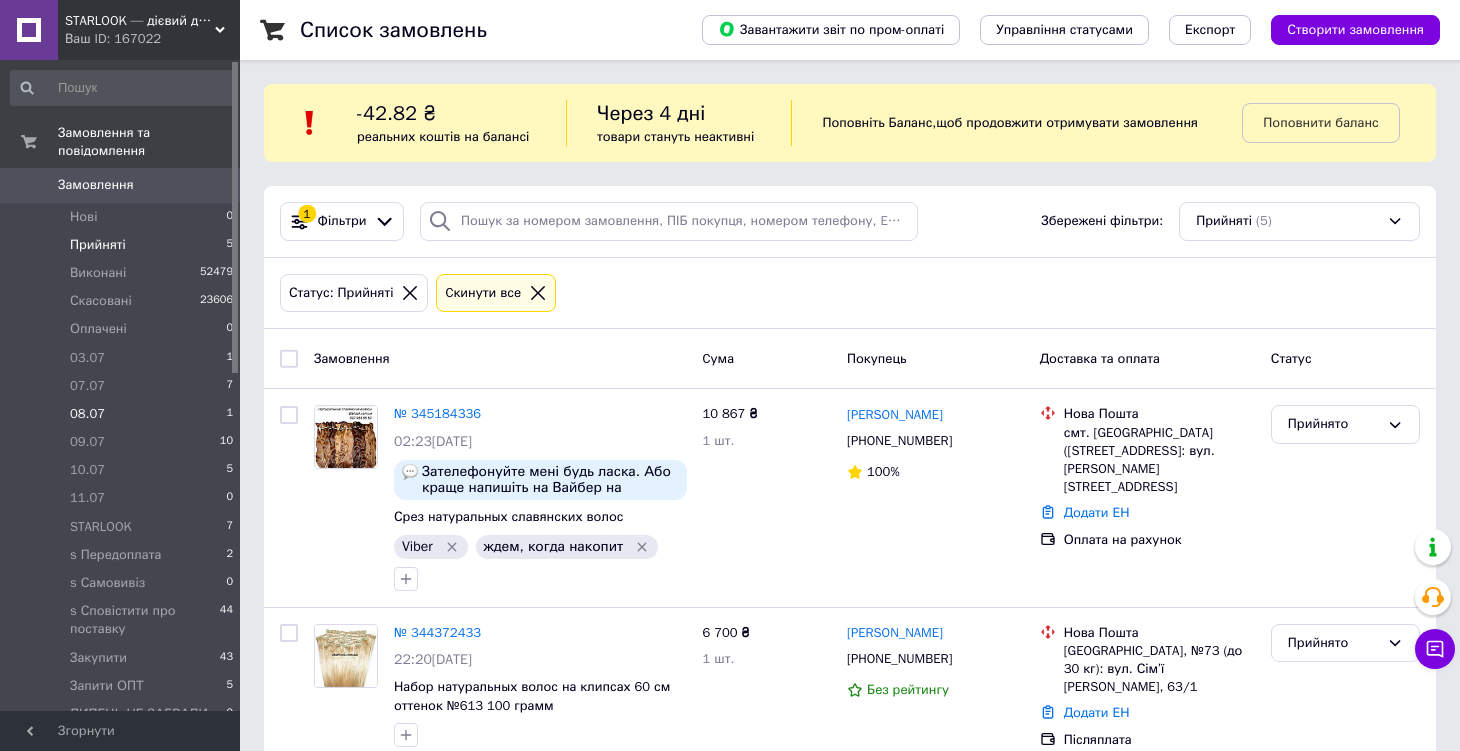 click on "08.07 1" at bounding box center (122, 414) 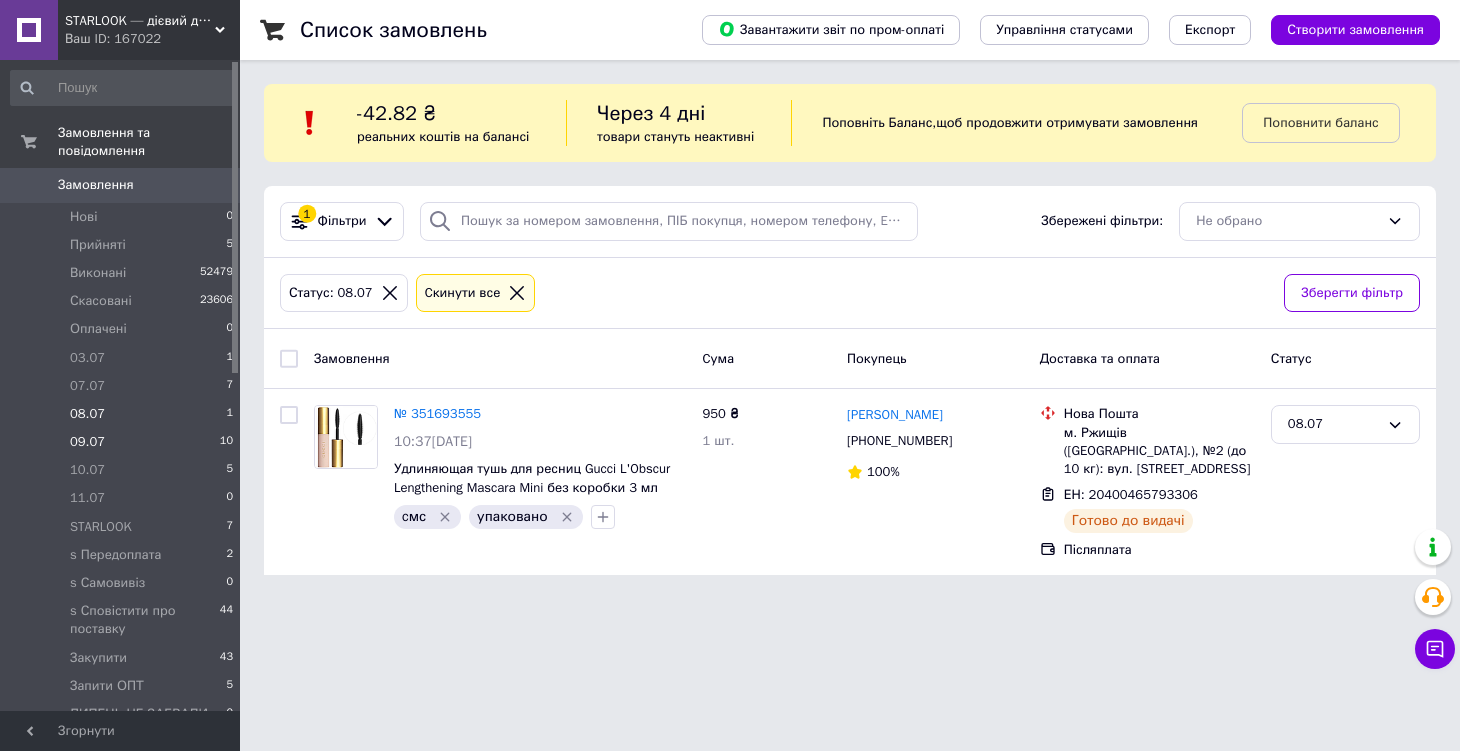 click on "09.07 10" at bounding box center [122, 442] 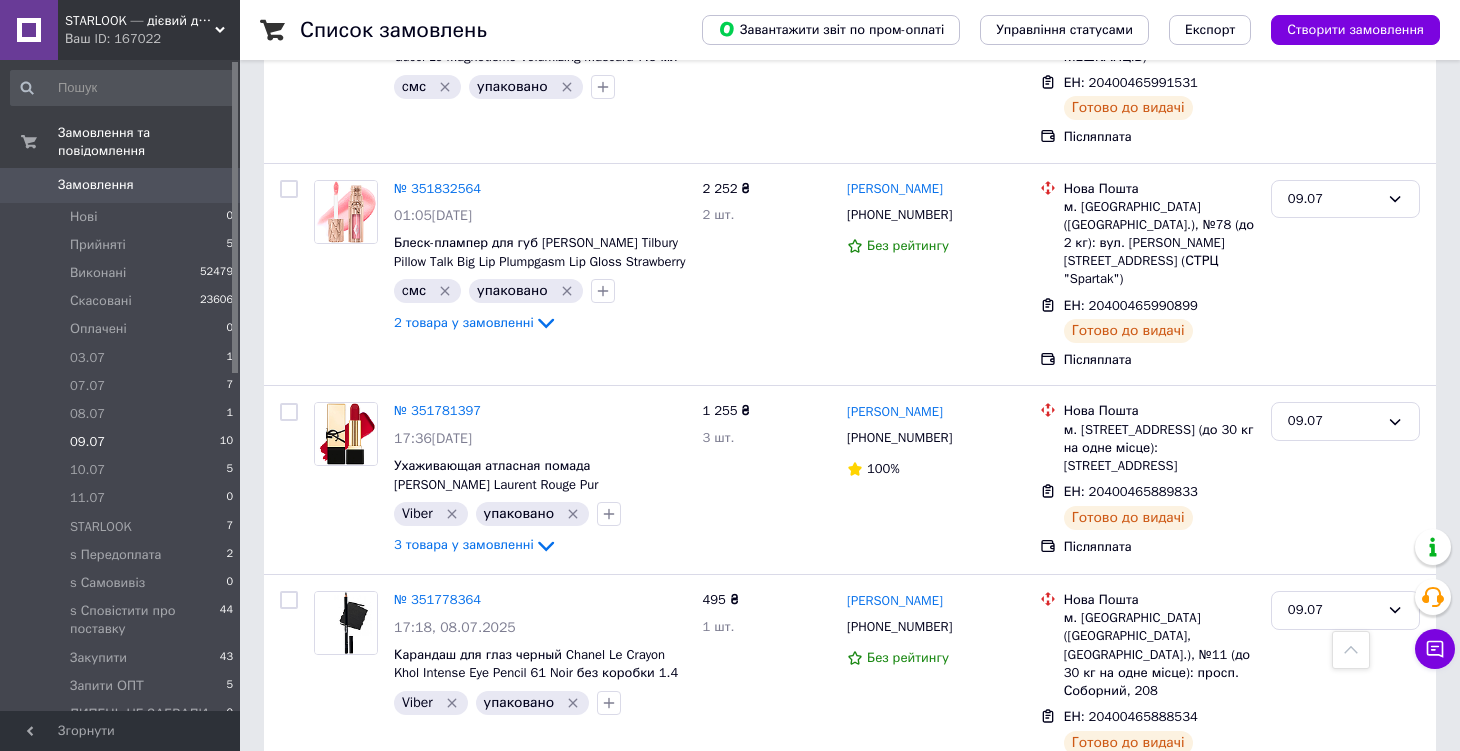 scroll, scrollTop: 1196, scrollLeft: 0, axis: vertical 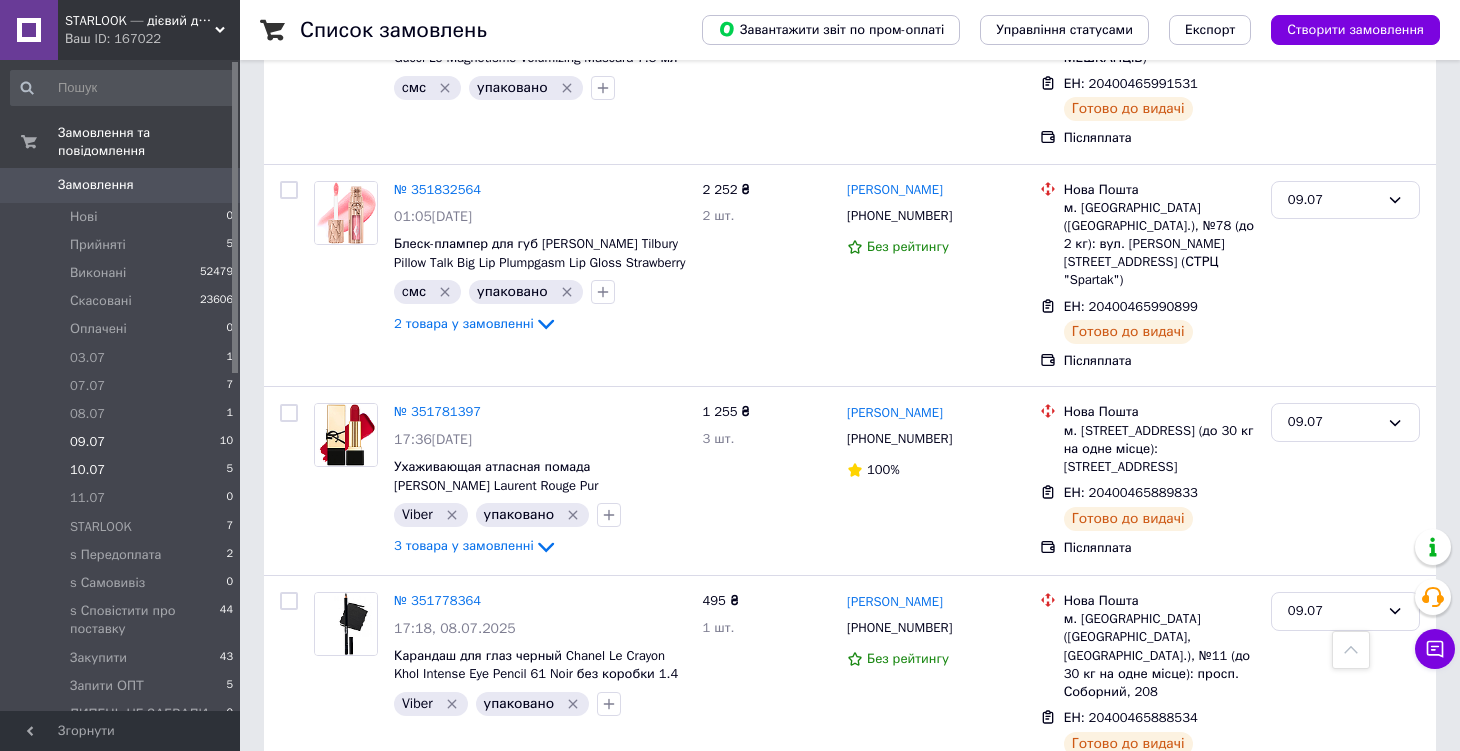 click on "10.07 5" at bounding box center [122, 470] 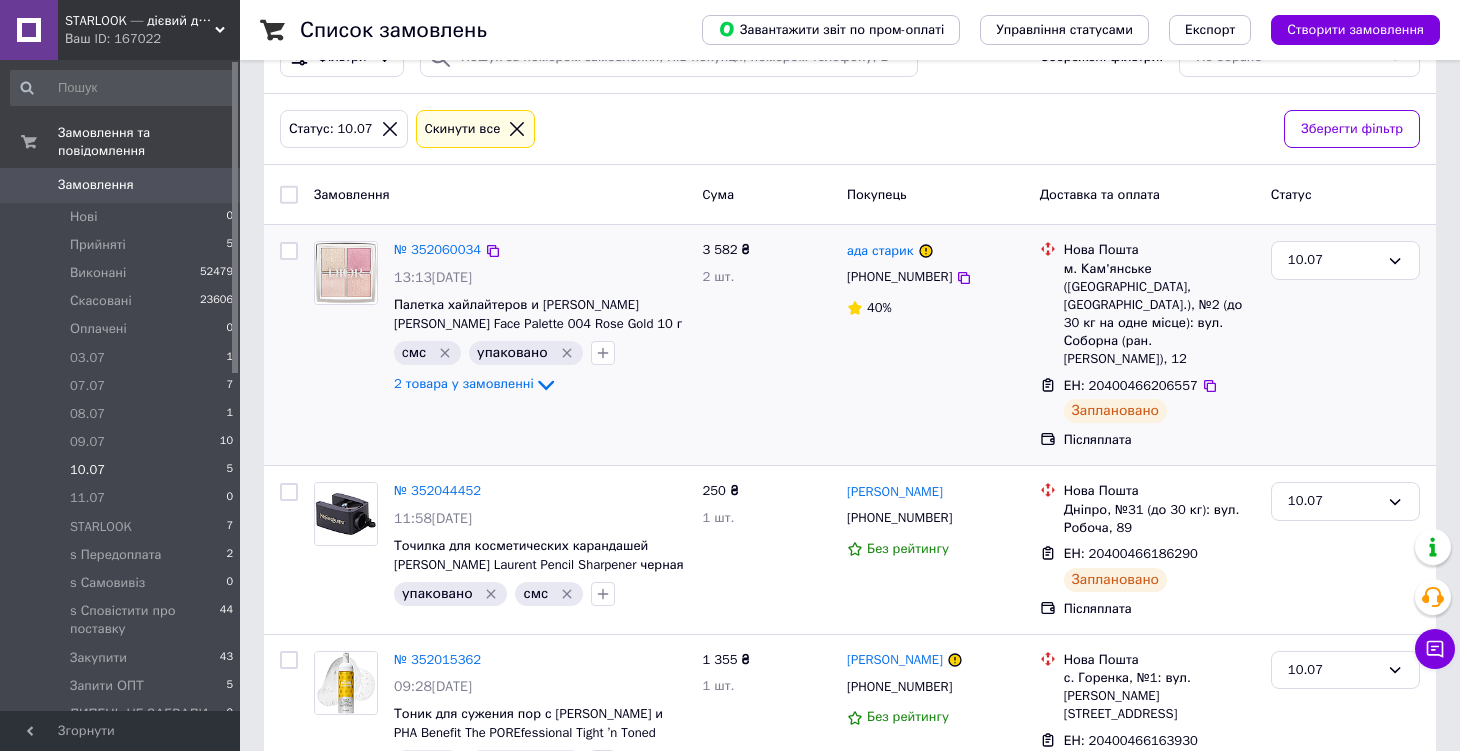 scroll, scrollTop: 166, scrollLeft: 0, axis: vertical 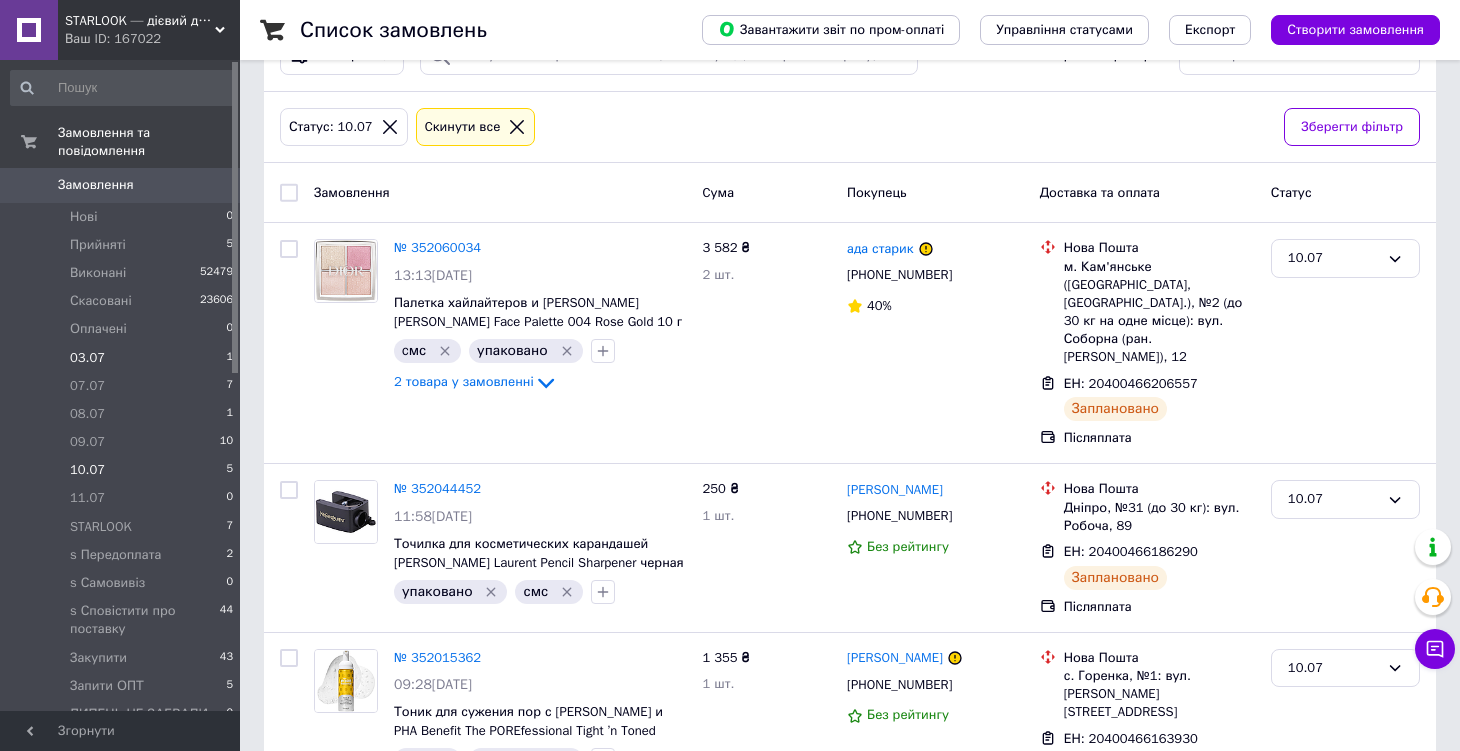 click on "03.07 1" at bounding box center (122, 358) 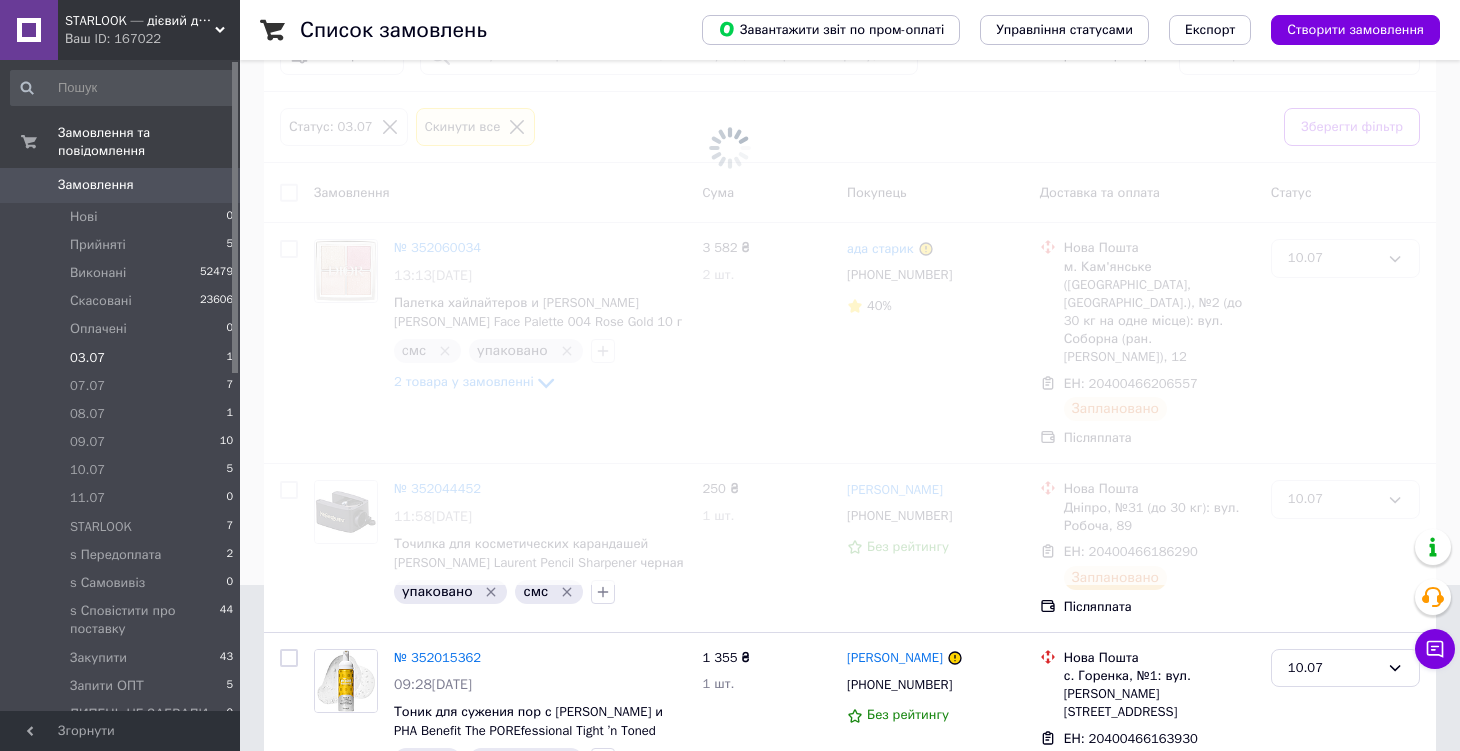 scroll, scrollTop: 0, scrollLeft: 0, axis: both 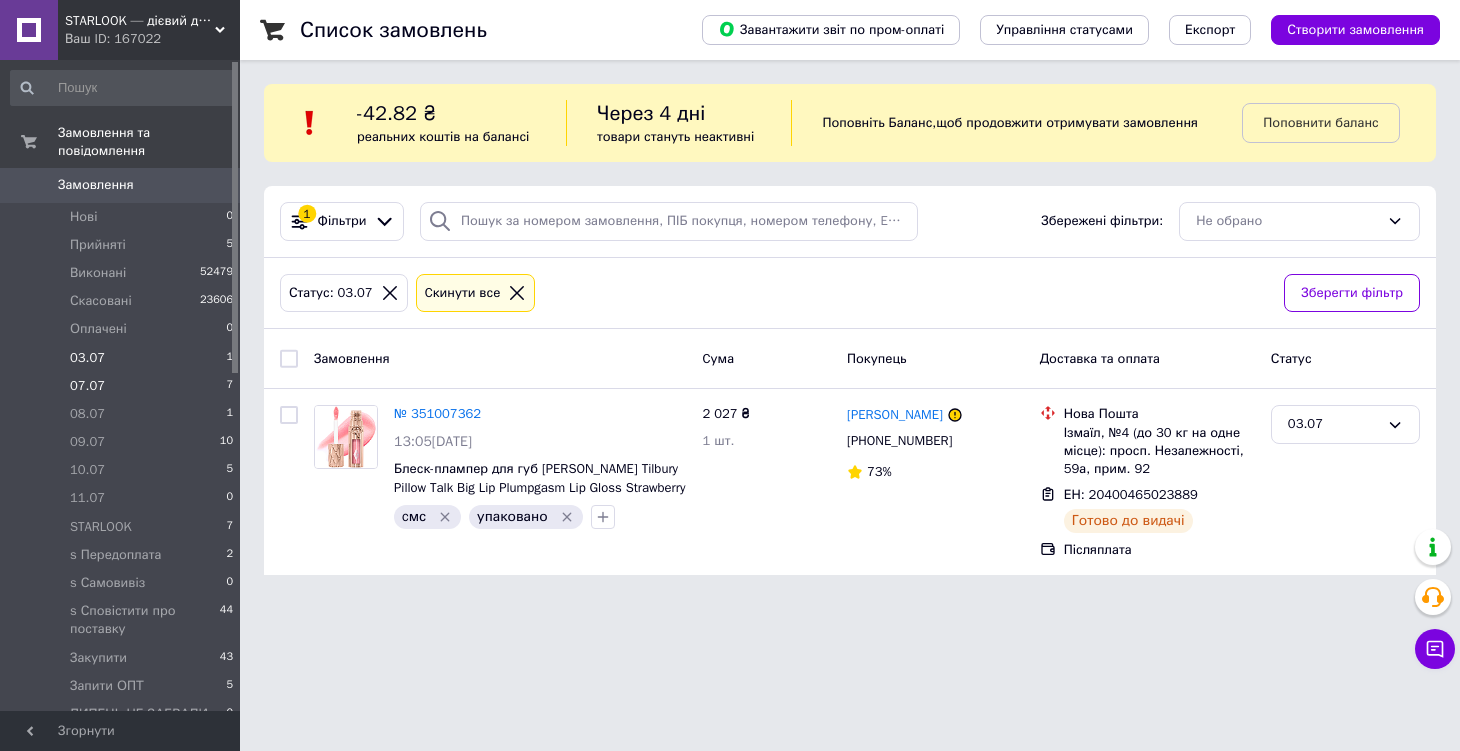 click on "07.07 7" at bounding box center [122, 386] 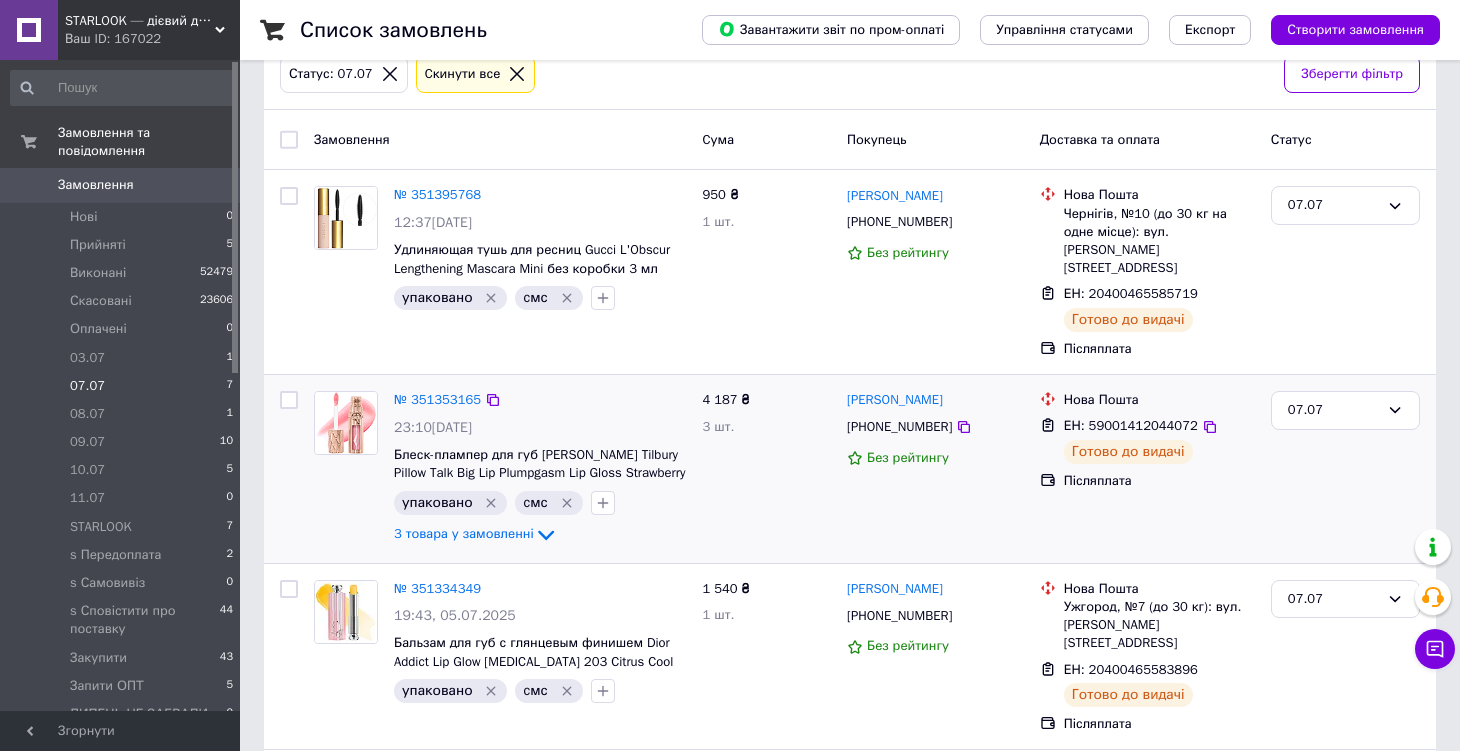 scroll, scrollTop: 147, scrollLeft: 0, axis: vertical 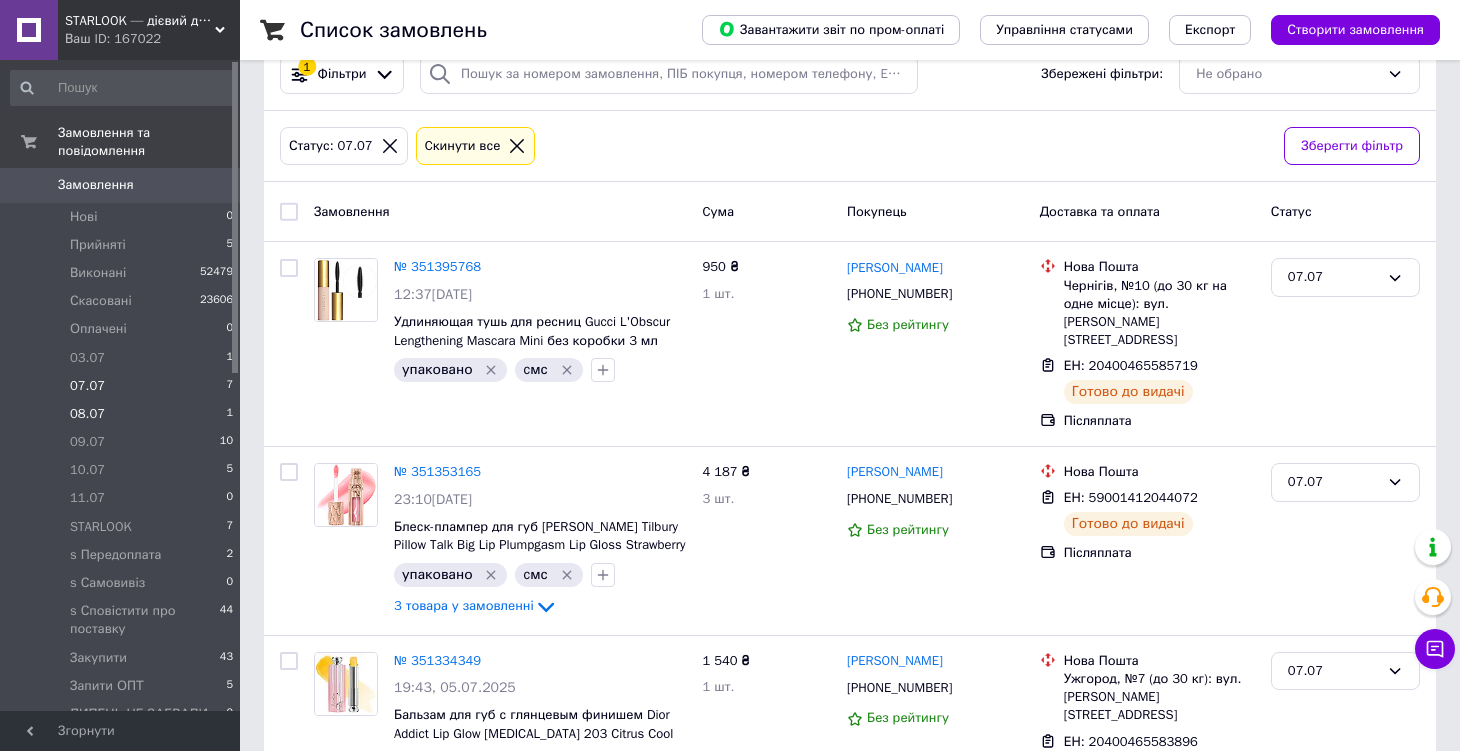 click on "08.07 1" at bounding box center (122, 414) 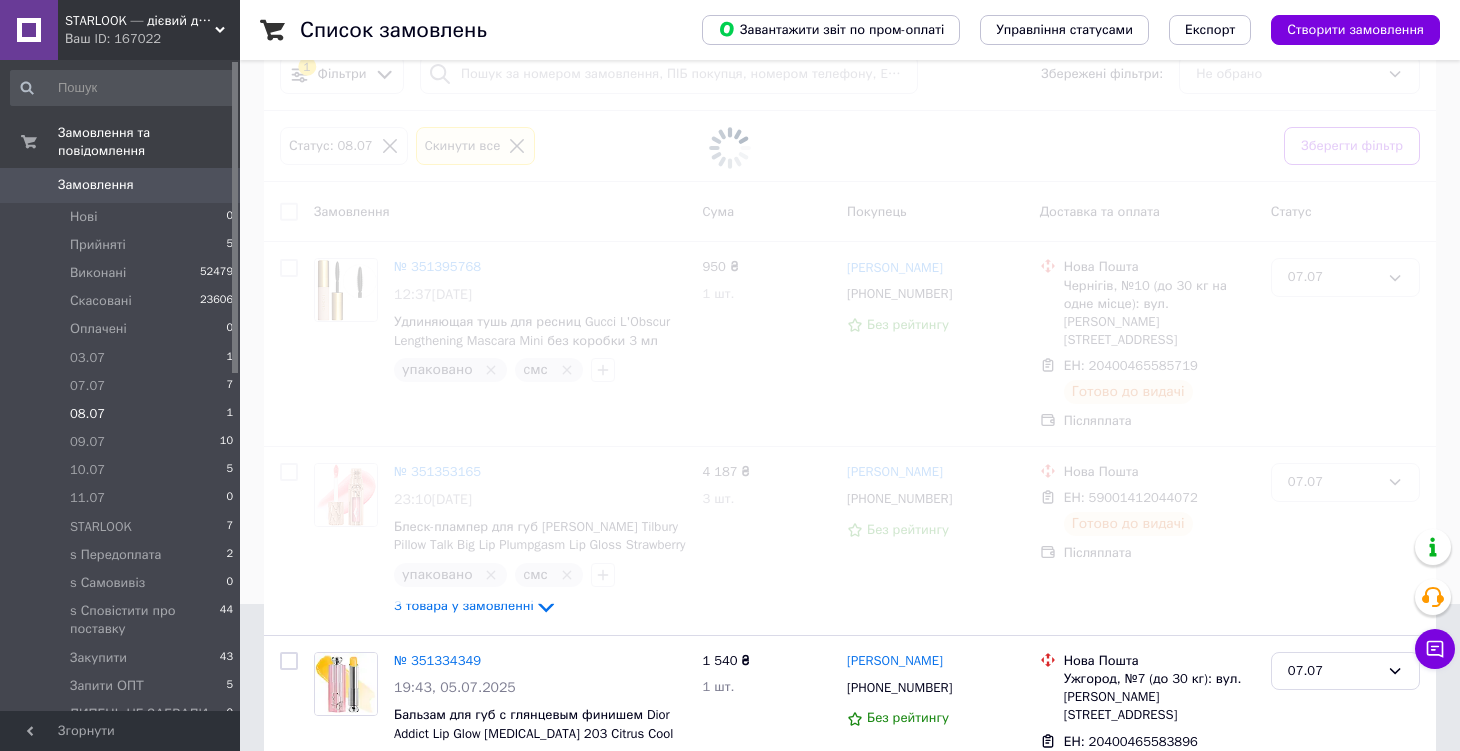 scroll, scrollTop: 0, scrollLeft: 0, axis: both 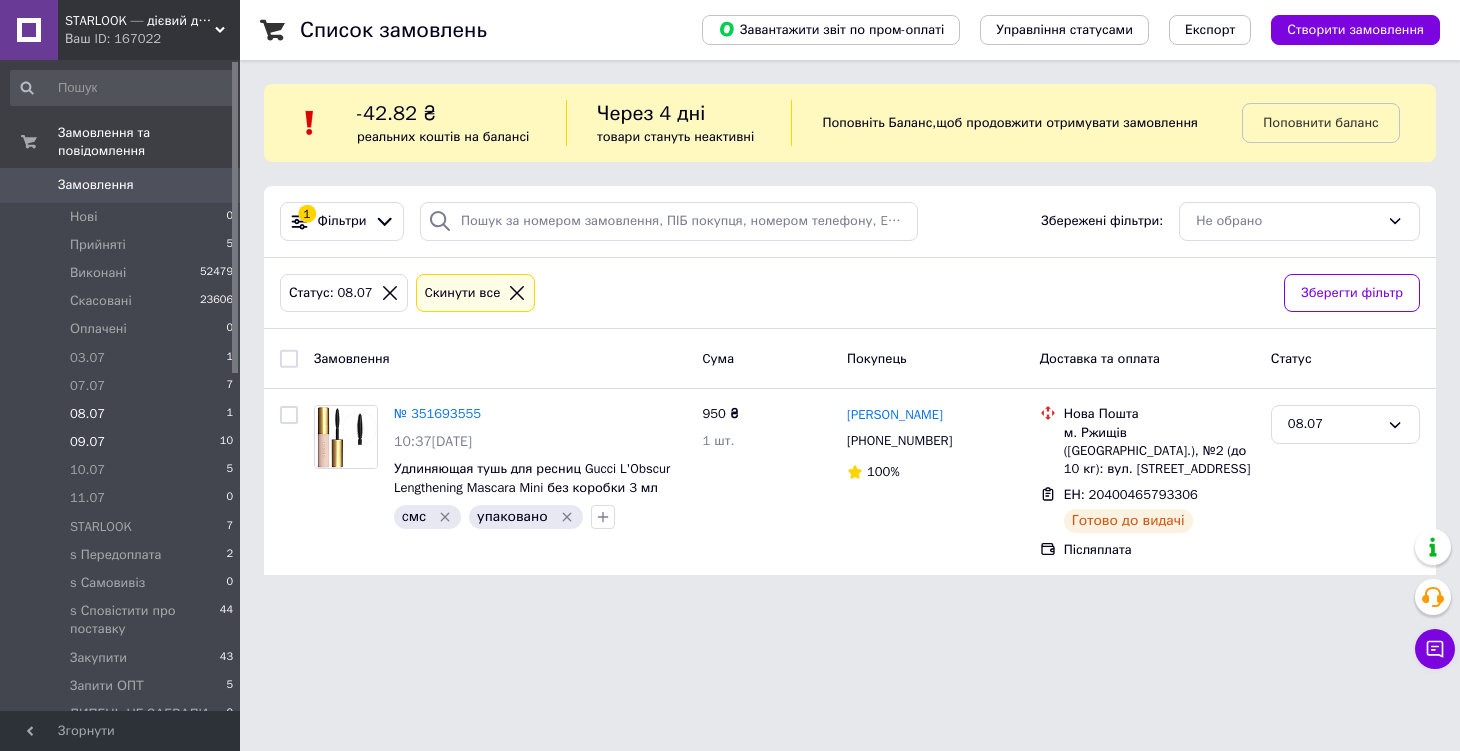 click on "09.07 10" at bounding box center [122, 442] 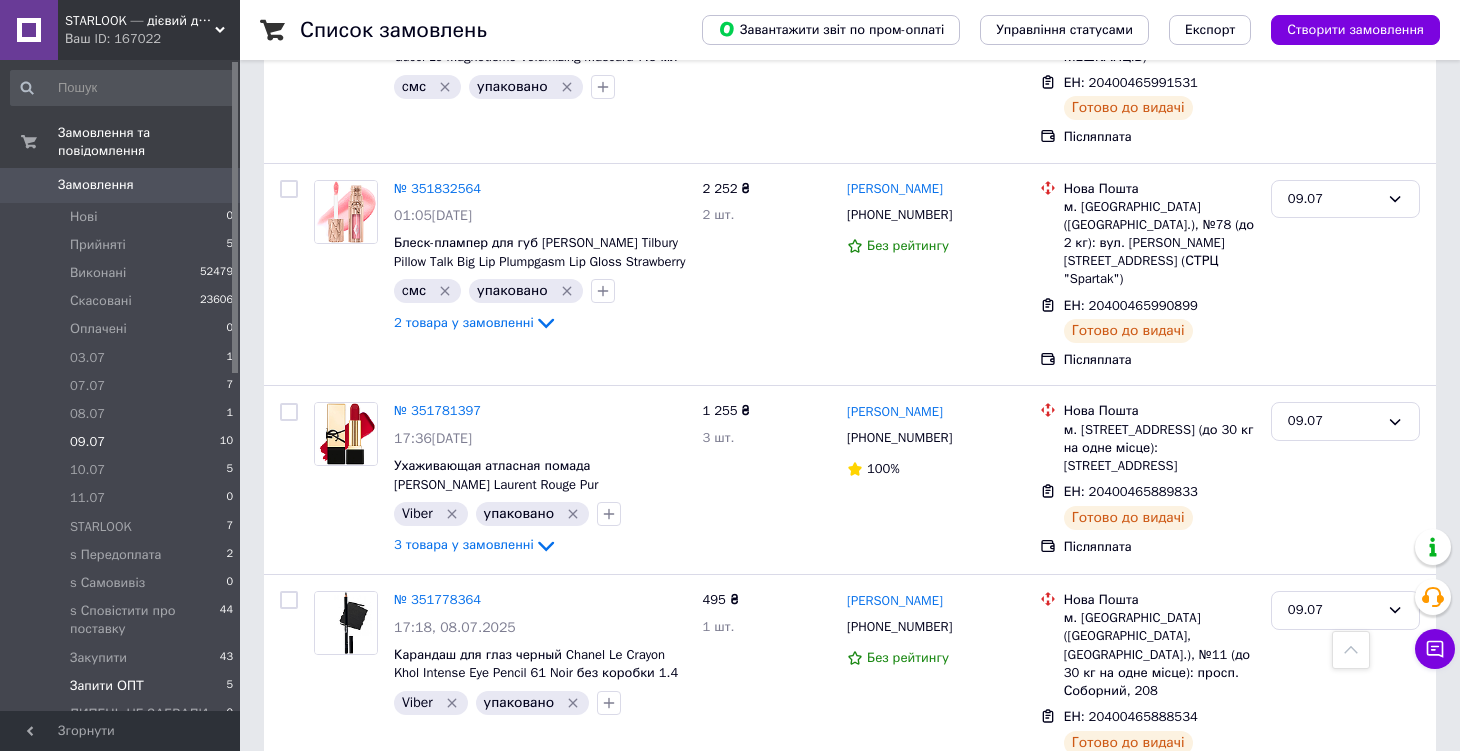 scroll, scrollTop: 1196, scrollLeft: 0, axis: vertical 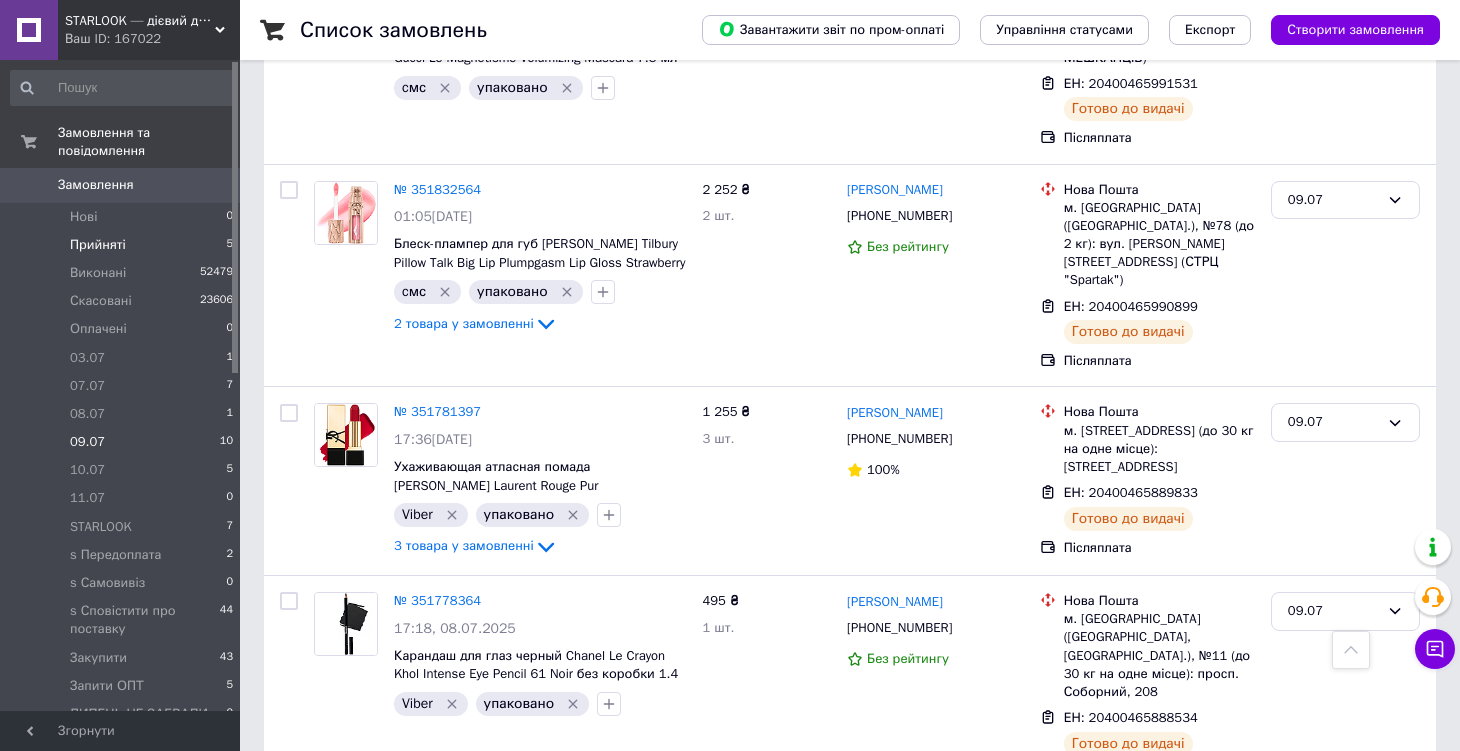 click on "Прийняті 5" at bounding box center [122, 245] 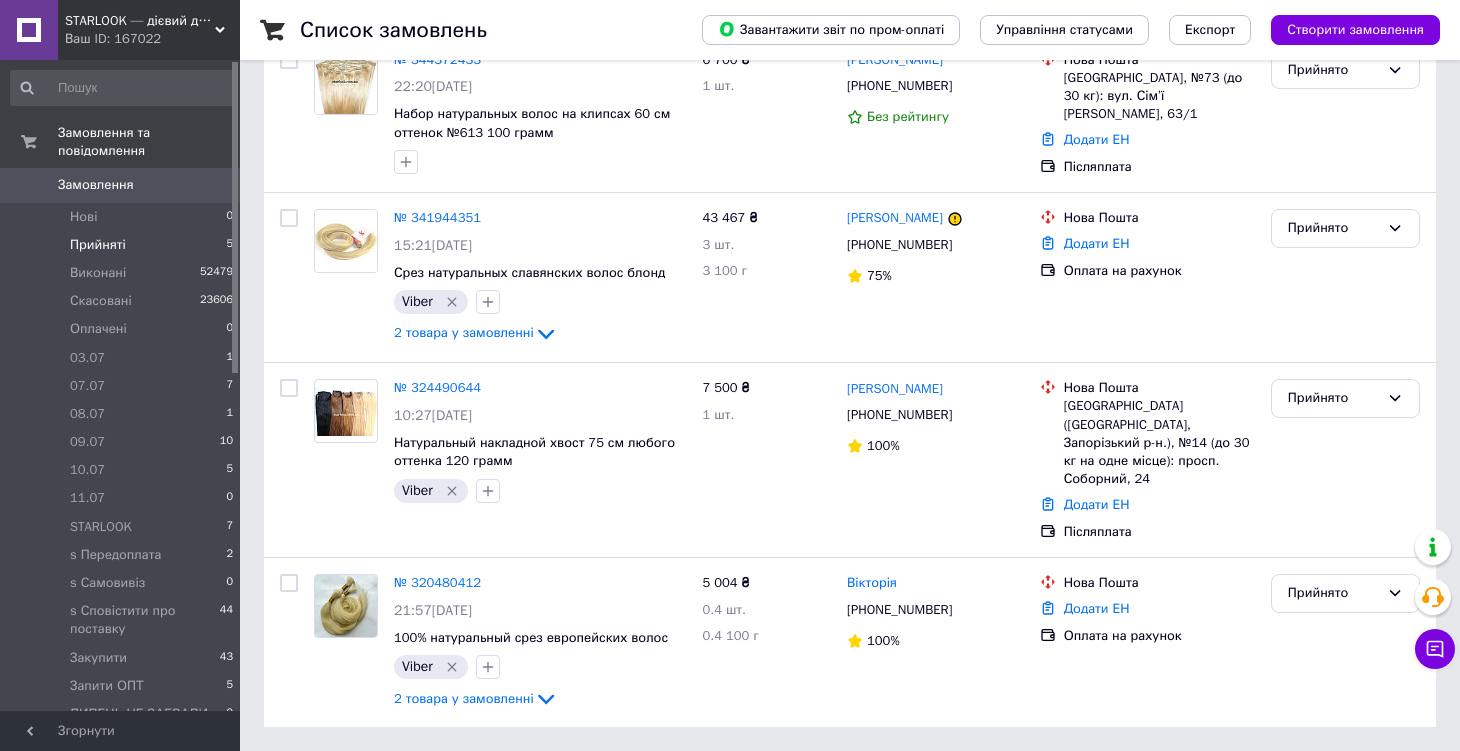 scroll, scrollTop: 0, scrollLeft: 0, axis: both 